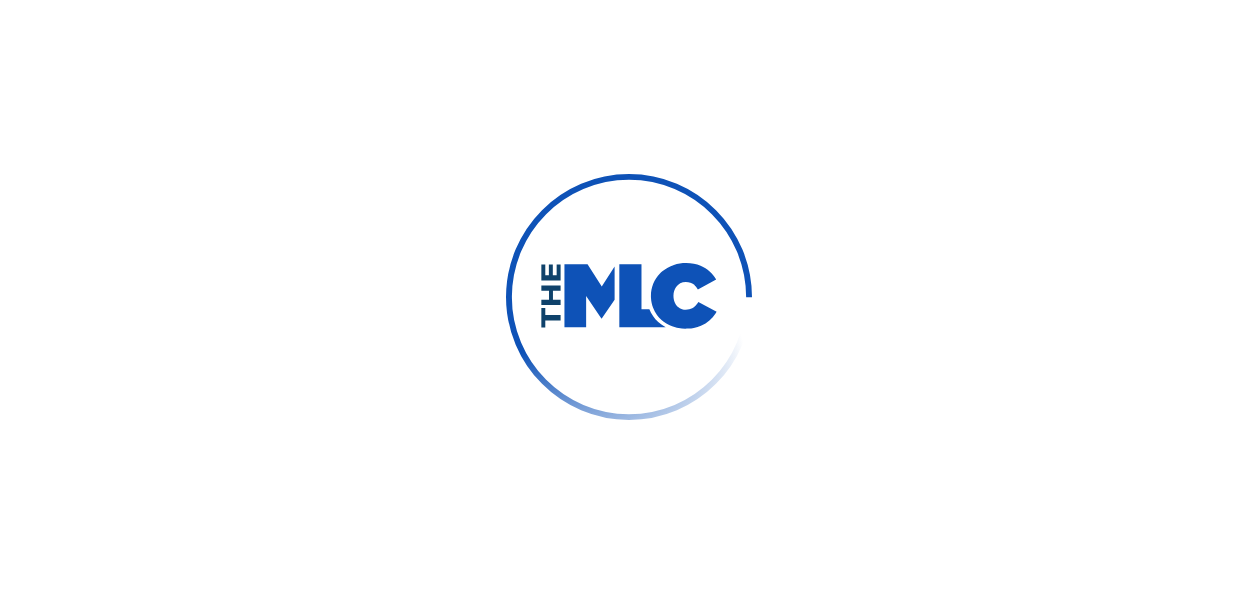 scroll, scrollTop: 0, scrollLeft: 0, axis: both 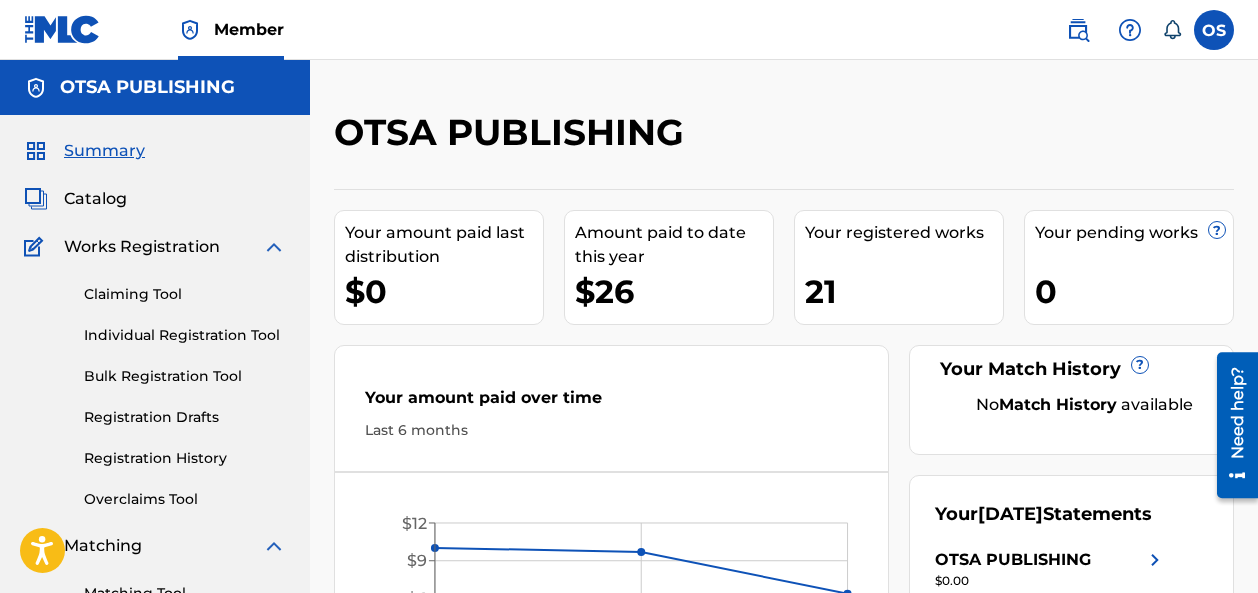 click on "Catalog" at bounding box center [95, 199] 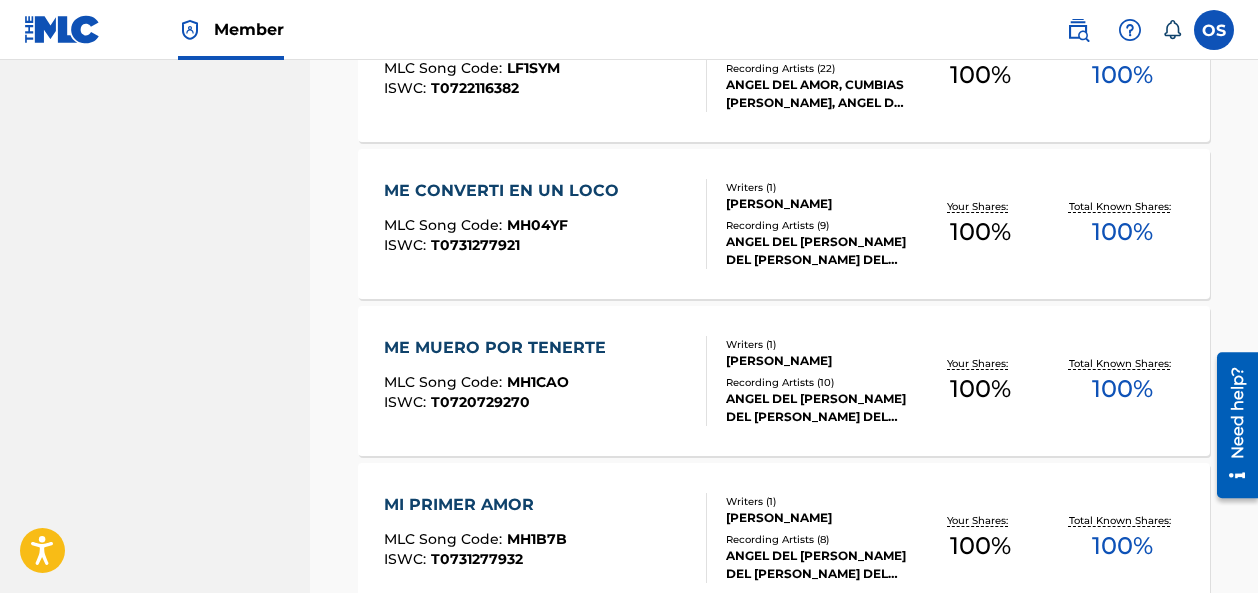 scroll, scrollTop: 1746, scrollLeft: 0, axis: vertical 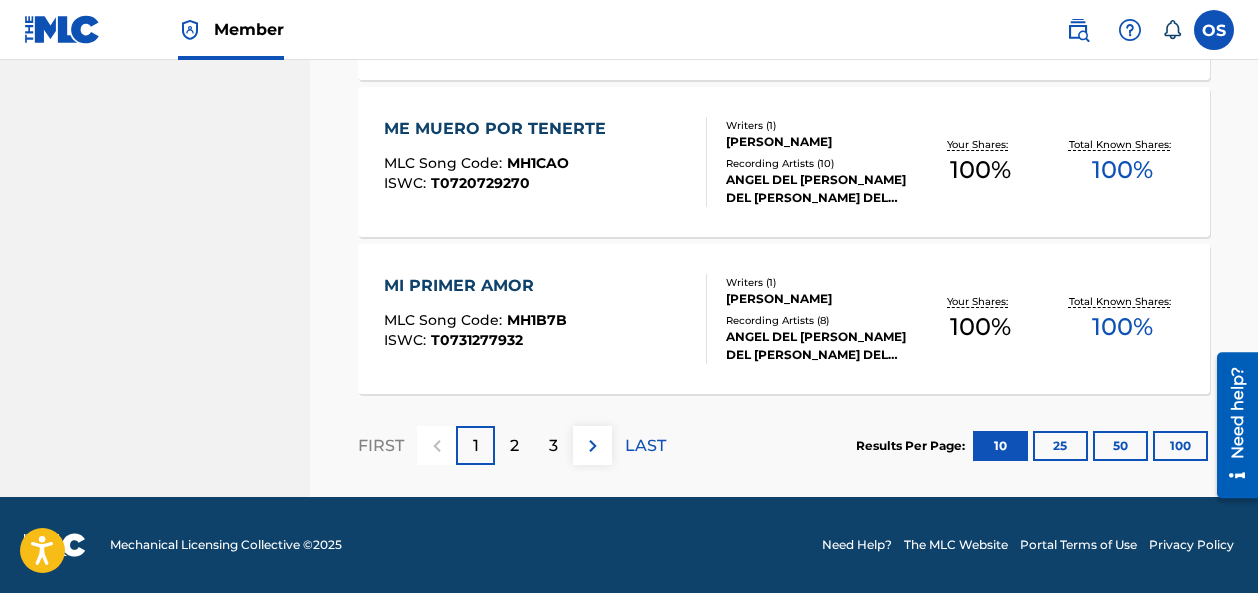 click on "100" at bounding box center [1180, 446] 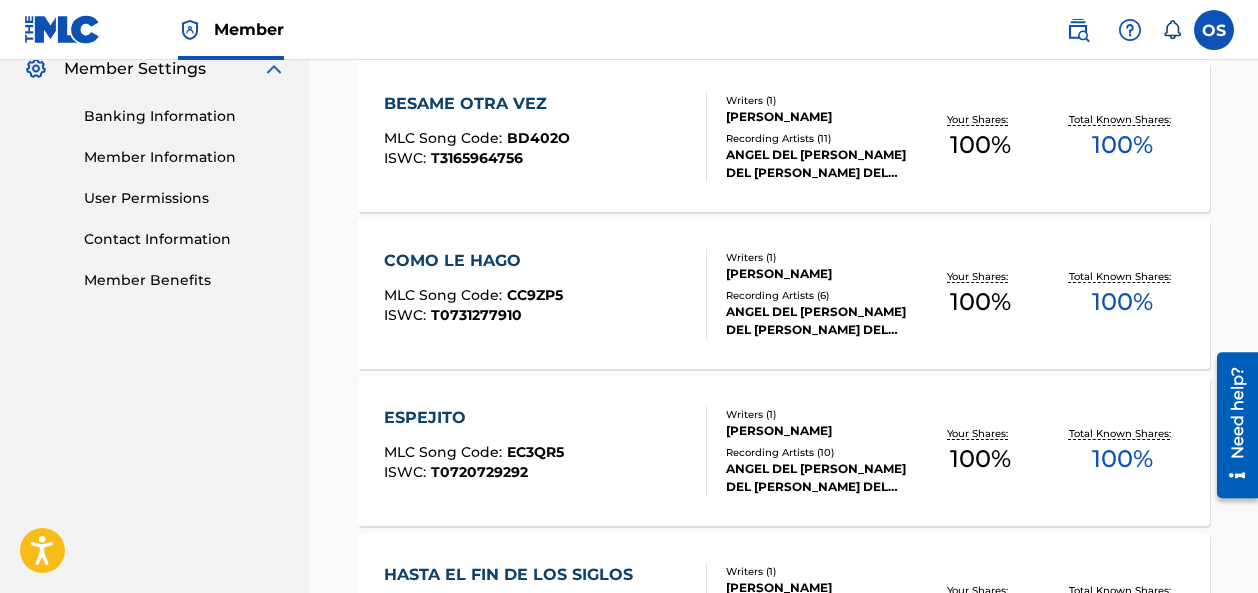 scroll, scrollTop: 0, scrollLeft: 0, axis: both 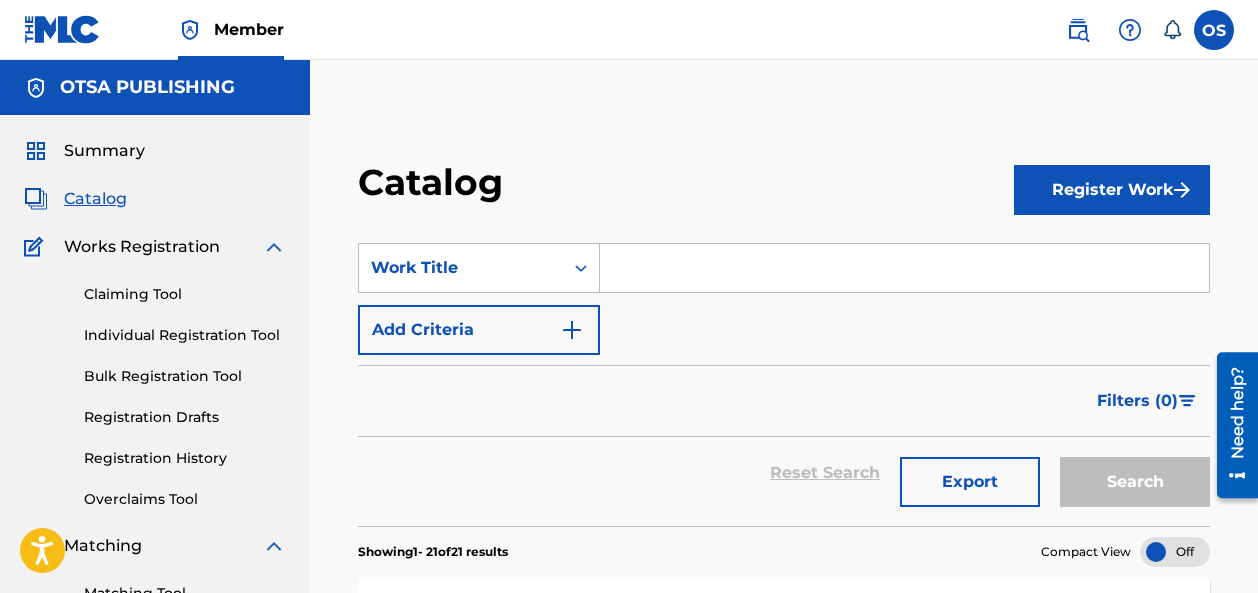 click on "Register Work" at bounding box center (1112, 190) 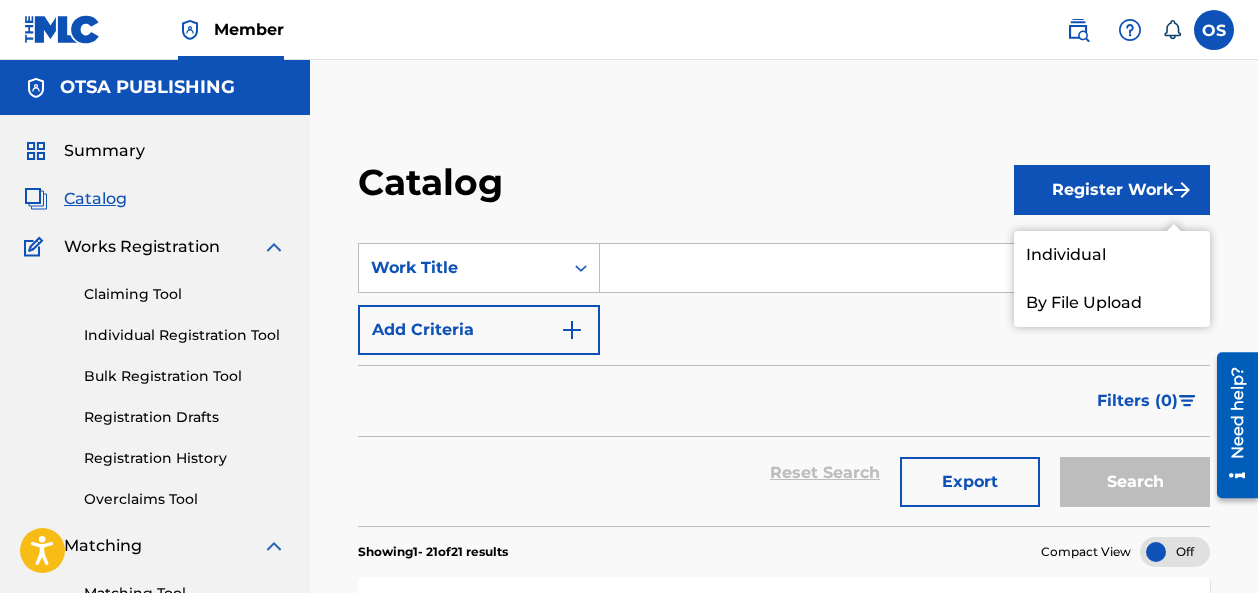 click on "Individual" at bounding box center (1112, 255) 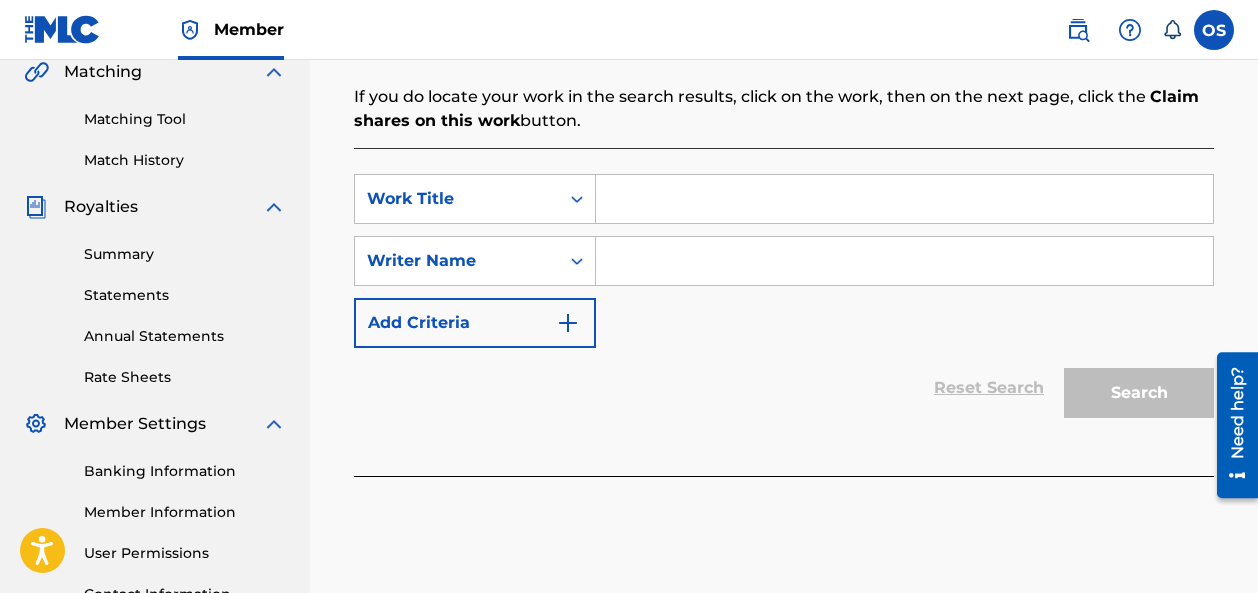 scroll, scrollTop: 490, scrollLeft: 0, axis: vertical 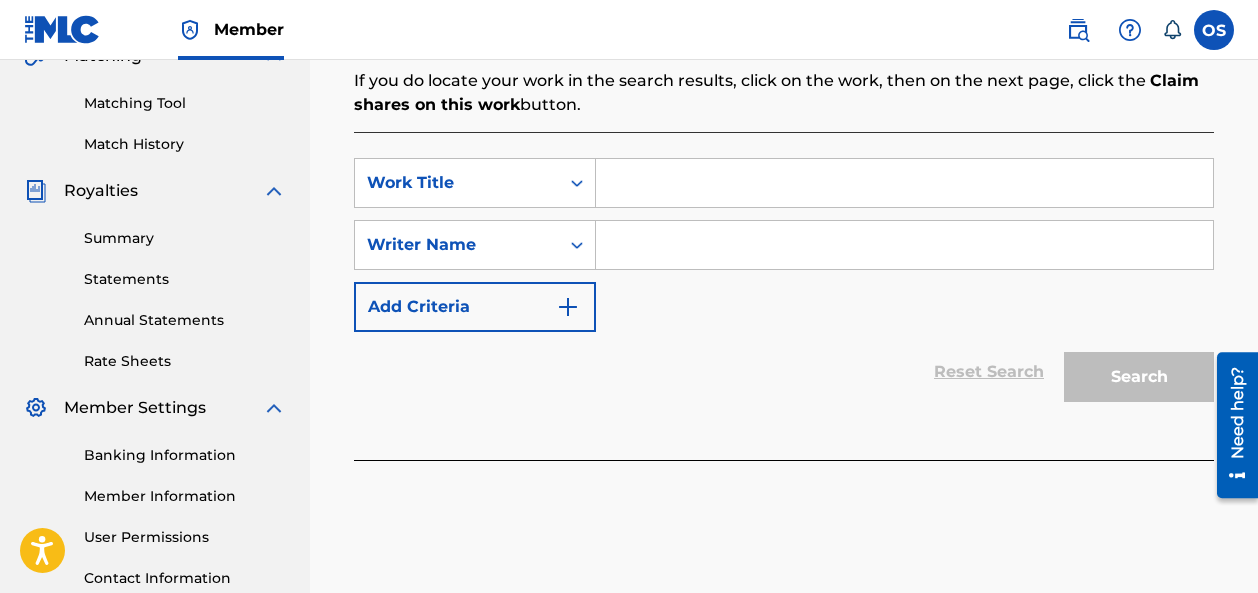 click at bounding box center [904, 183] 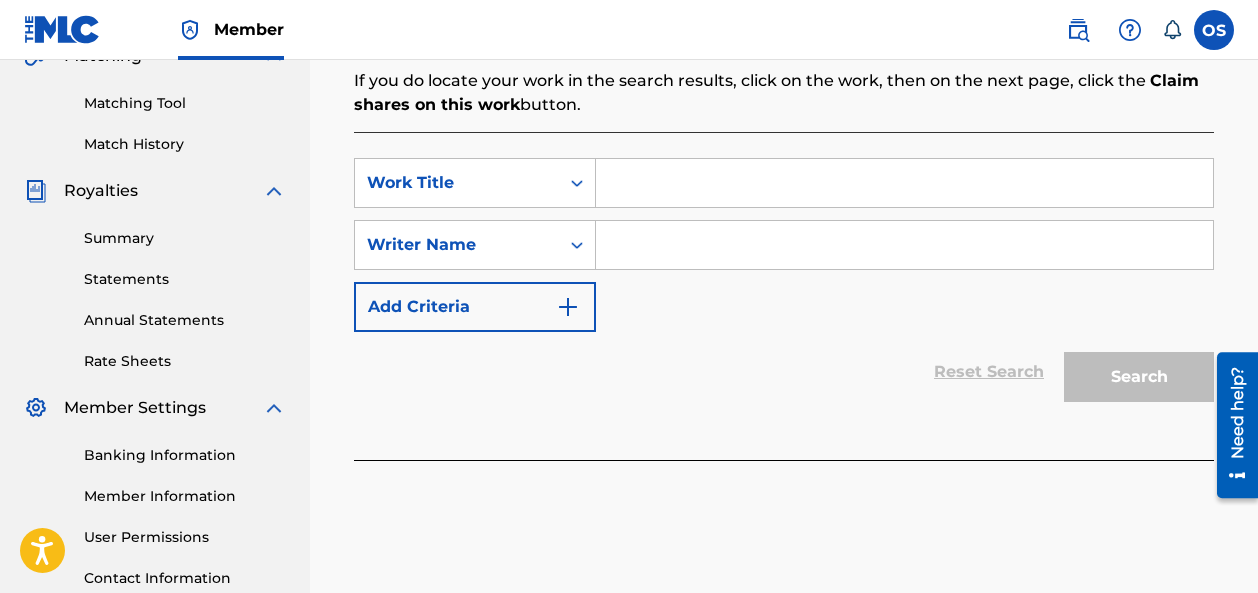 paste on "Ya No Me Vuelvo a Enamorar" 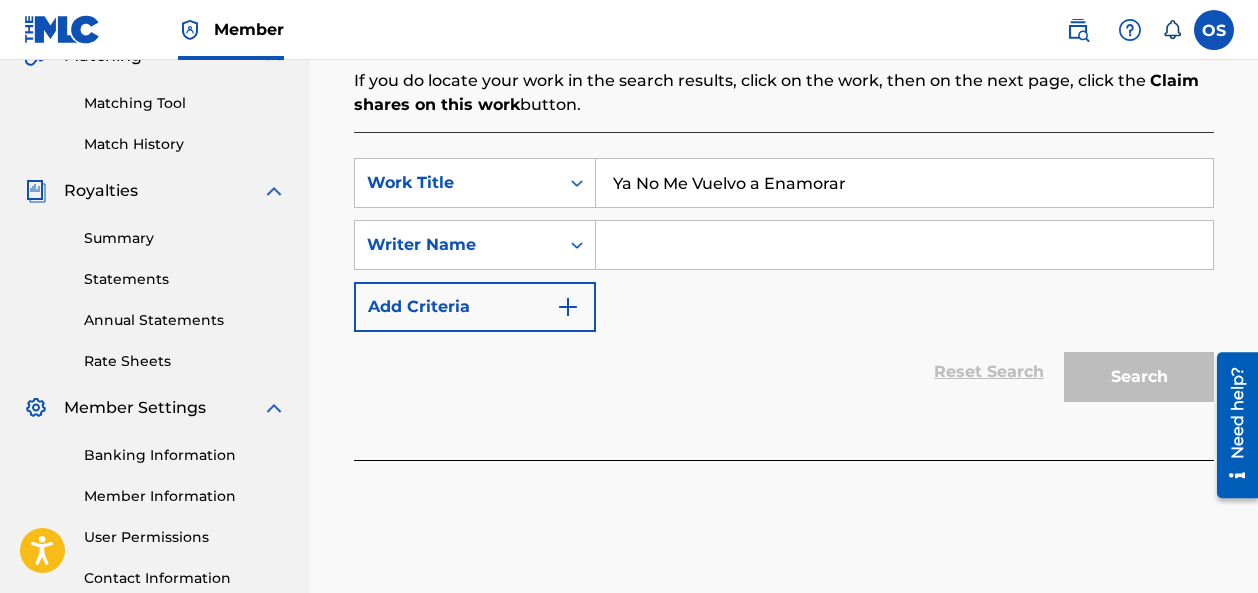 type on "Ya No Me Vuelvo a Enamorar" 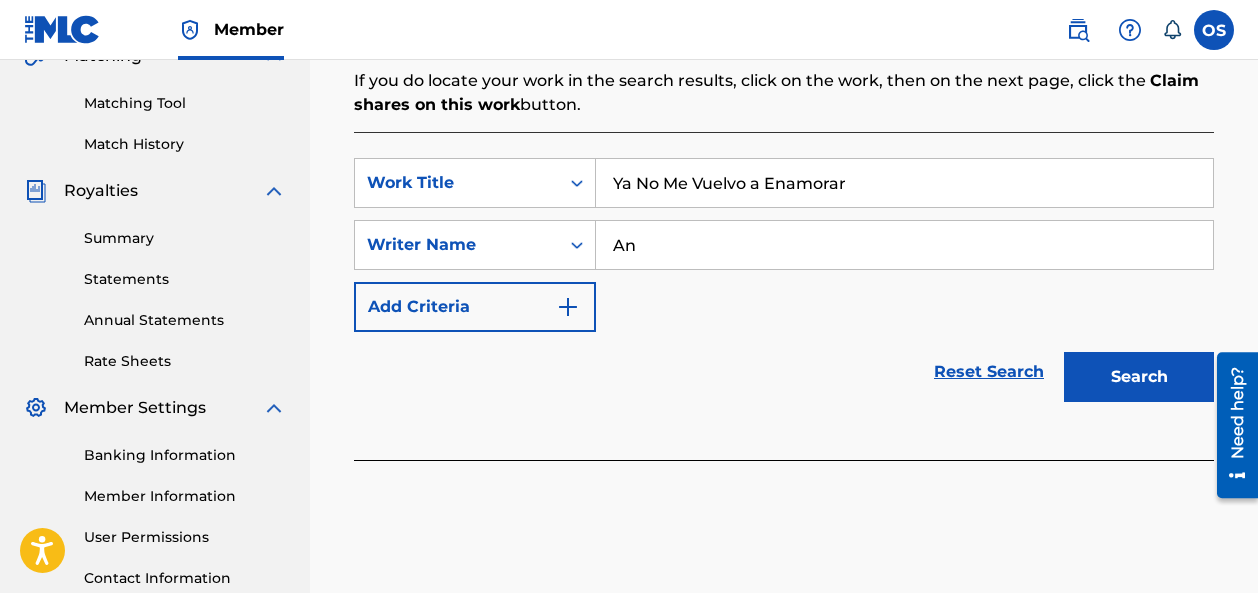 type on "A" 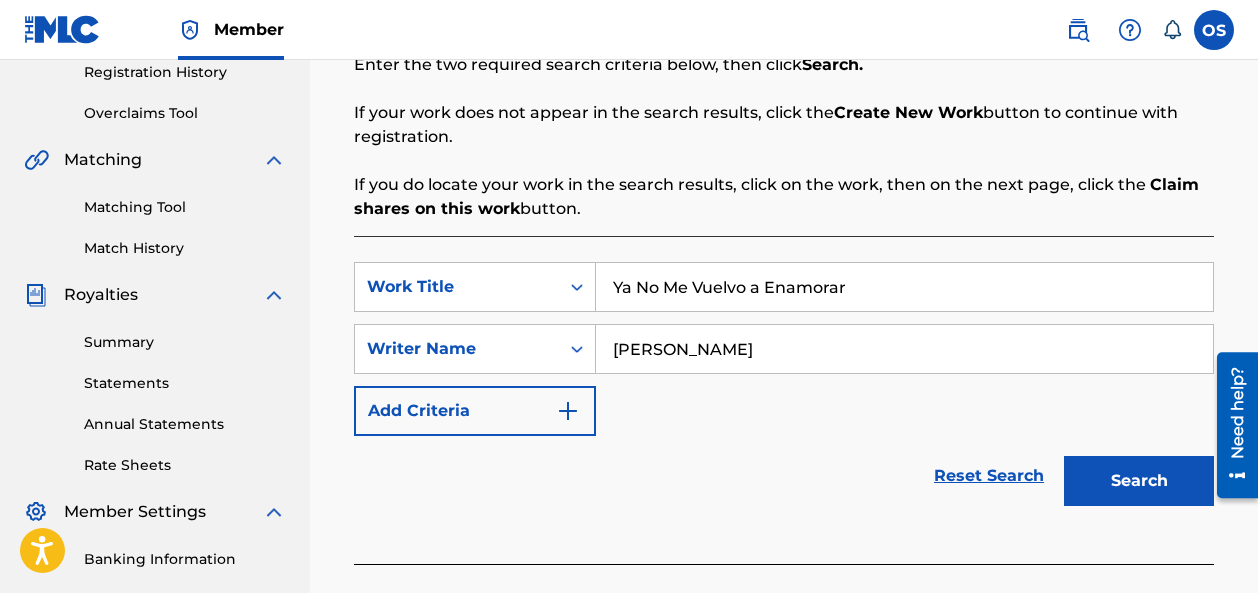 scroll, scrollTop: 401, scrollLeft: 0, axis: vertical 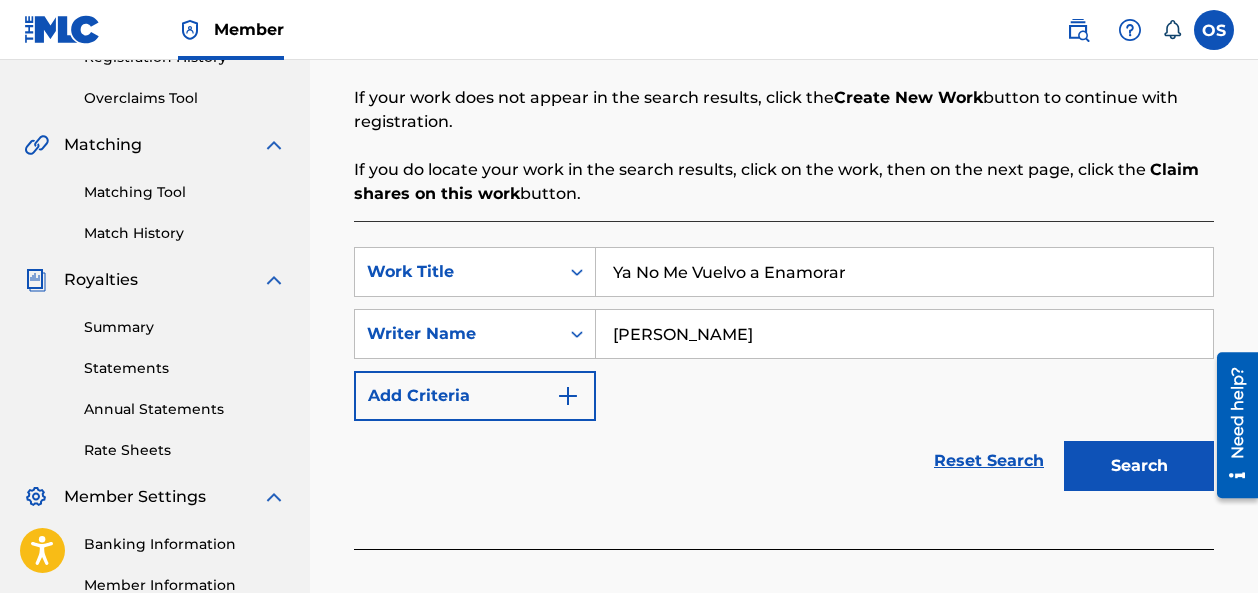 type on "[PERSON_NAME]" 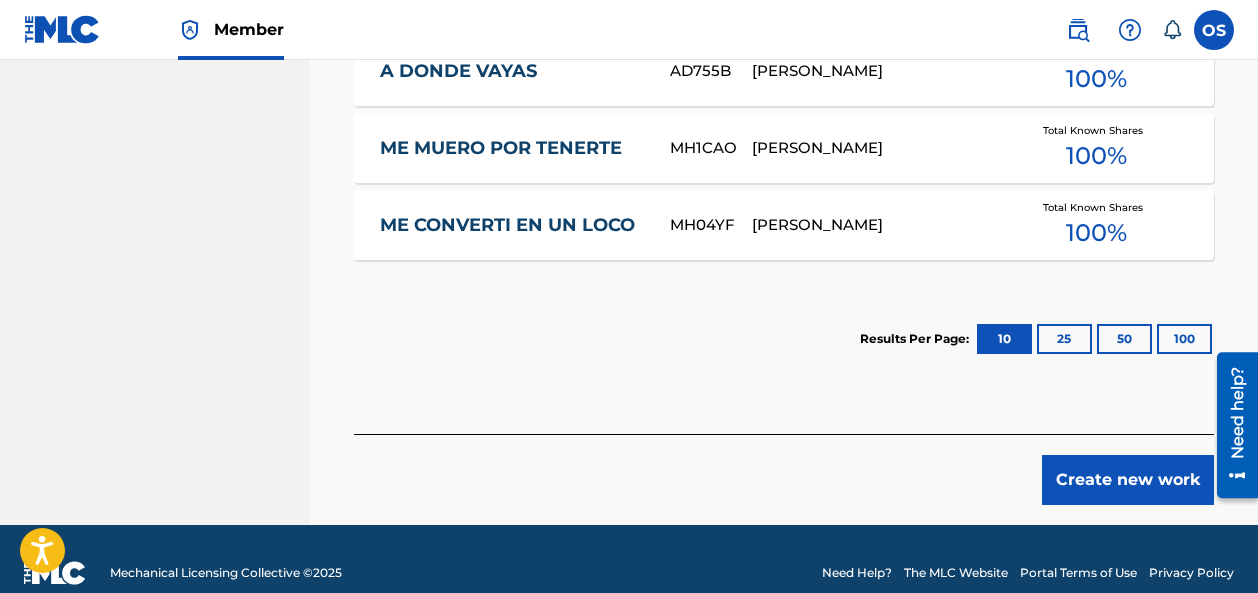 click on "Create new work" at bounding box center (1128, 480) 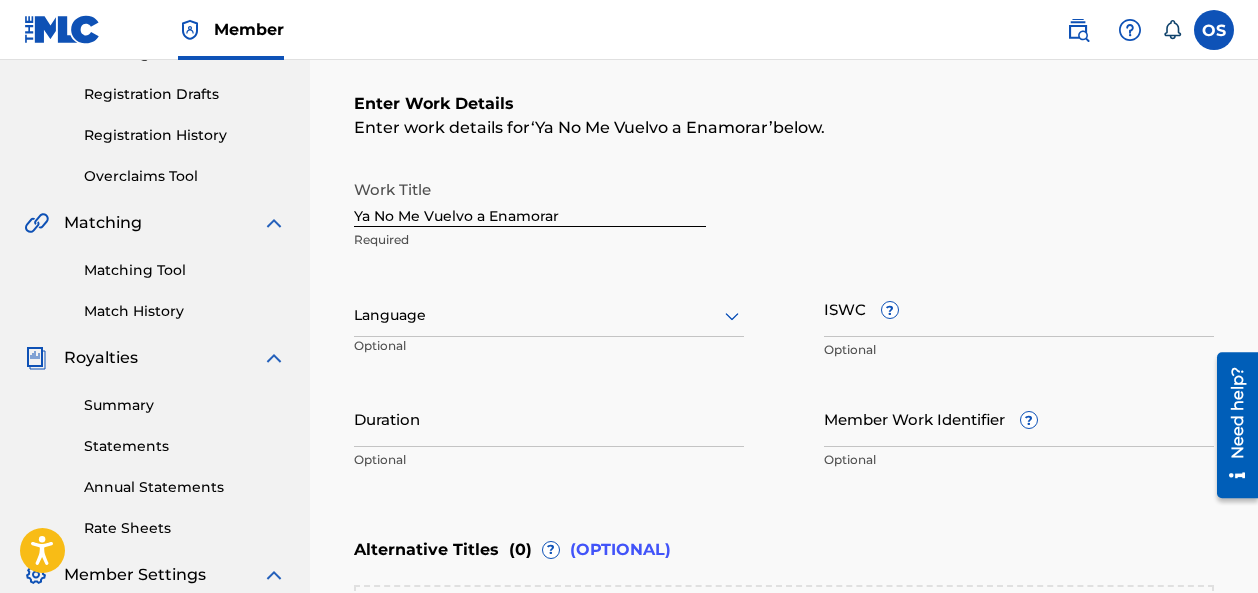 scroll, scrollTop: 319, scrollLeft: 0, axis: vertical 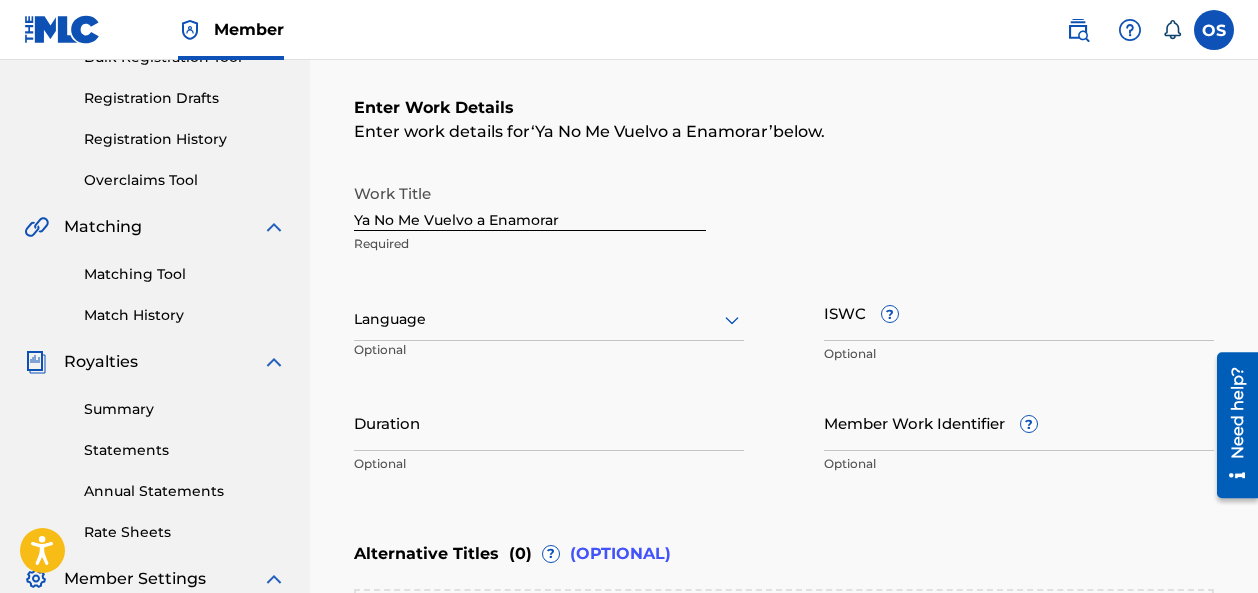 click on "Language" at bounding box center (549, 320) 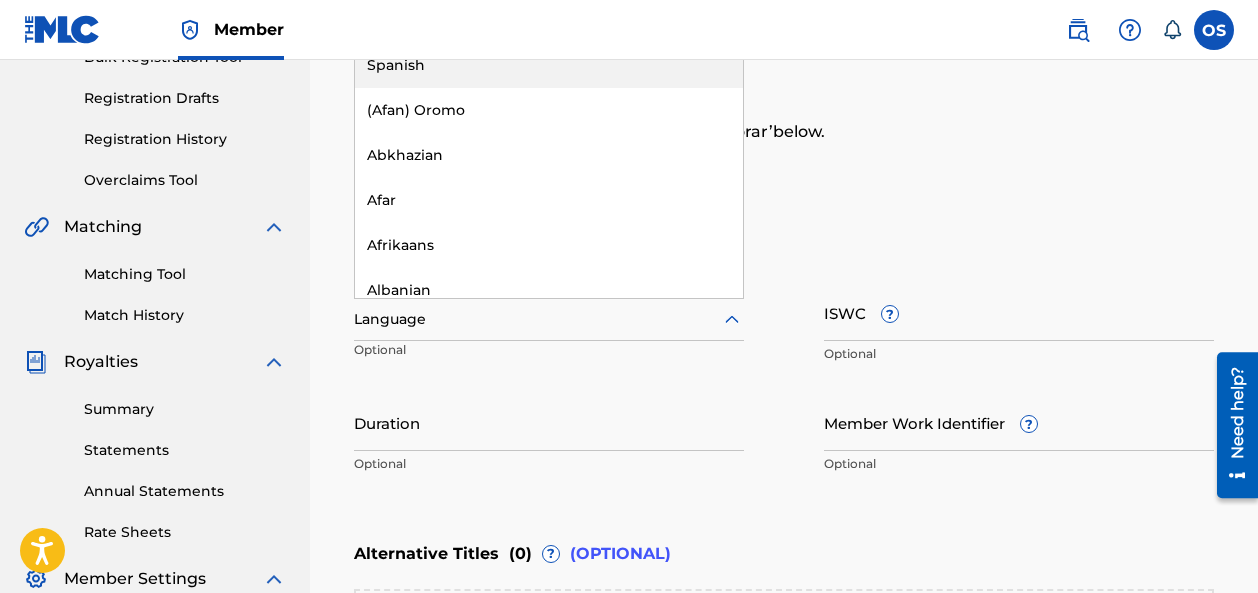 click on "Spanish" at bounding box center [549, 65] 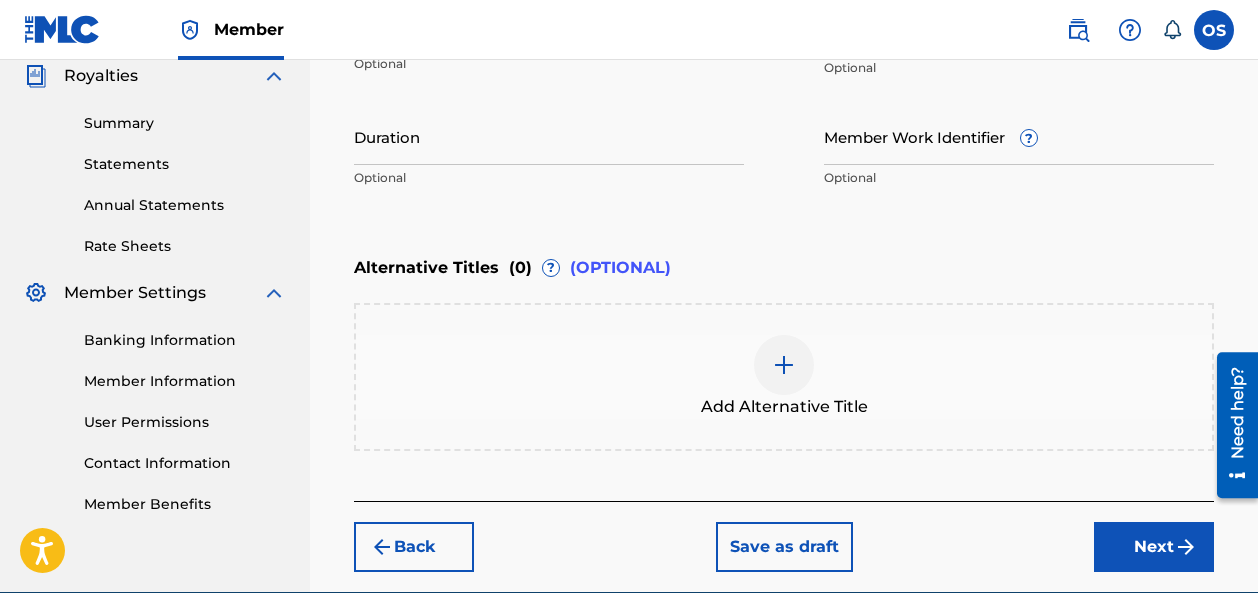 scroll, scrollTop: 596, scrollLeft: 0, axis: vertical 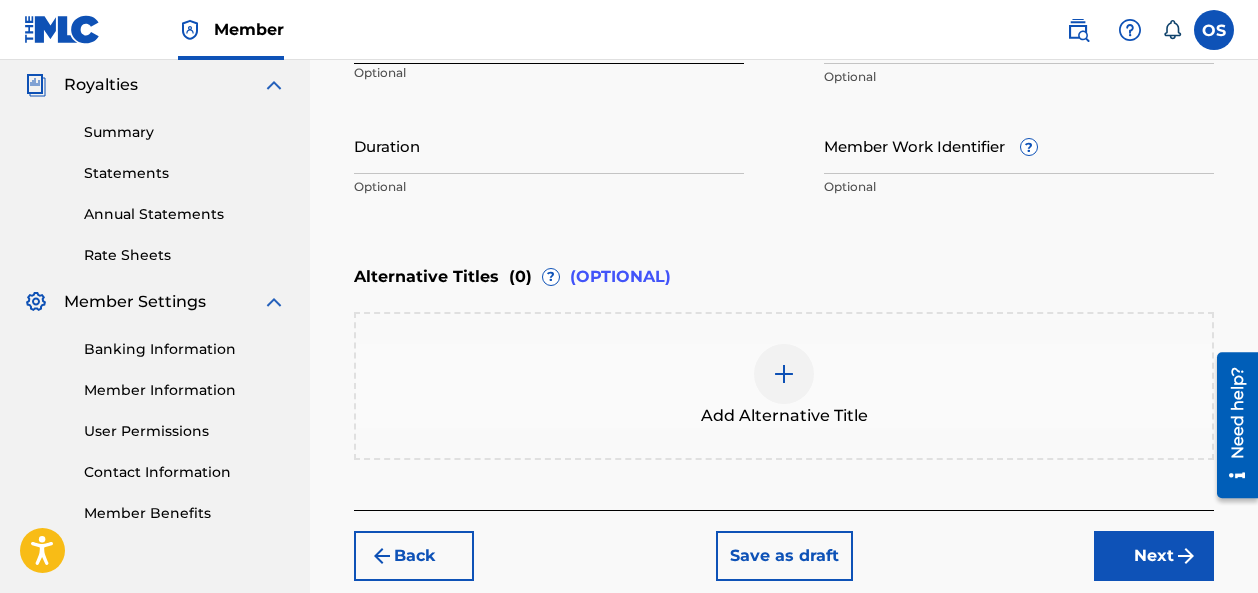click on "Duration" at bounding box center [549, 145] 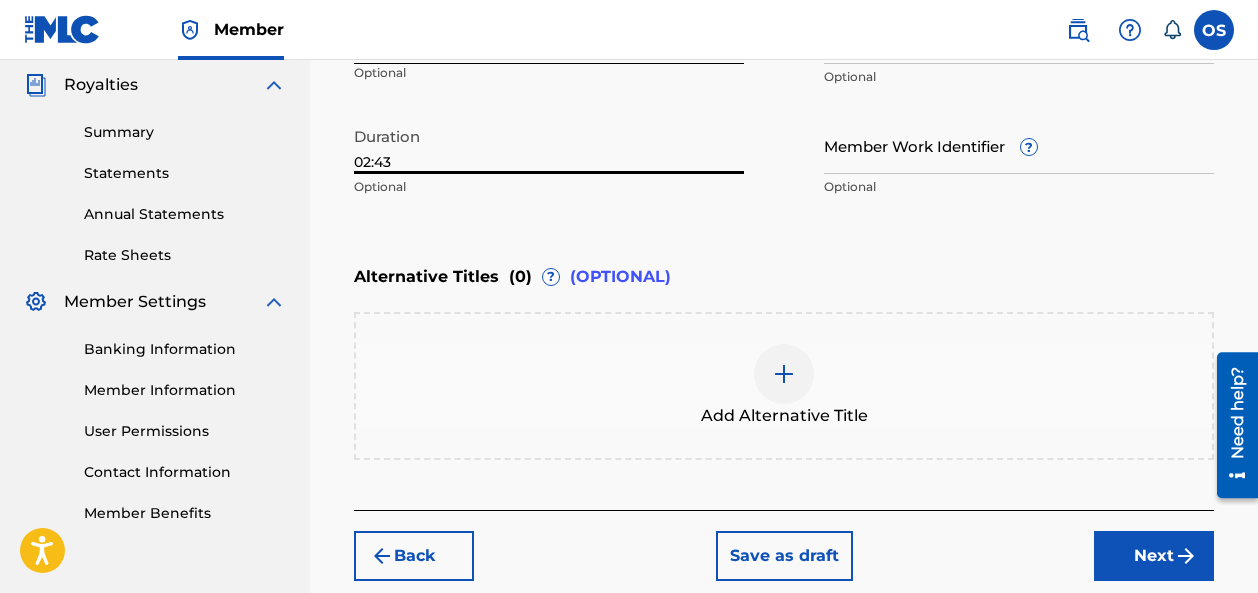 type on "02:43" 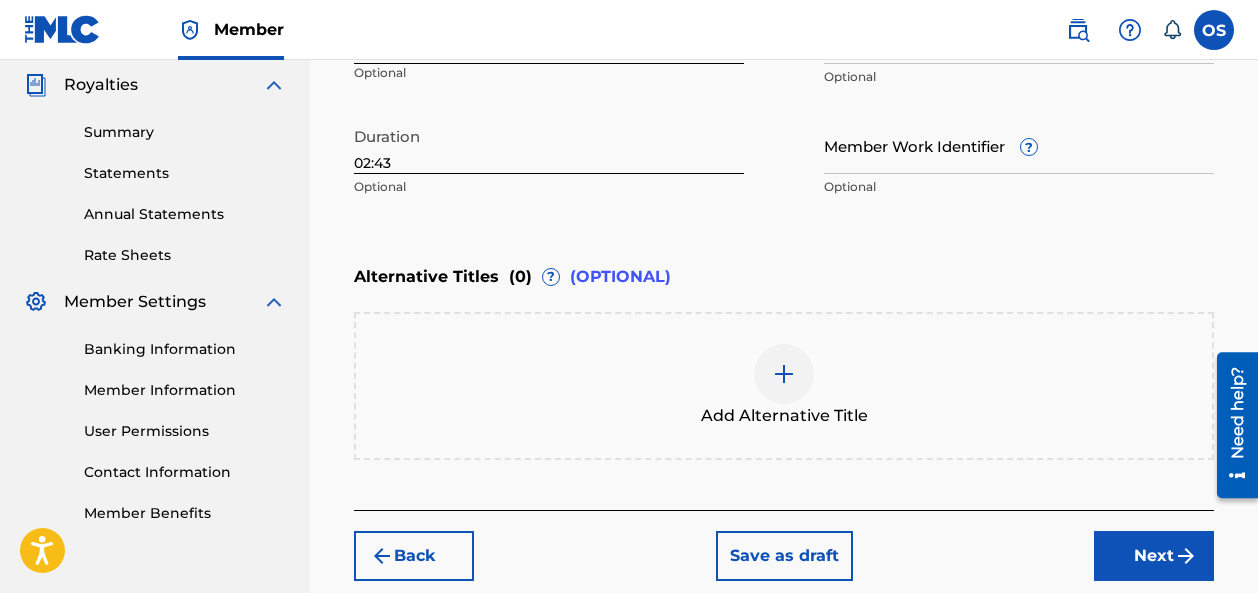 click on "Next" at bounding box center (1154, 556) 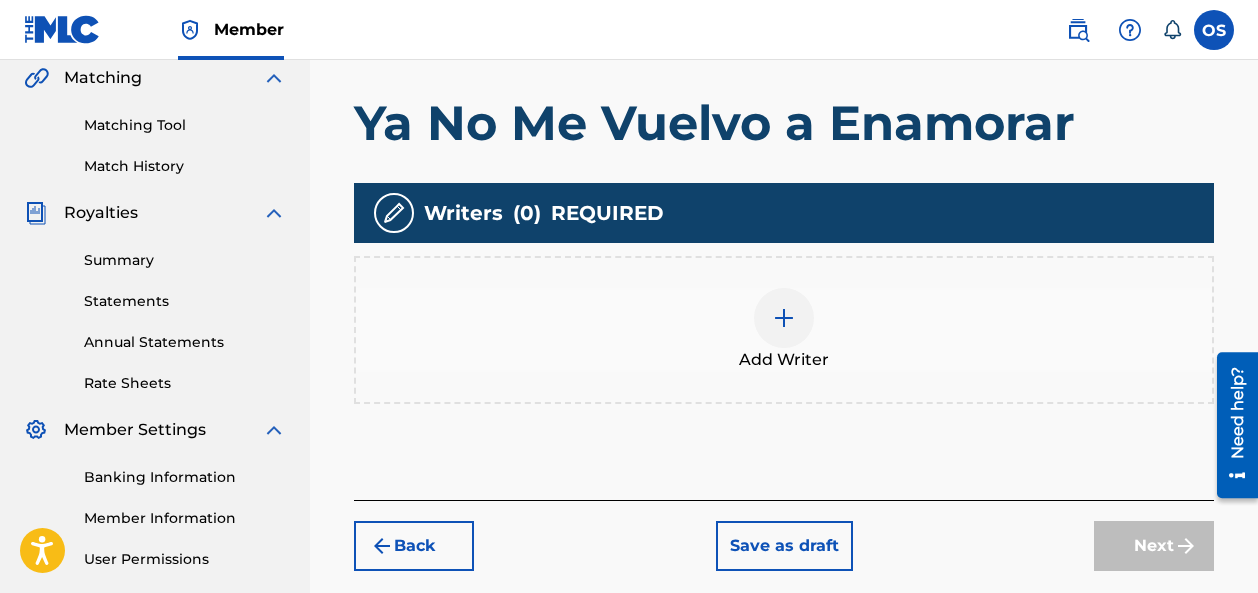 scroll, scrollTop: 467, scrollLeft: 0, axis: vertical 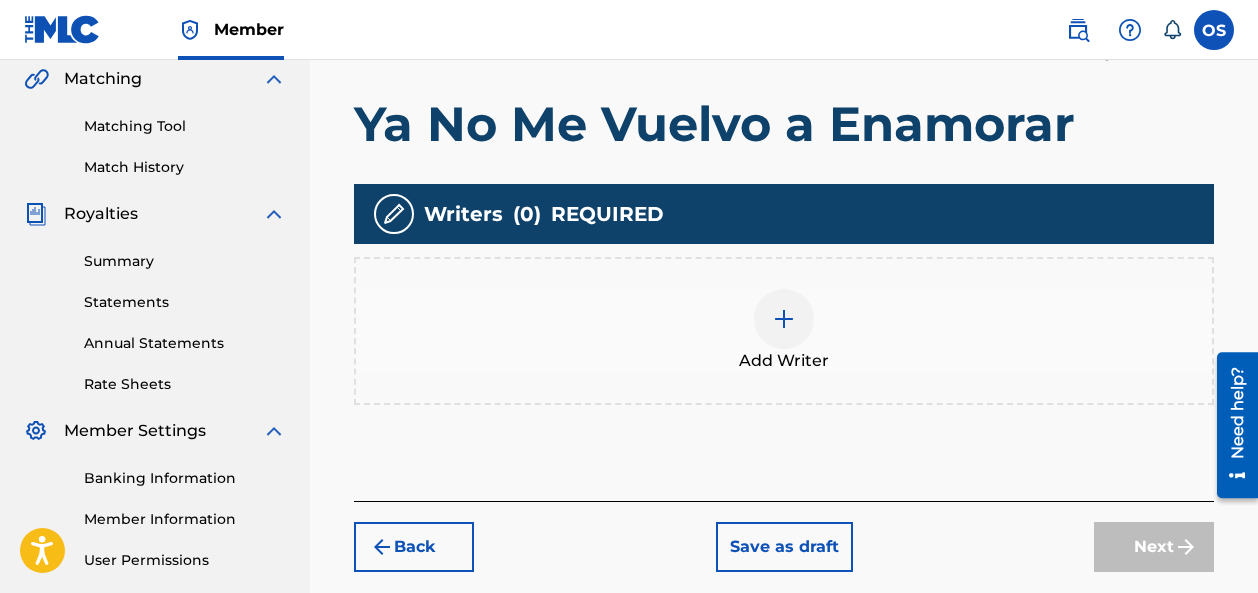 click at bounding box center (784, 319) 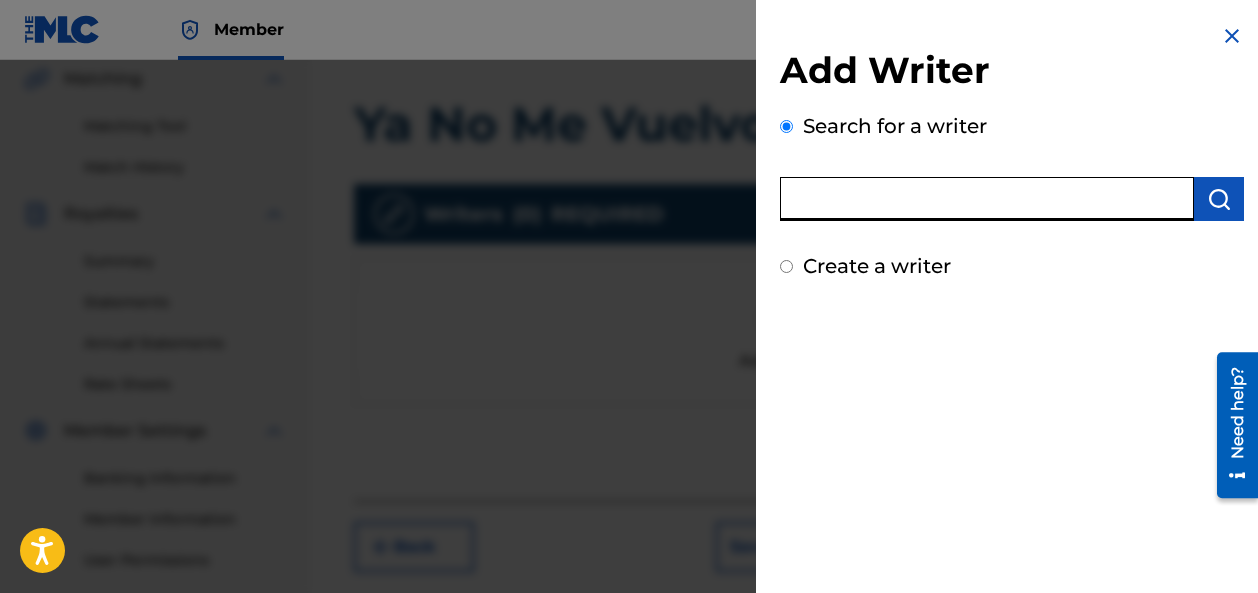 click at bounding box center (987, 199) 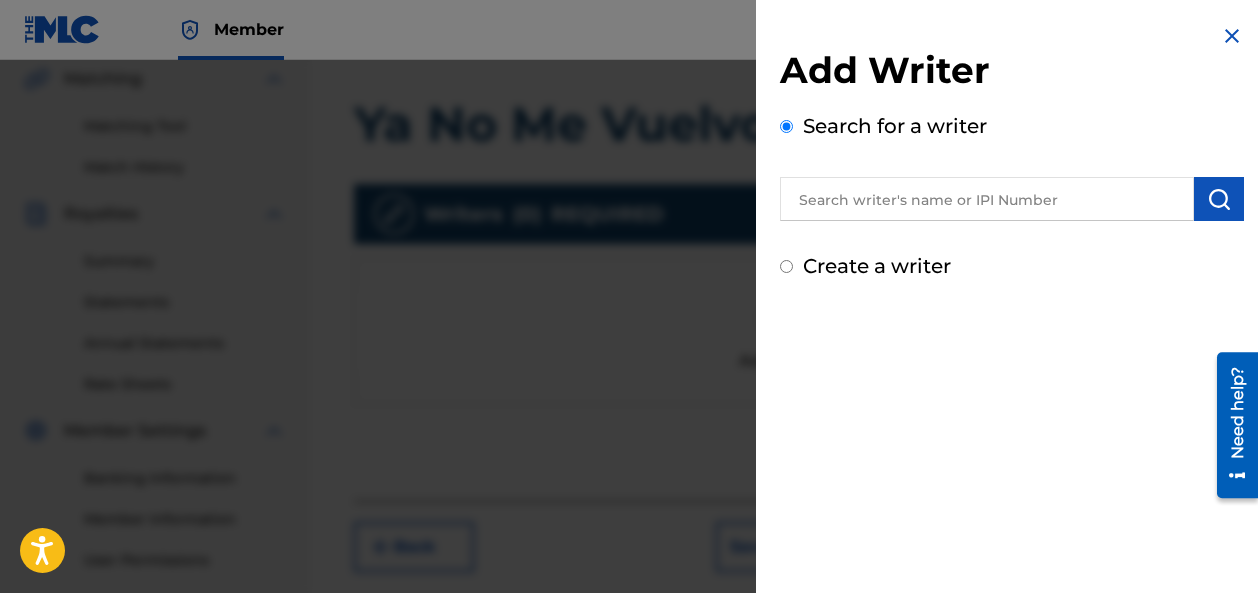 click at bounding box center [987, 199] 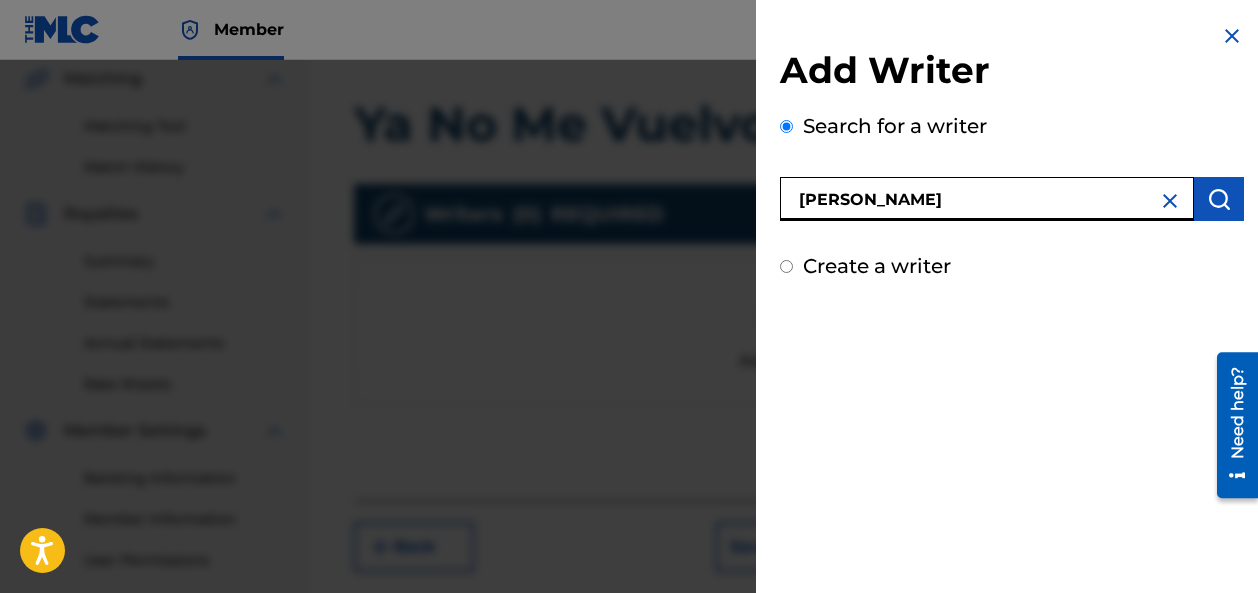 type on "[PERSON_NAME]" 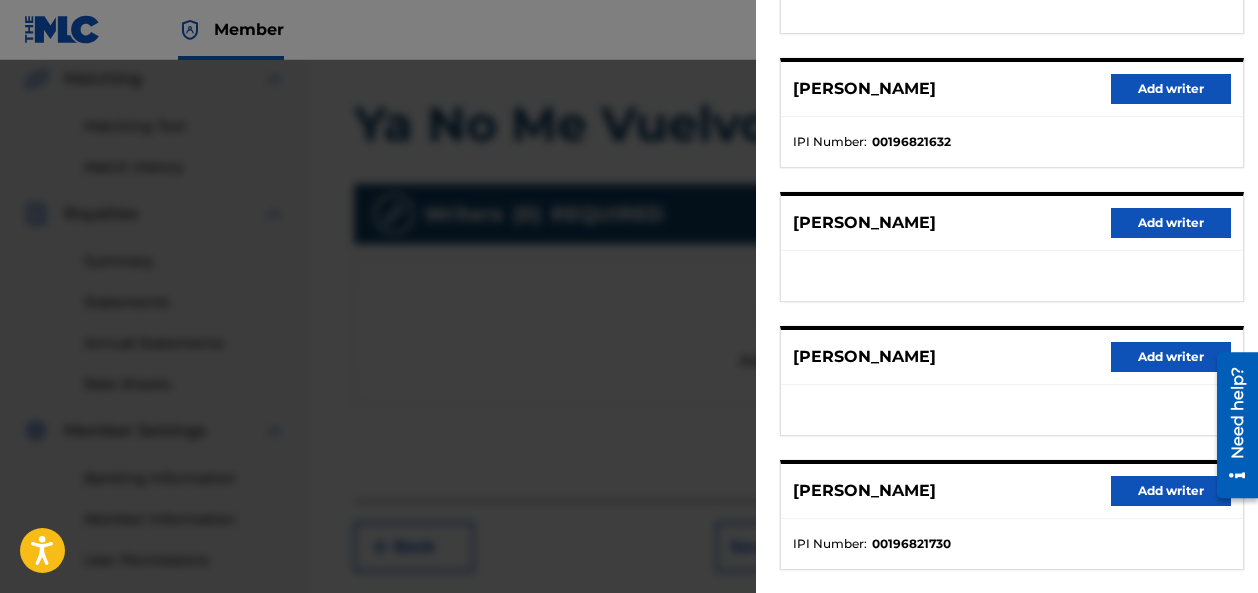 scroll, scrollTop: 449, scrollLeft: 0, axis: vertical 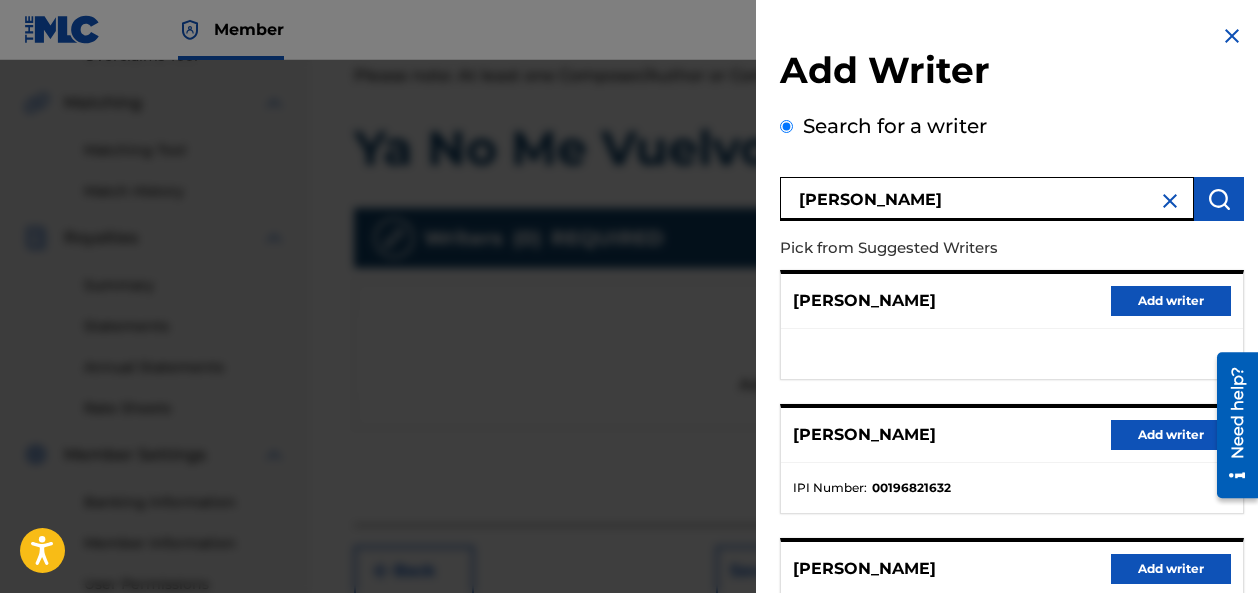 click at bounding box center (1232, 36) 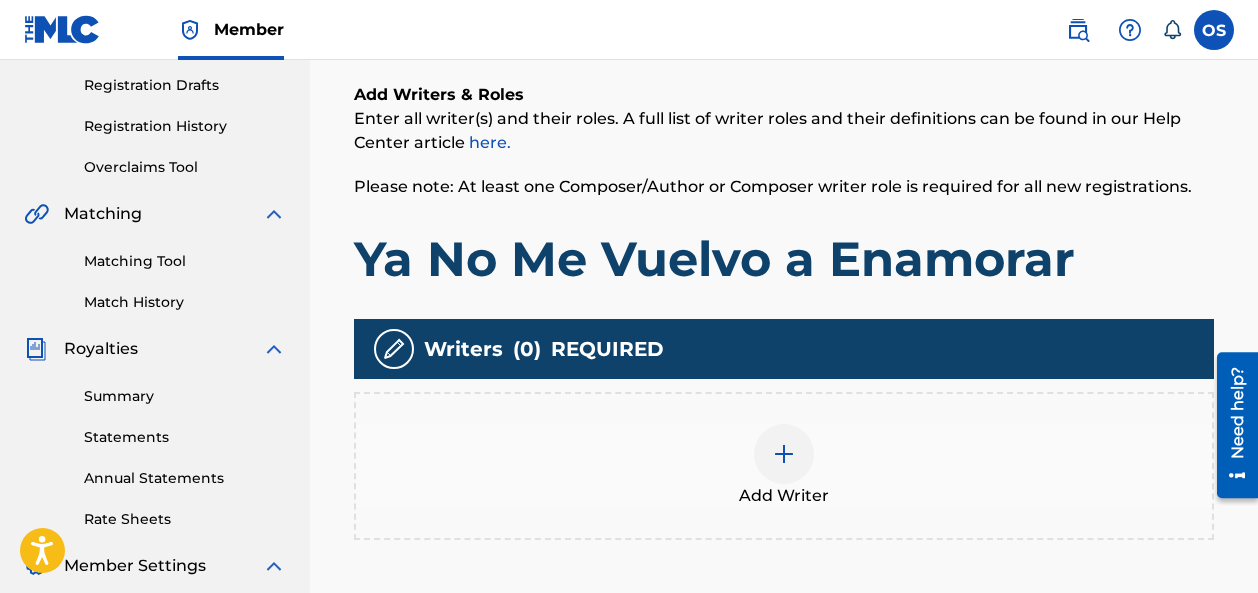 scroll, scrollTop: 0, scrollLeft: 0, axis: both 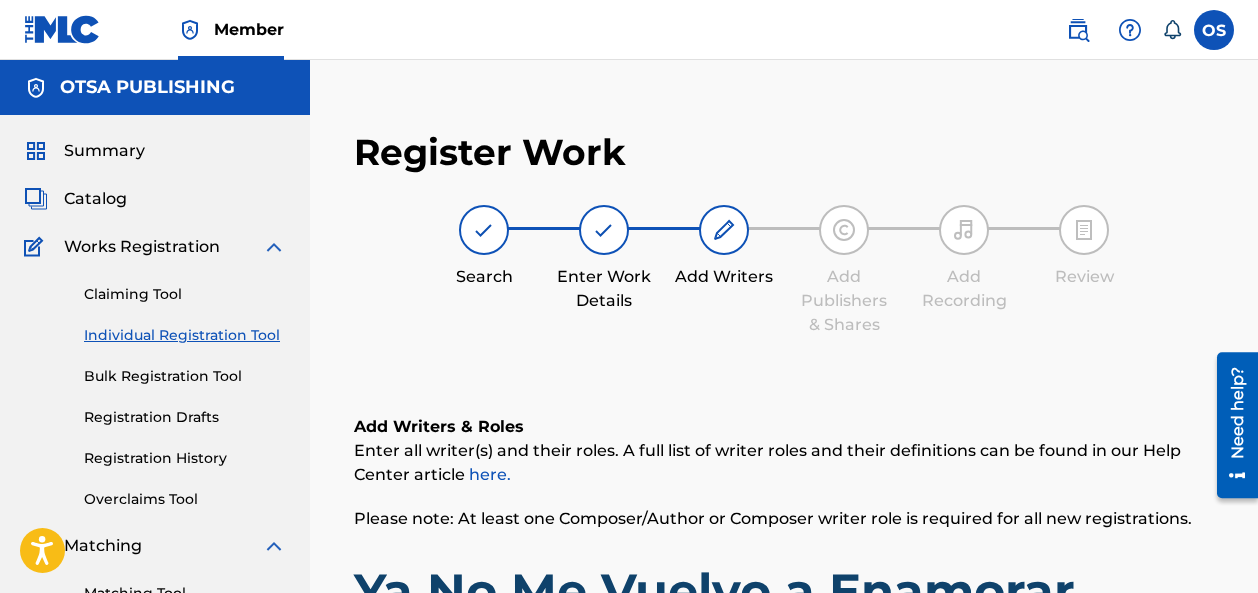 click on "Claiming Tool" at bounding box center (185, 294) 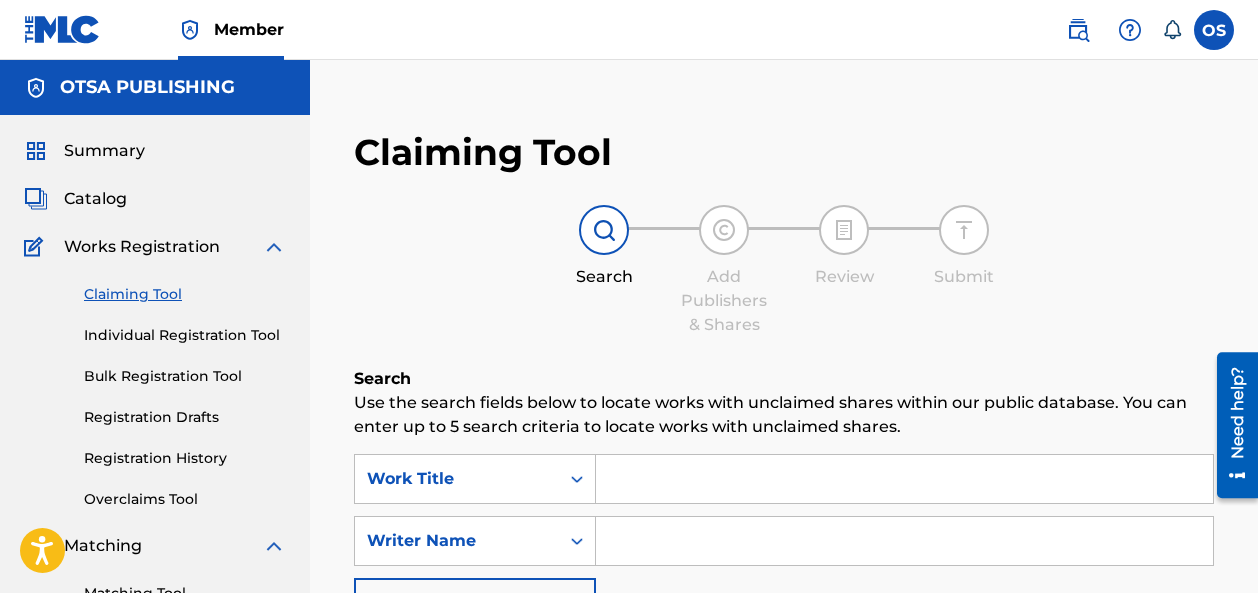 click on "Catalog" at bounding box center (95, 199) 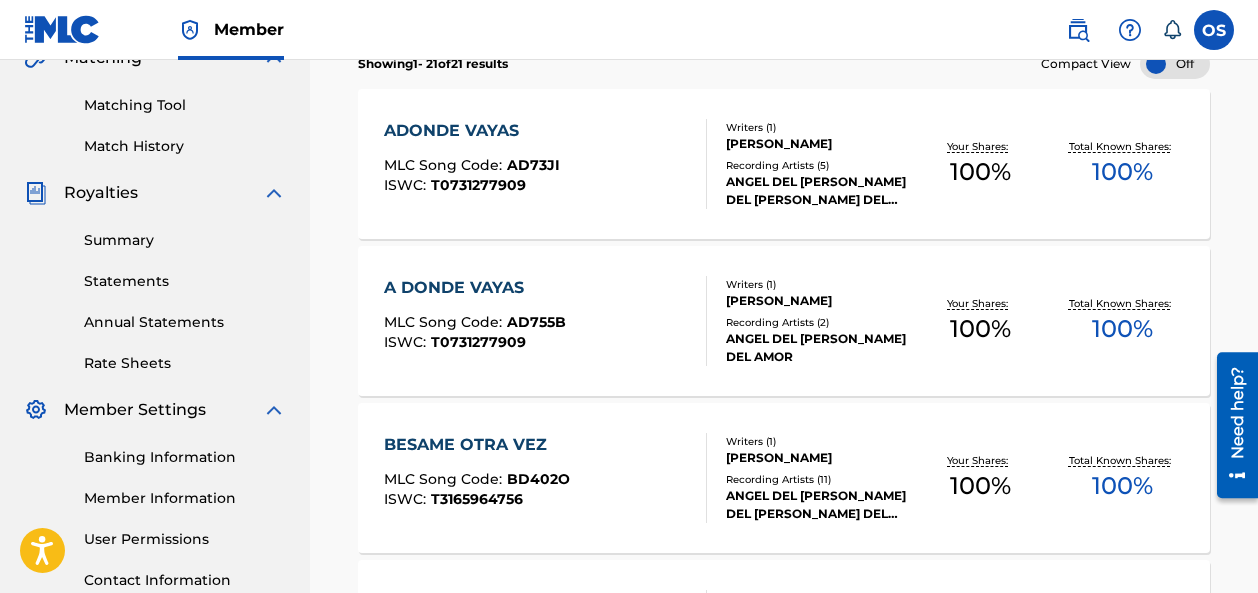 scroll, scrollTop: 503, scrollLeft: 0, axis: vertical 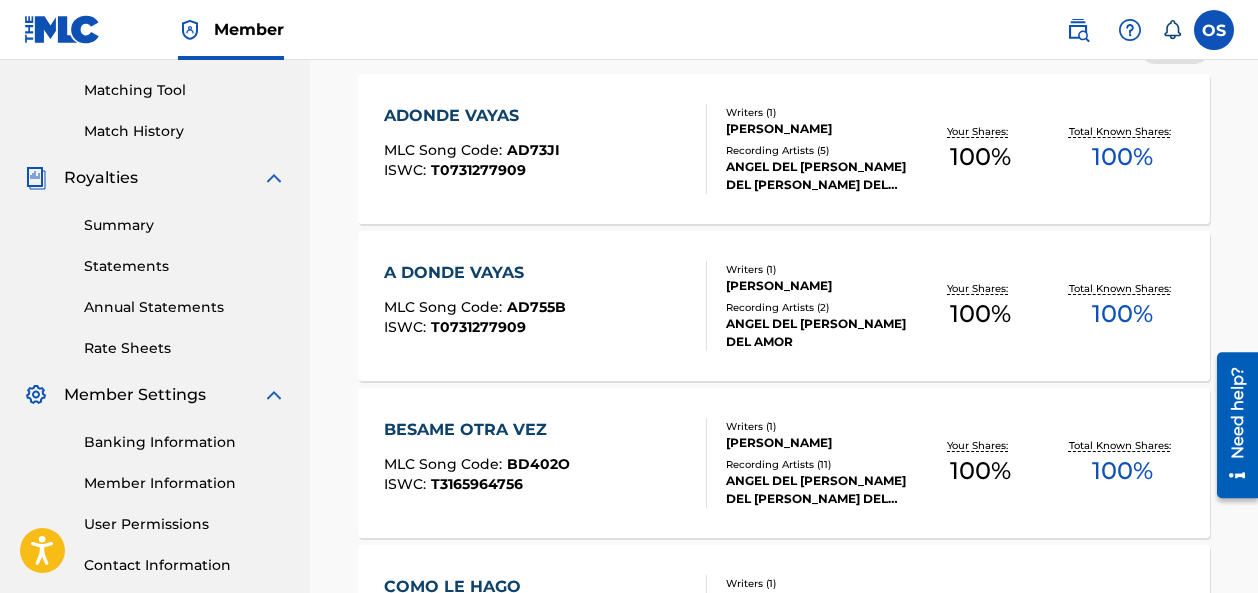 click on "[PERSON_NAME]" at bounding box center (817, 129) 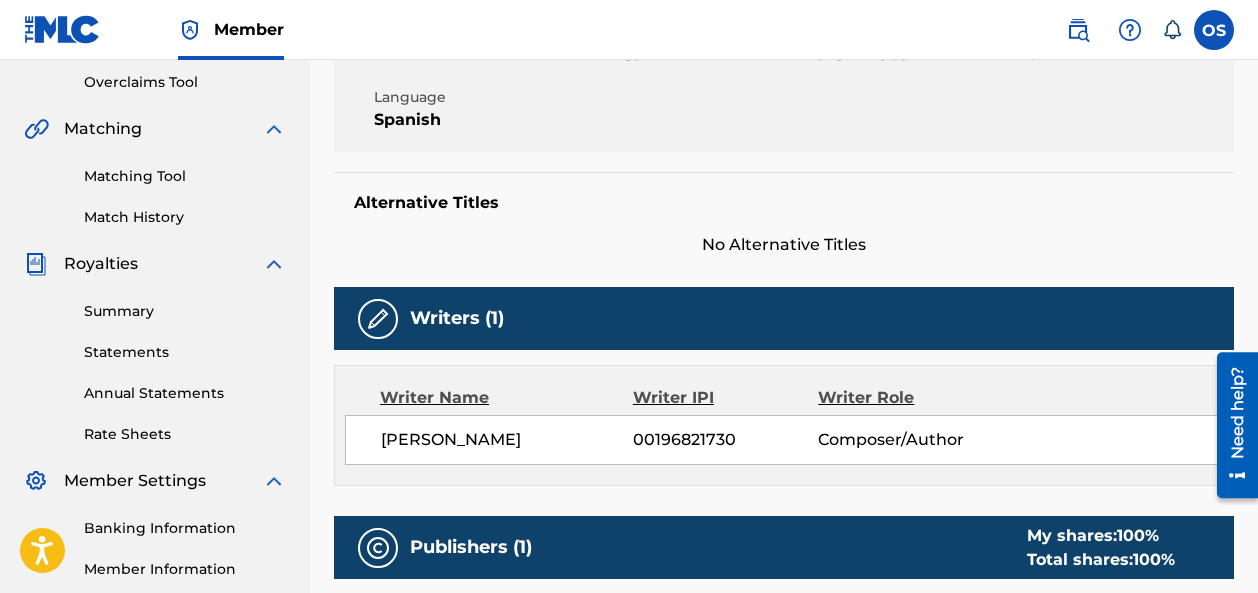 scroll, scrollTop: 432, scrollLeft: 0, axis: vertical 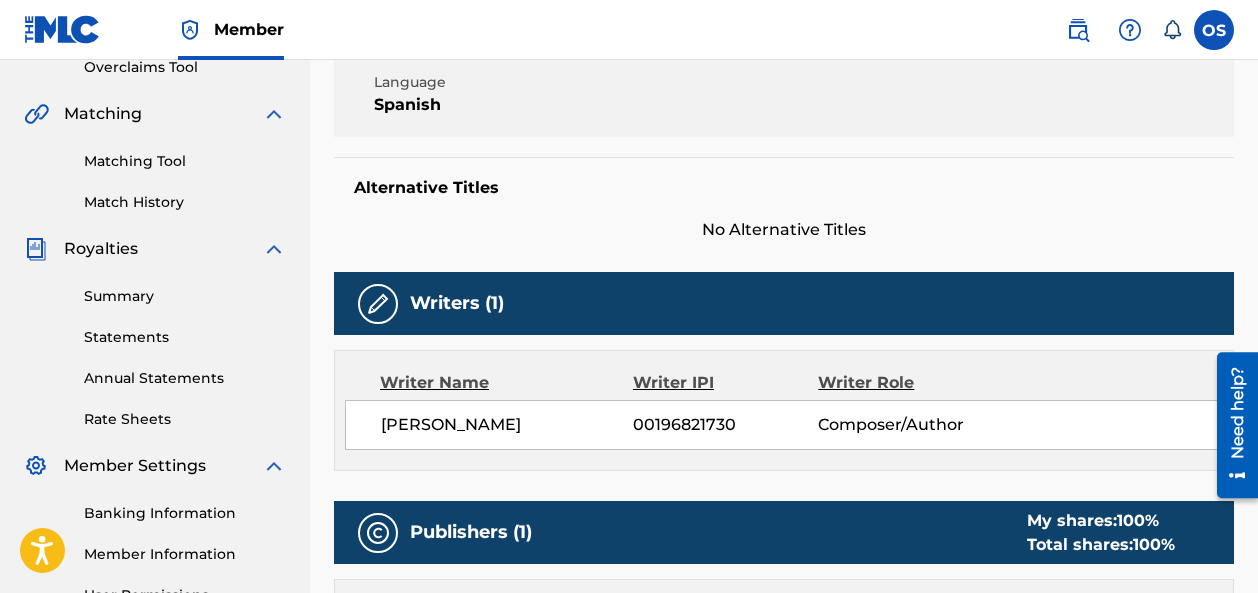 click on "00196821730" at bounding box center [725, 425] 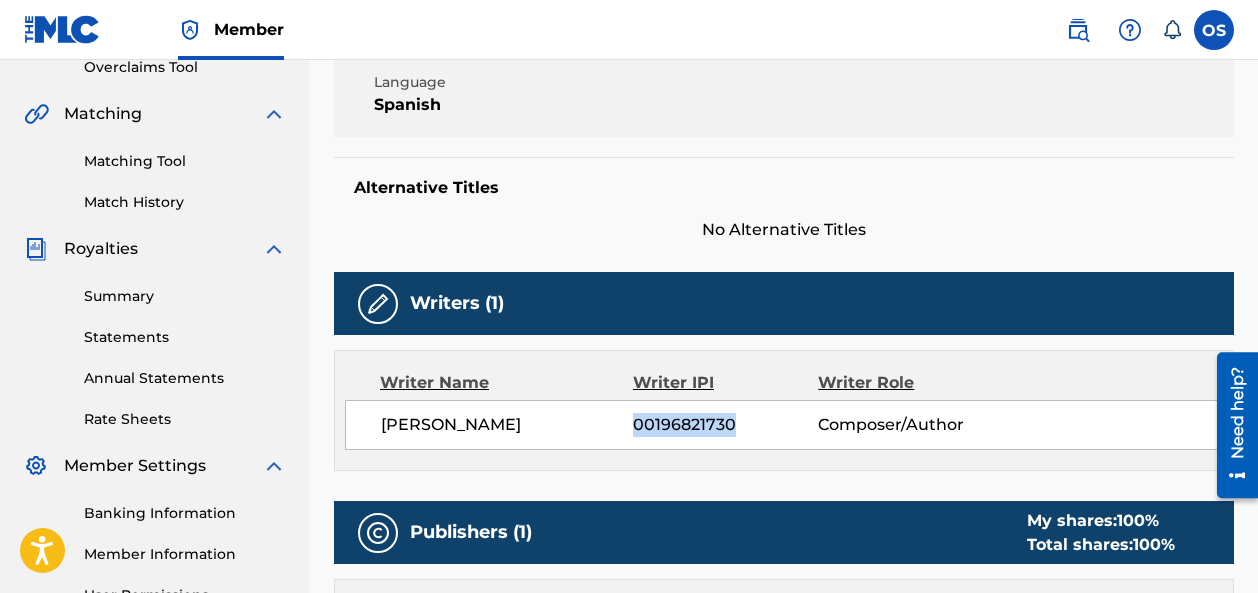 click on "00196821730" at bounding box center (725, 425) 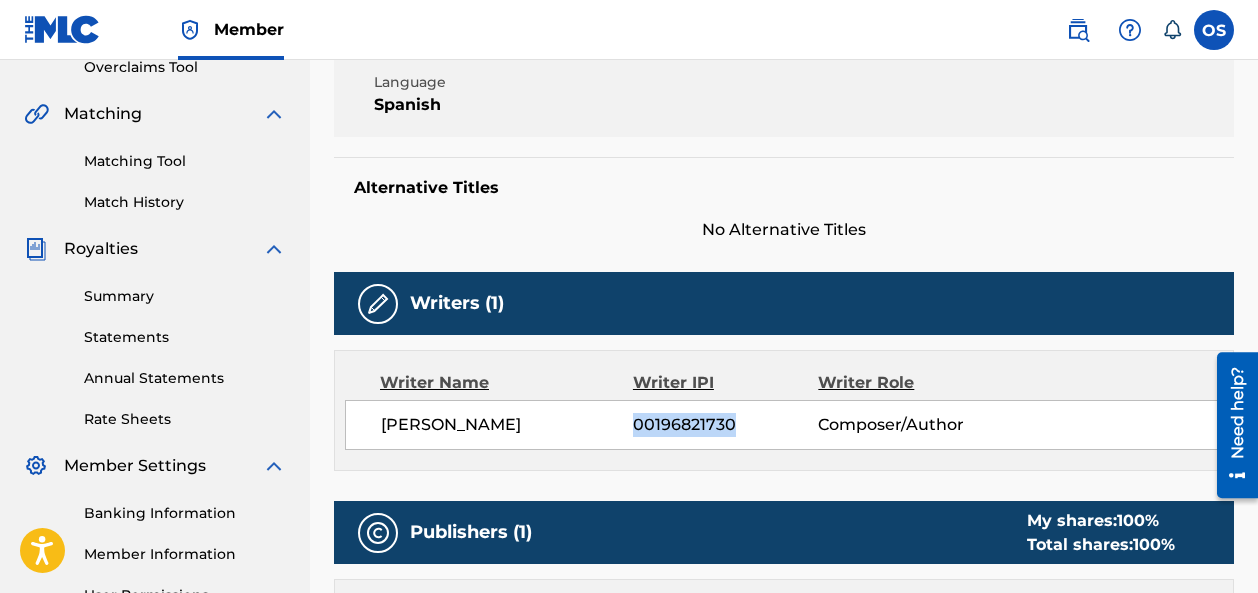 copy on "00196821730" 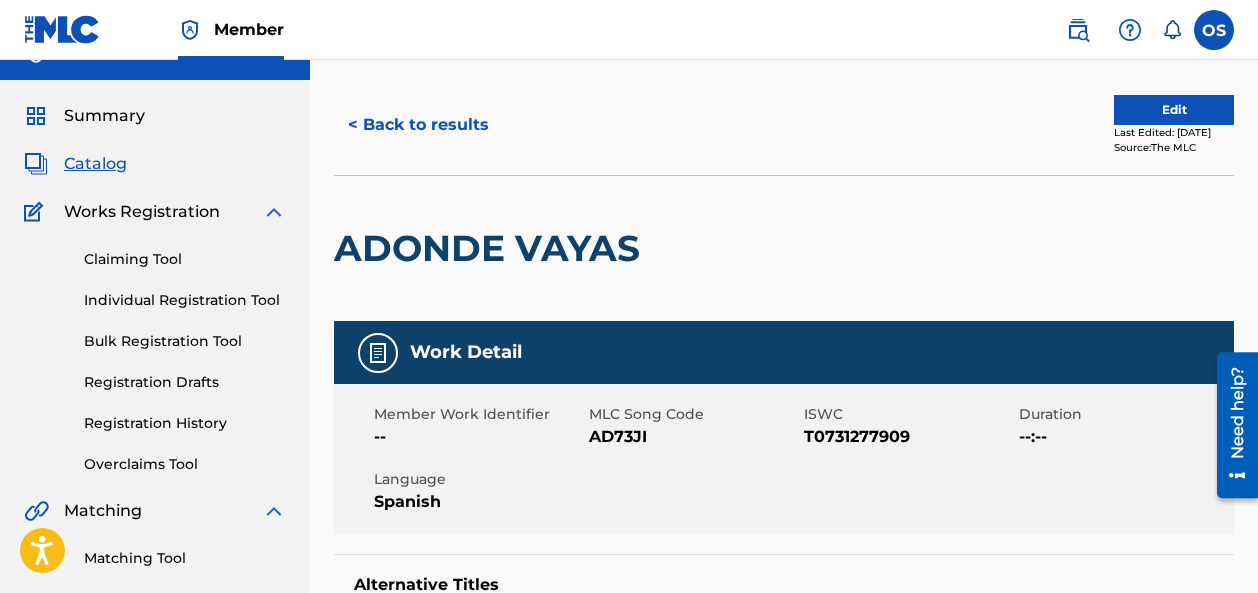 scroll, scrollTop: 0, scrollLeft: 0, axis: both 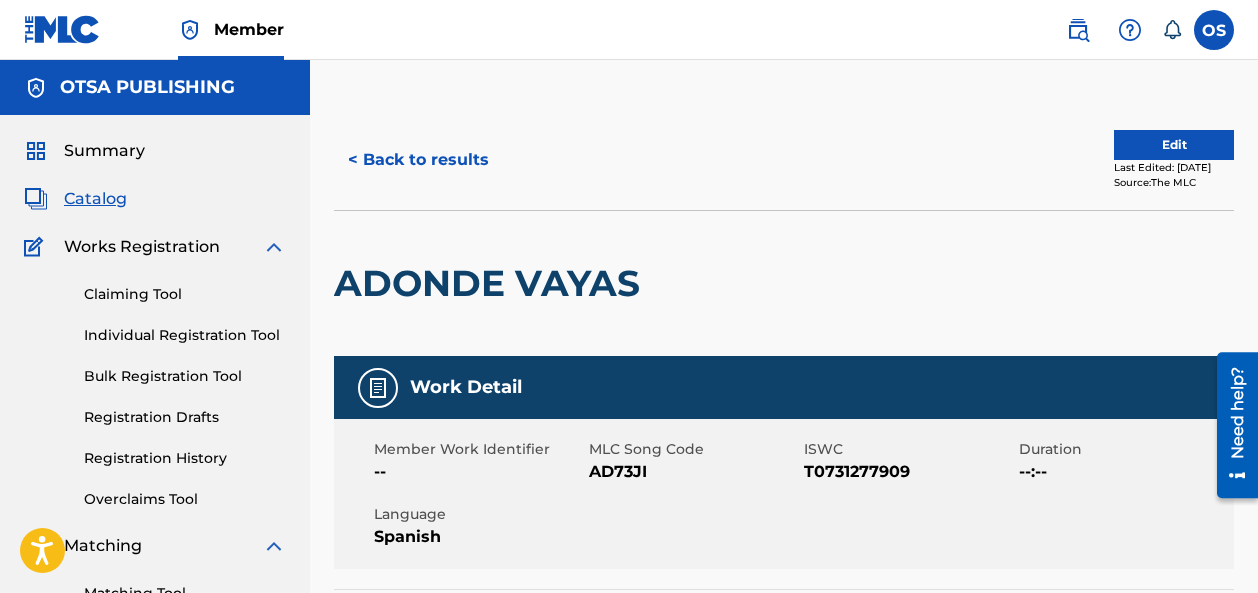 click on "< Back to results" at bounding box center [418, 160] 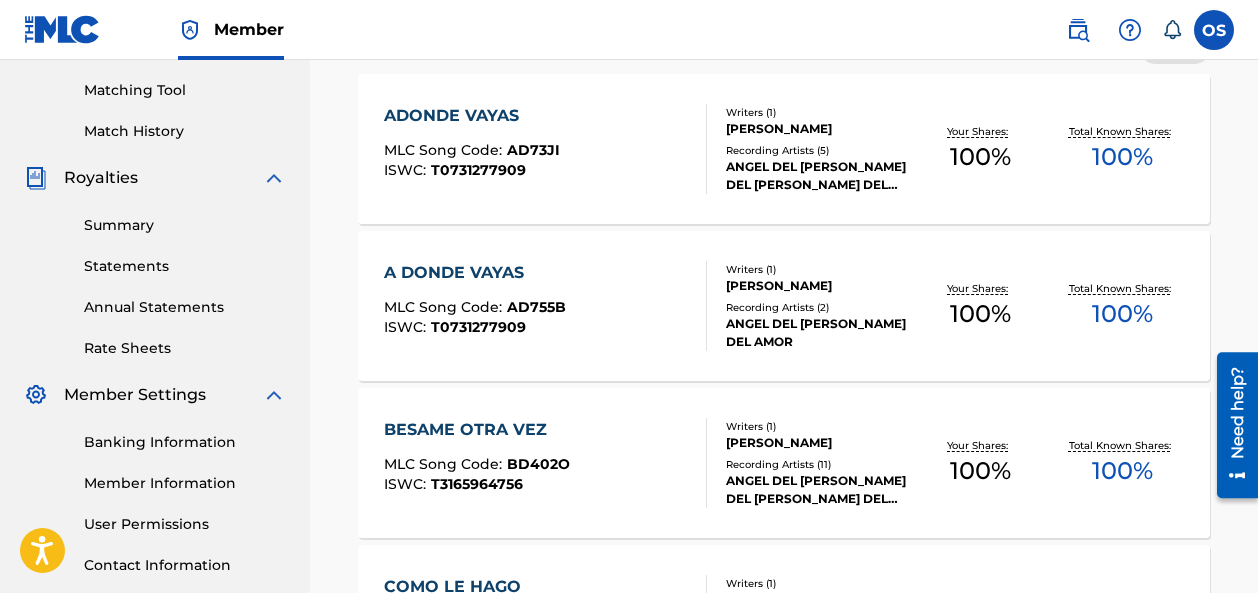 scroll, scrollTop: 0, scrollLeft: 0, axis: both 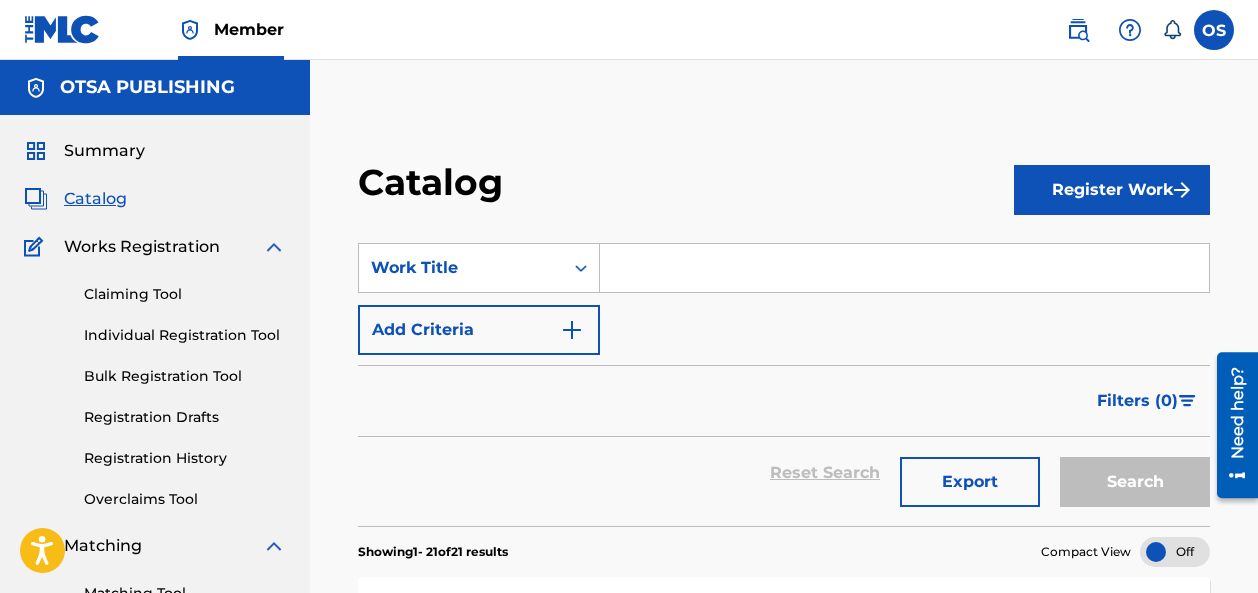 click on "Register Work" at bounding box center [1112, 190] 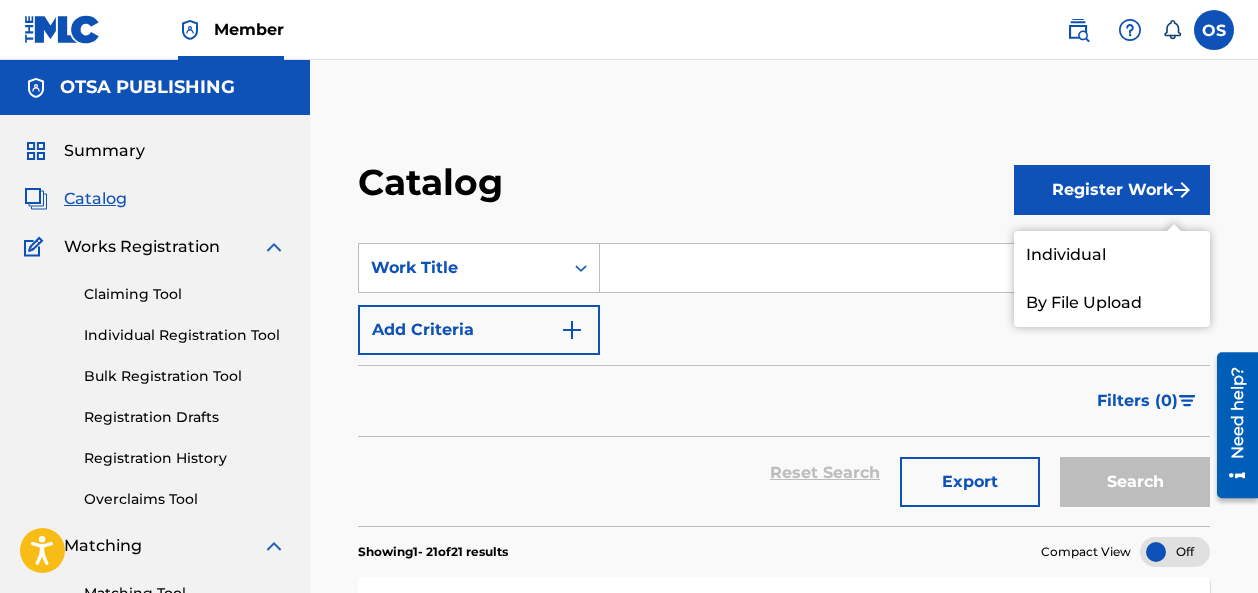 click on "Individual" at bounding box center (1112, 255) 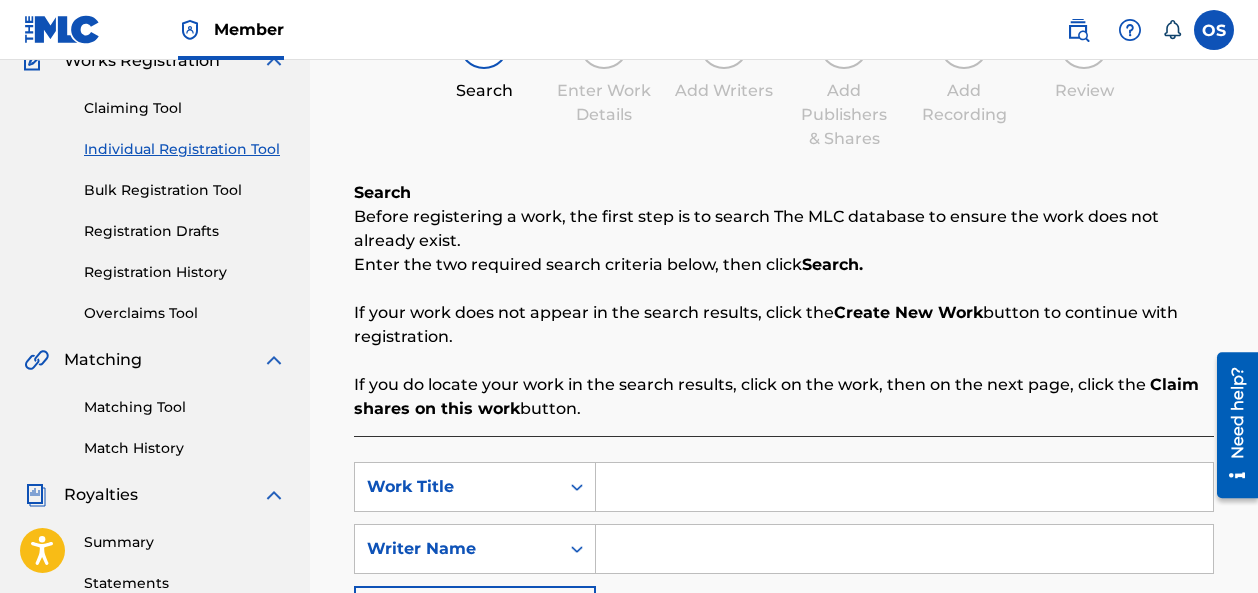 scroll, scrollTop: 346, scrollLeft: 0, axis: vertical 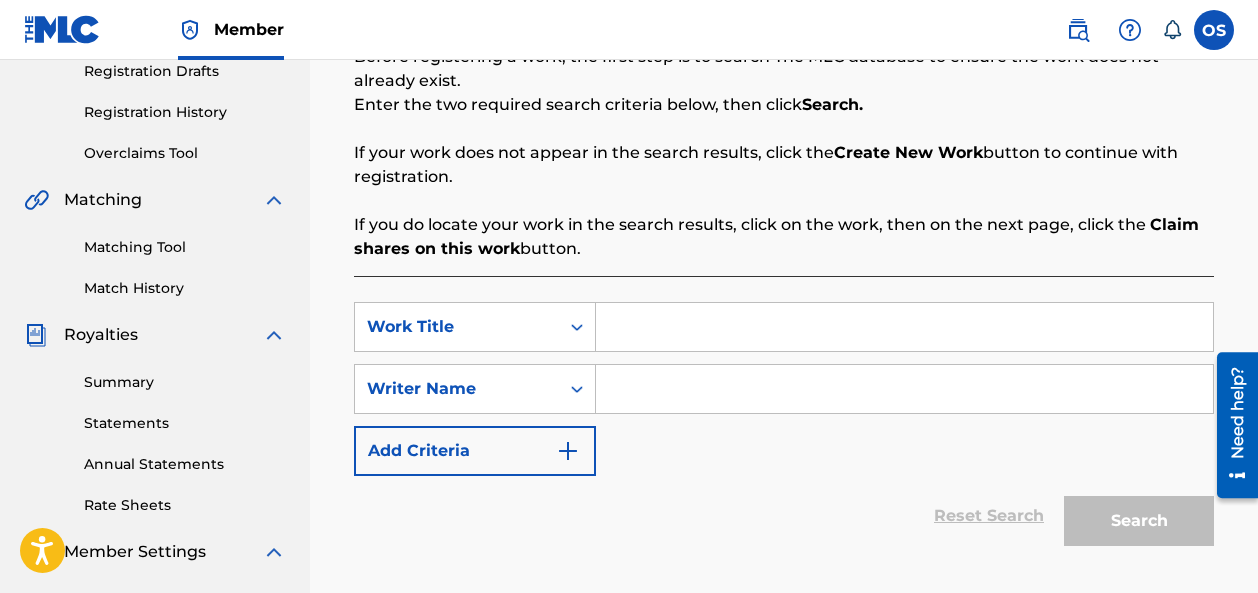 click at bounding box center (904, 327) 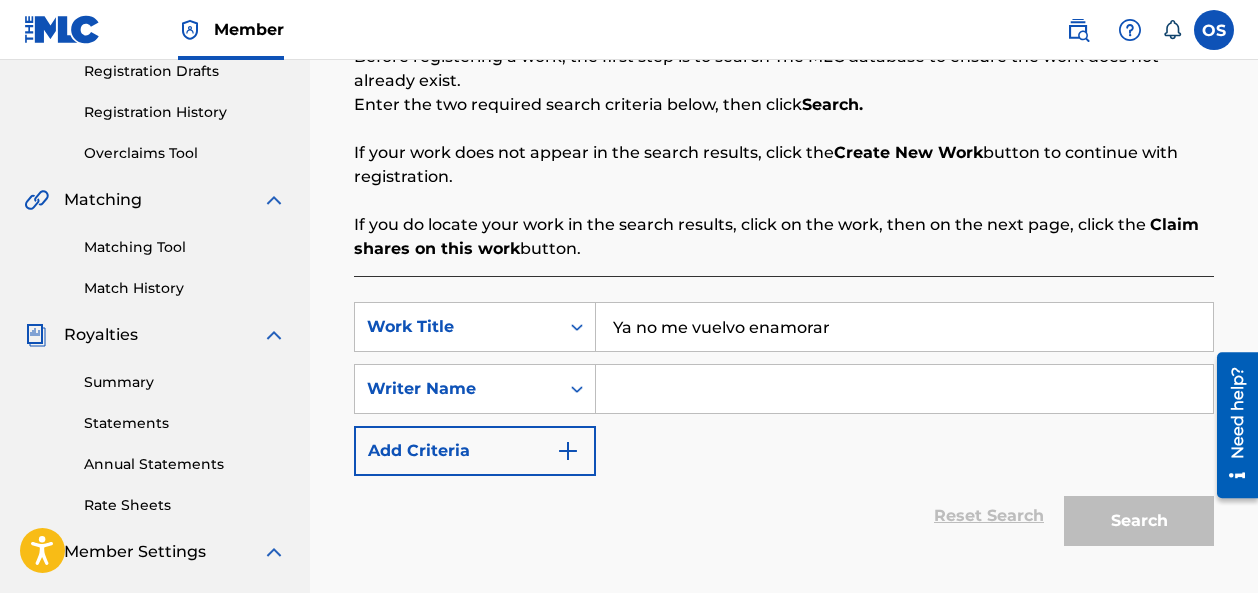 type on "Ya no me vuelvo enamorar" 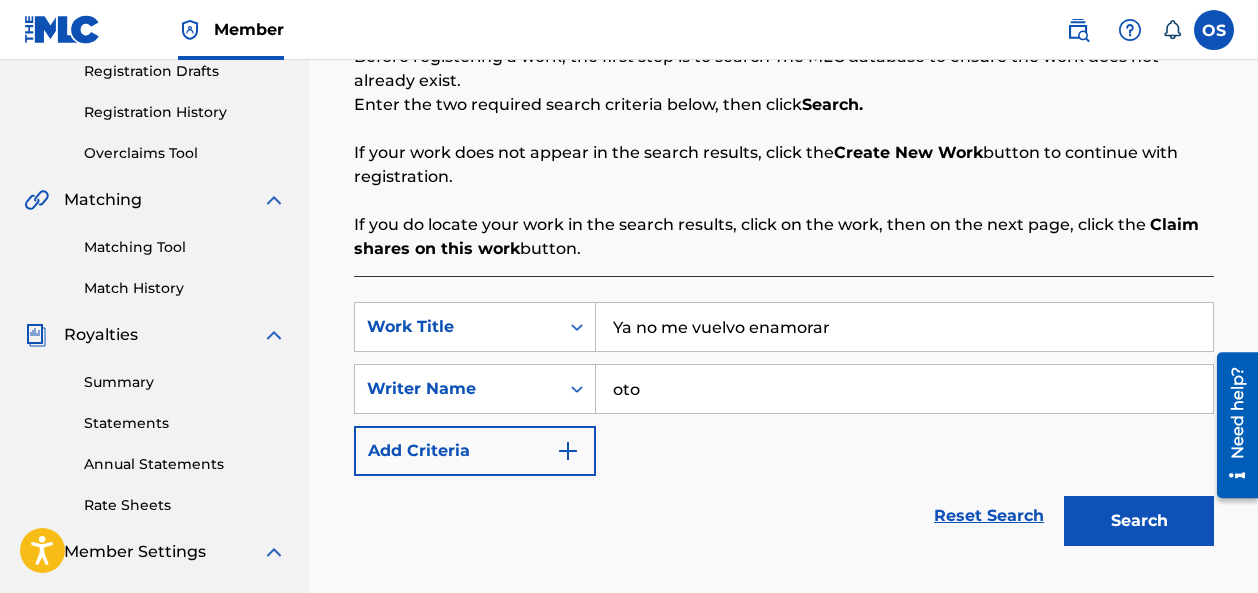 type on "[PERSON_NAME]" 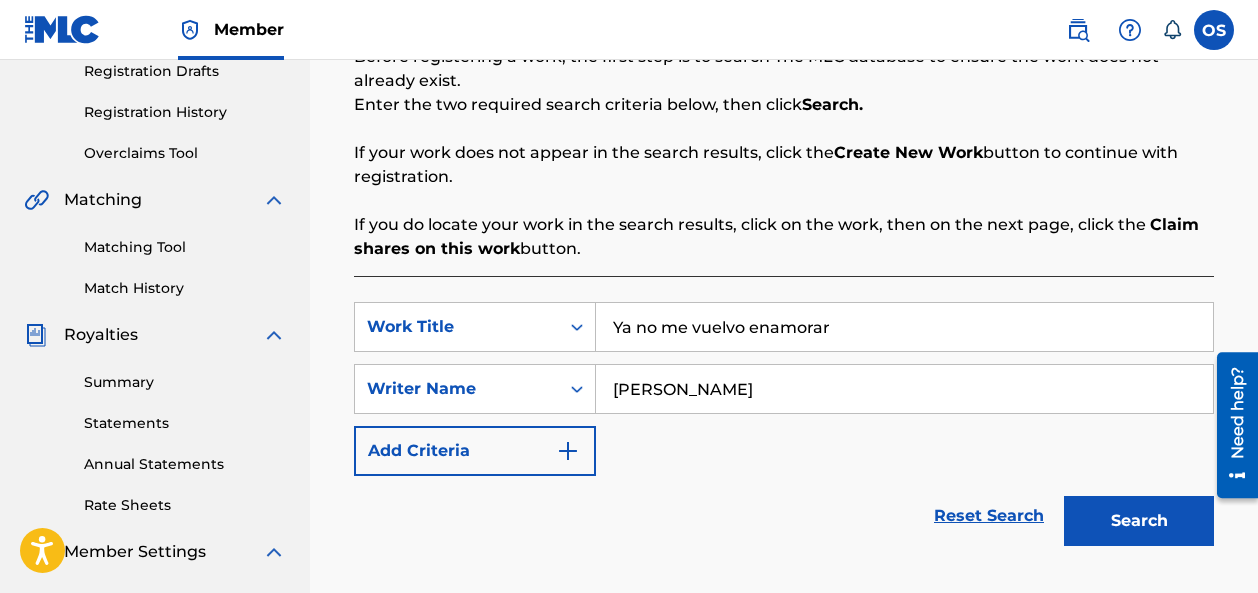 click on "Search" at bounding box center (1139, 521) 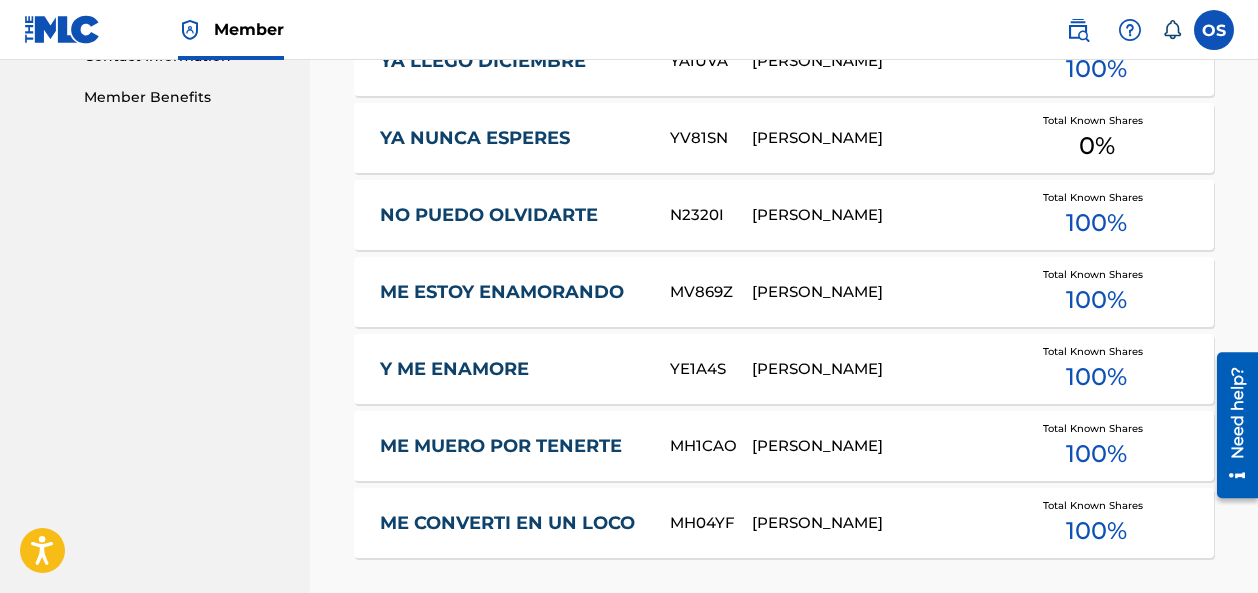 scroll, scrollTop: 1338, scrollLeft: 0, axis: vertical 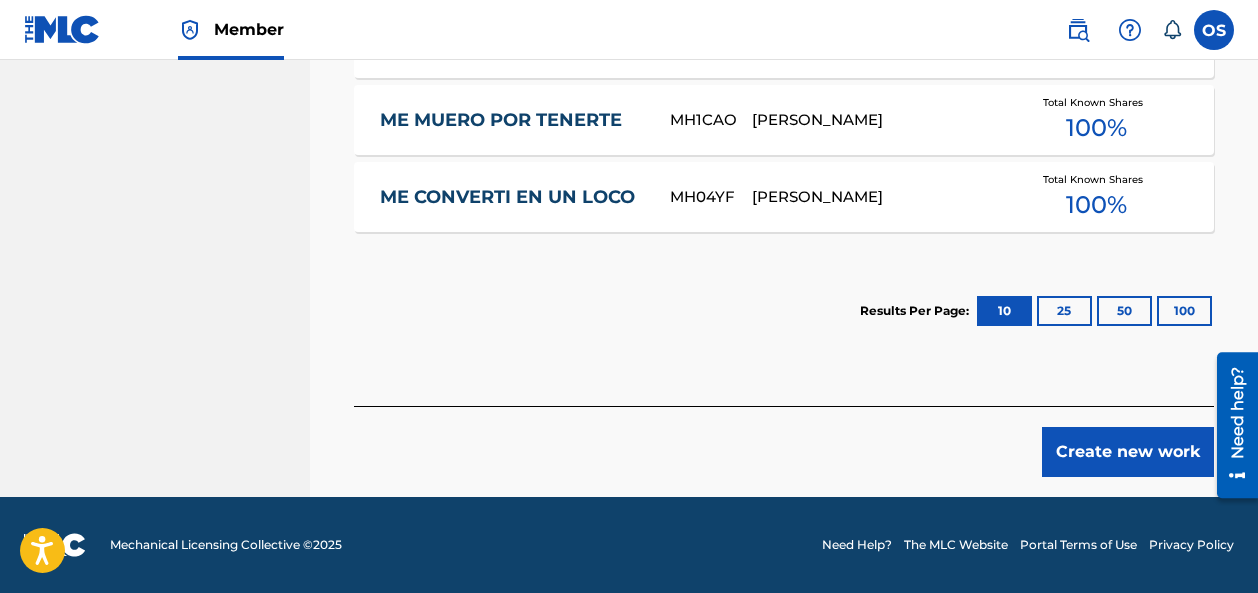 click on "Create new work" at bounding box center [1128, 452] 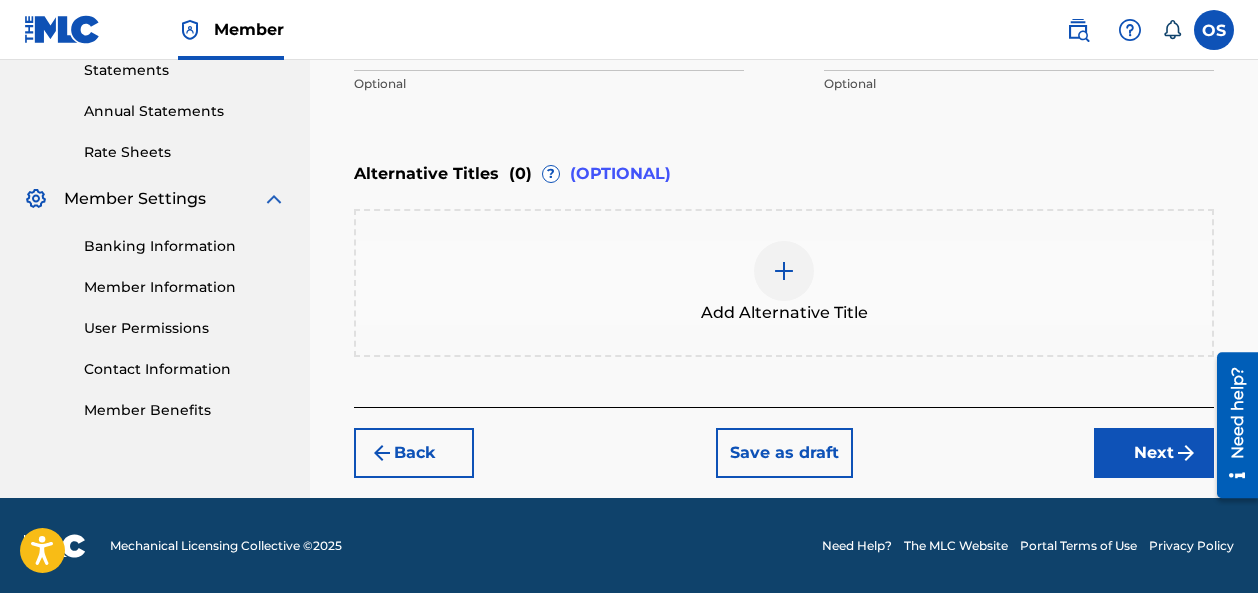 click on "Next" at bounding box center (1154, 453) 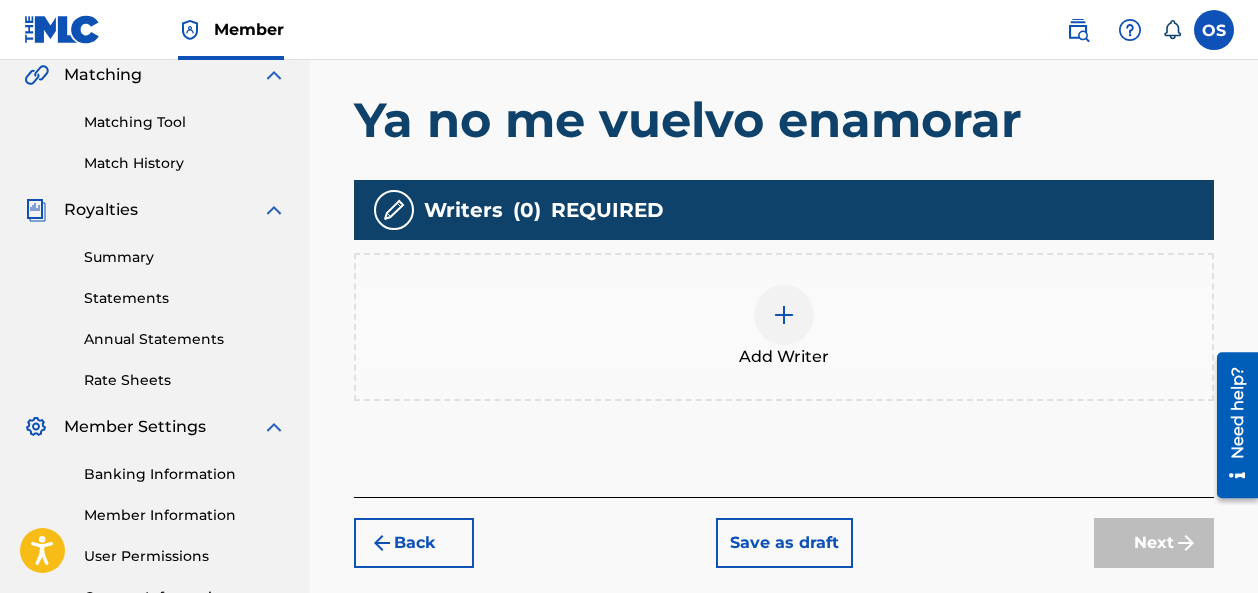 scroll, scrollTop: 427, scrollLeft: 0, axis: vertical 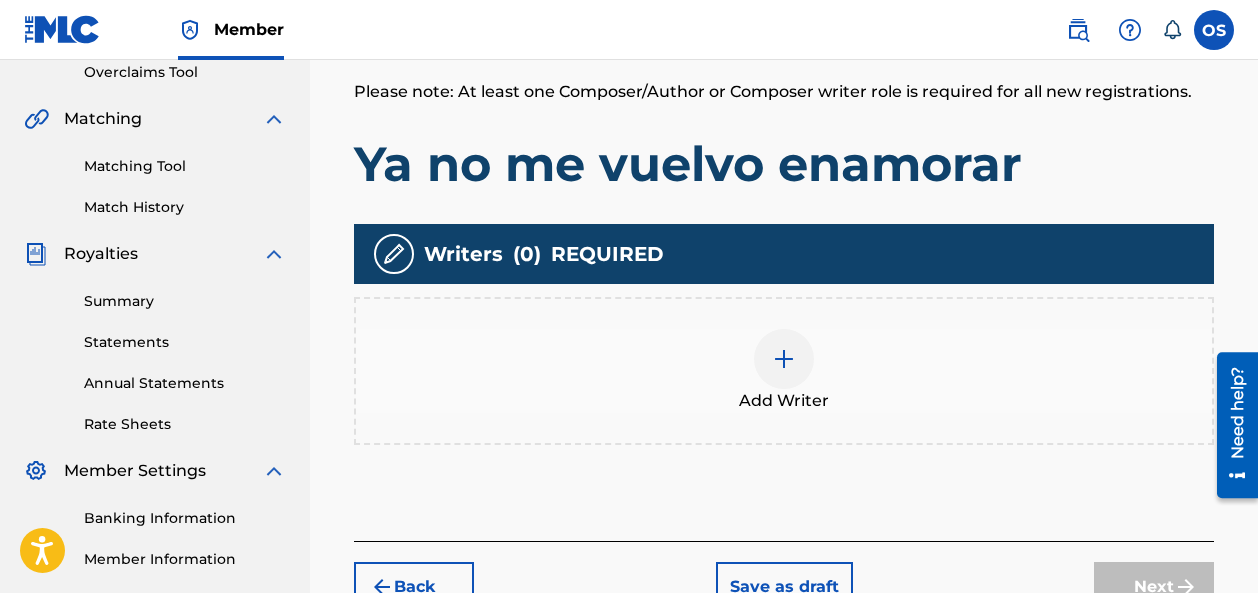 click on "Add Writer" at bounding box center [784, 371] 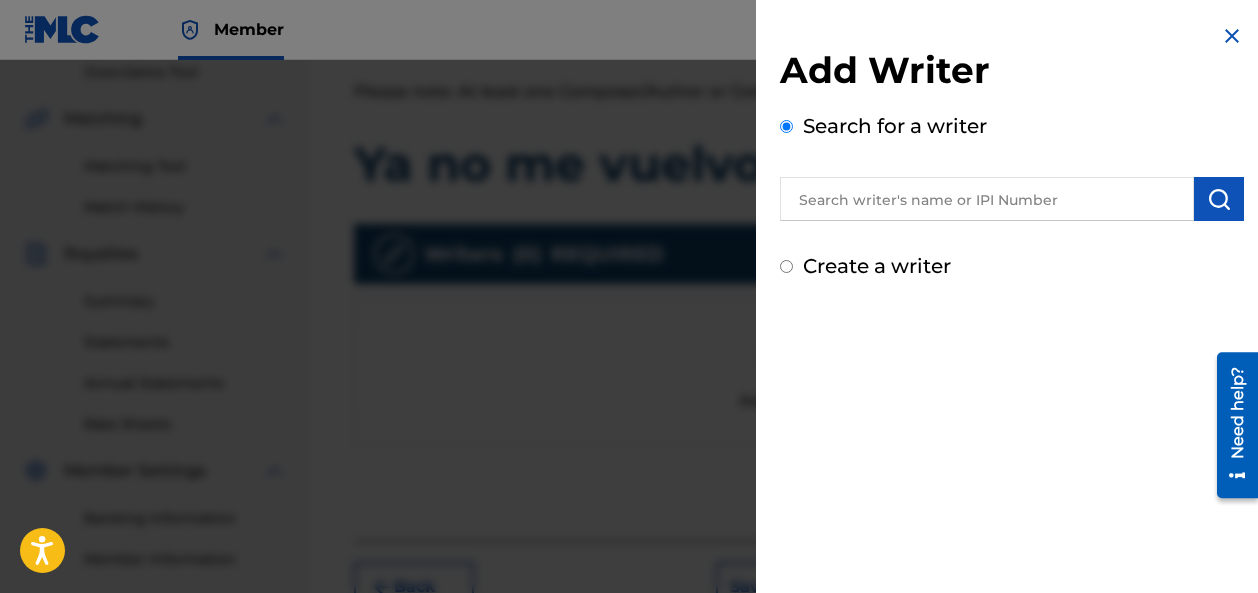 click at bounding box center [987, 199] 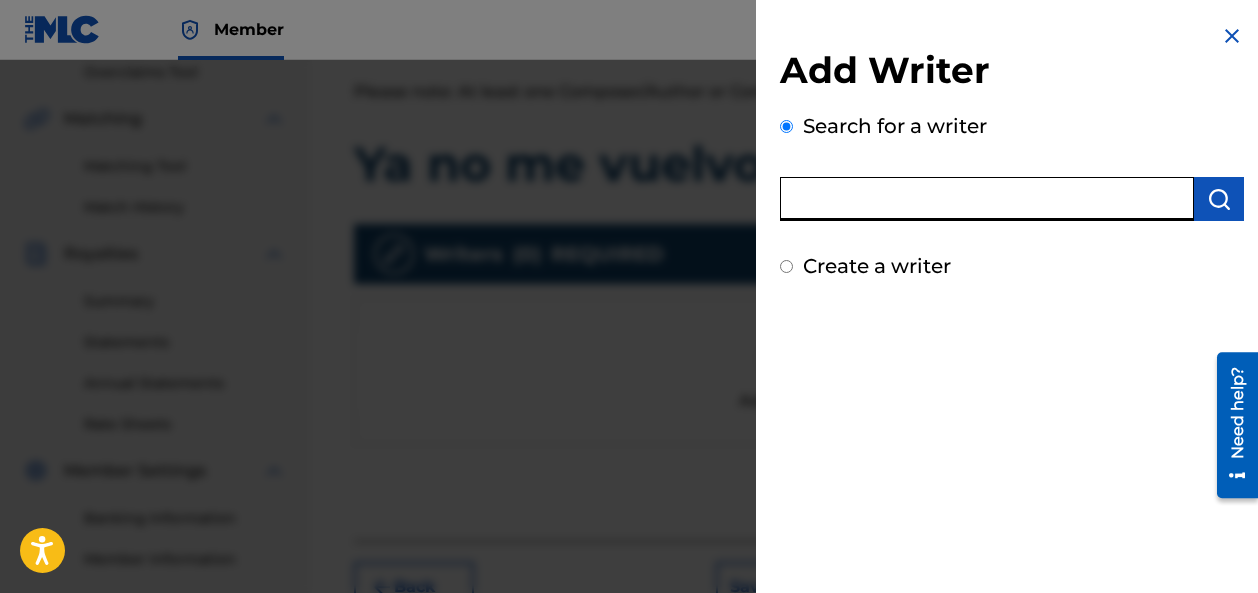 paste on "00196821730" 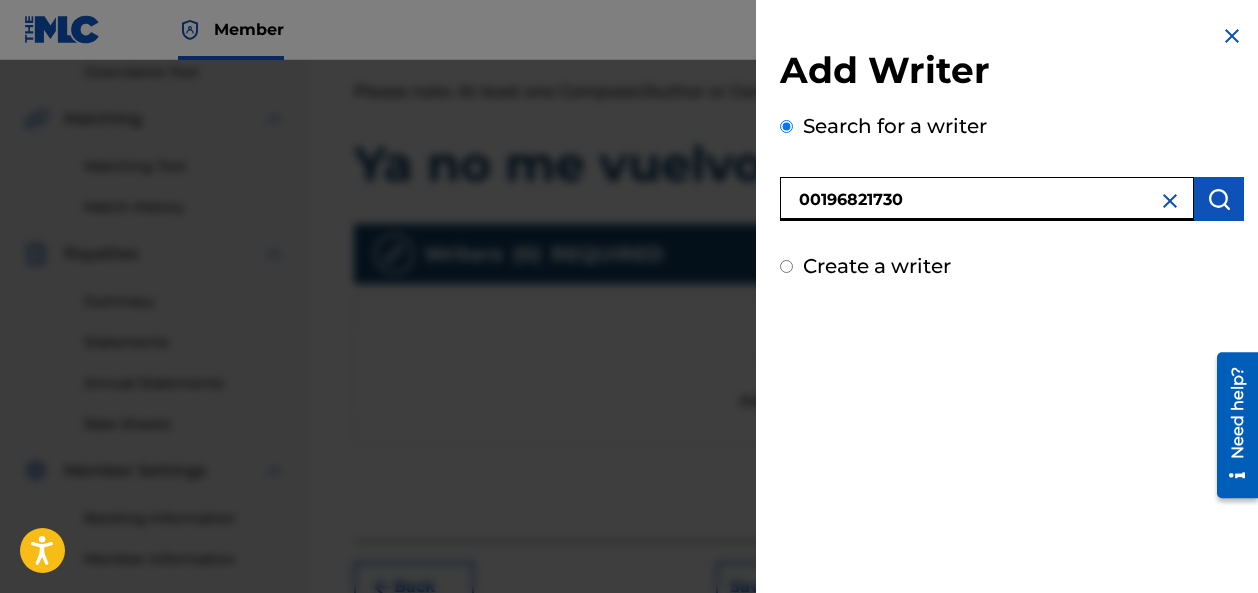type on "00196821730" 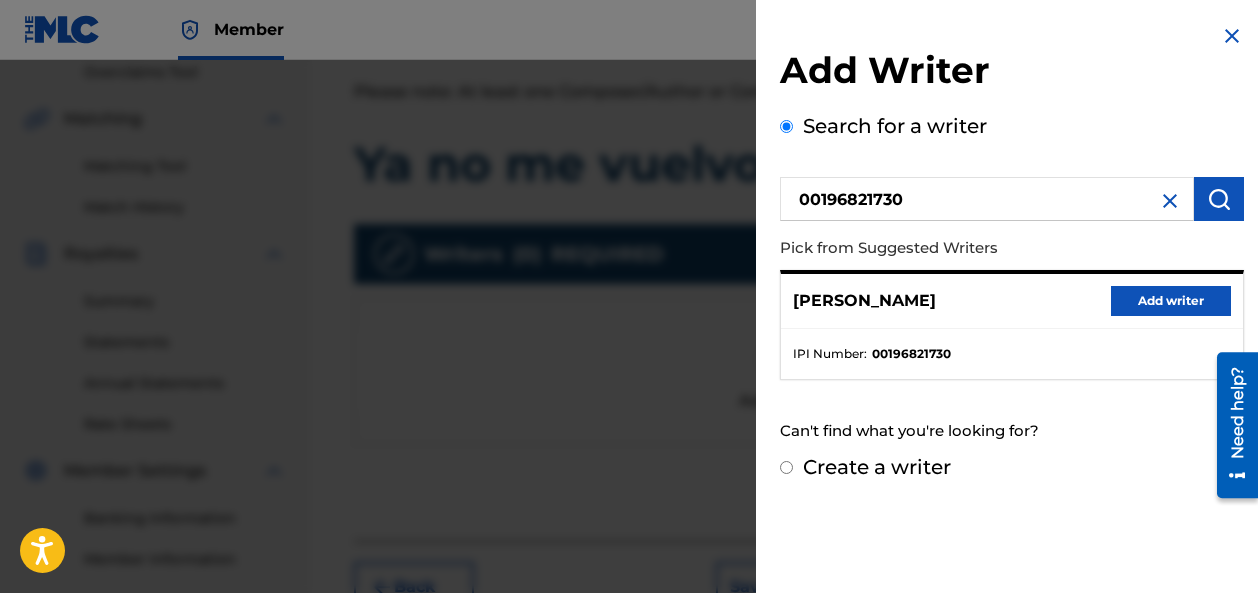 click on "Add writer" at bounding box center (1171, 301) 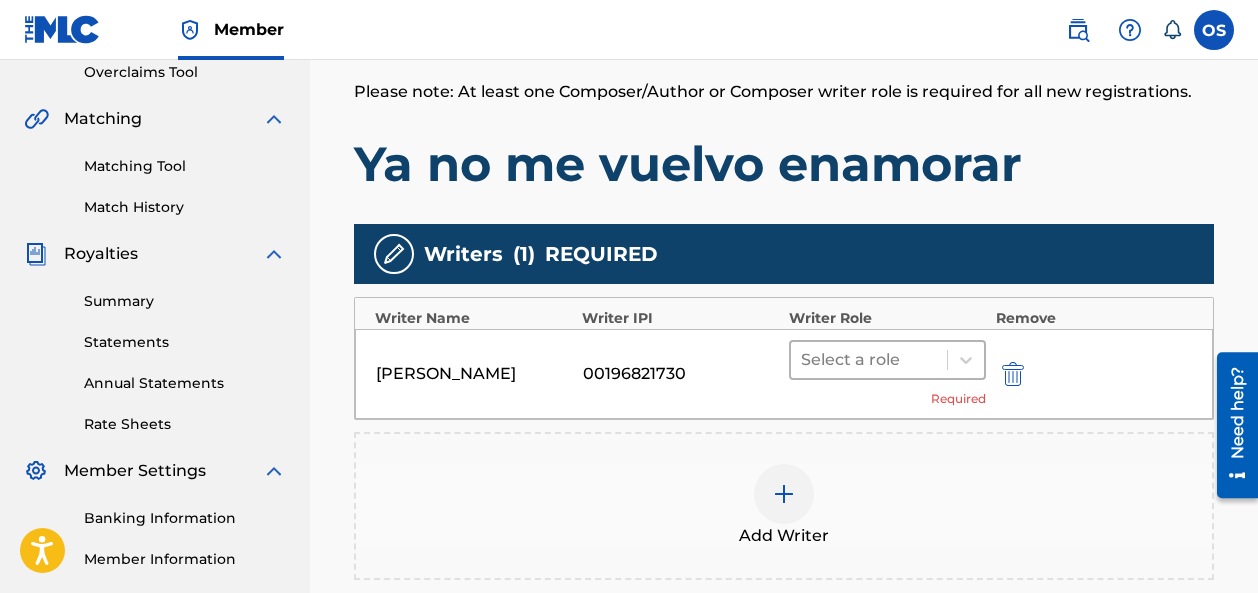 click on "Select a role" at bounding box center [869, 360] 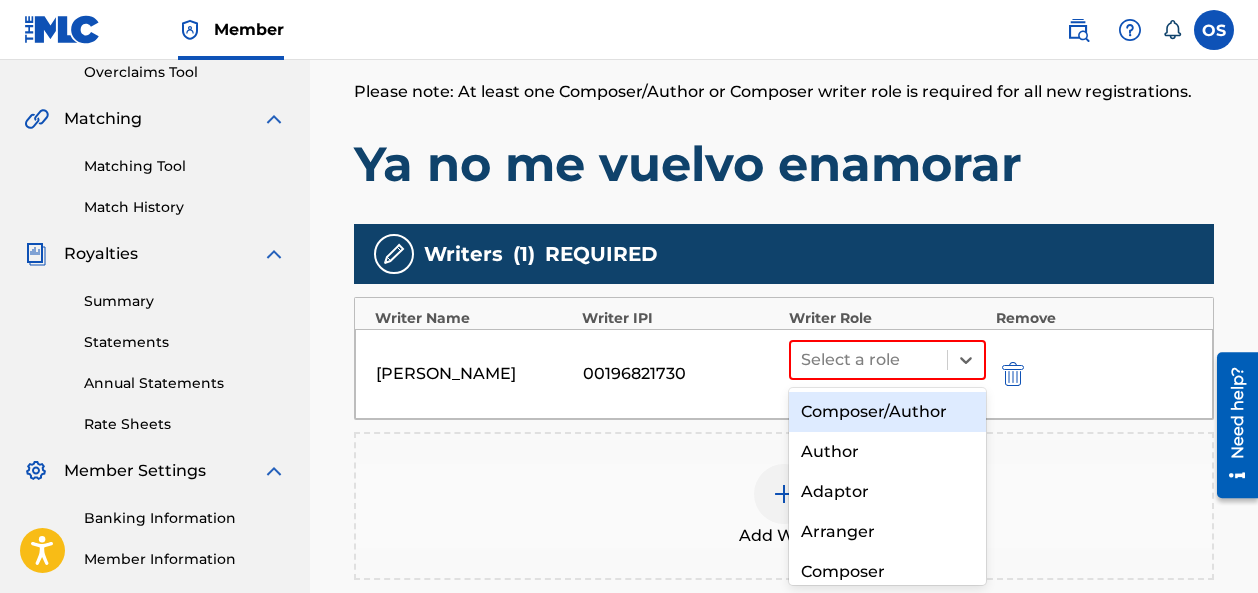 click on "Composer/Author" at bounding box center [887, 412] 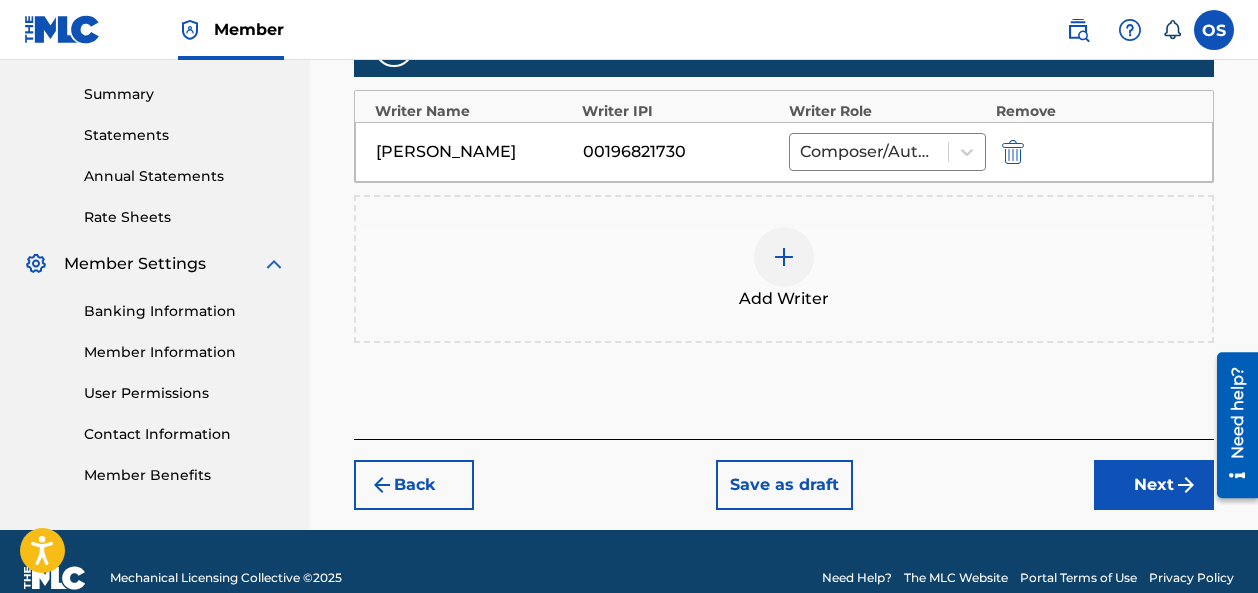 click on "Next" at bounding box center (1154, 485) 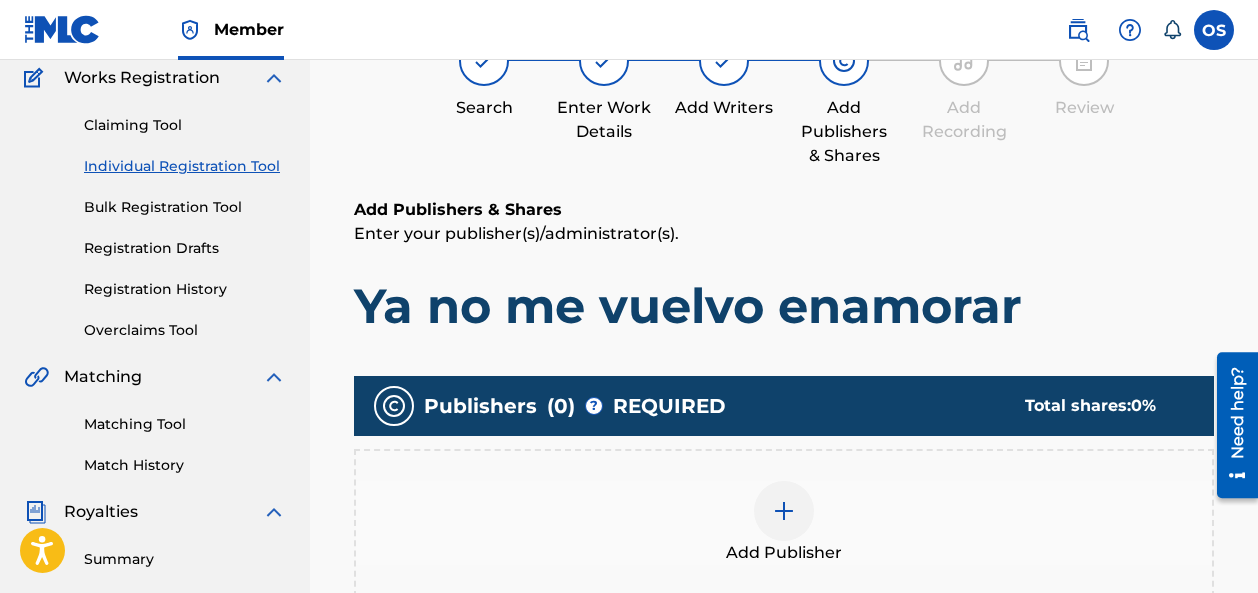 scroll, scrollTop: 275, scrollLeft: 0, axis: vertical 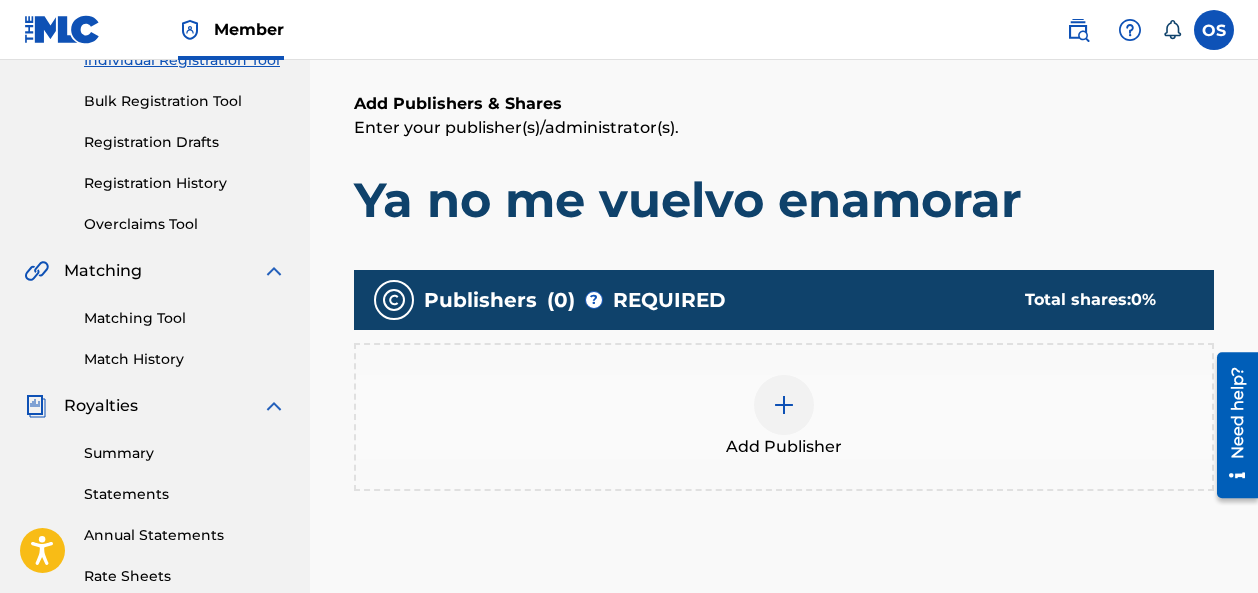 click at bounding box center (784, 405) 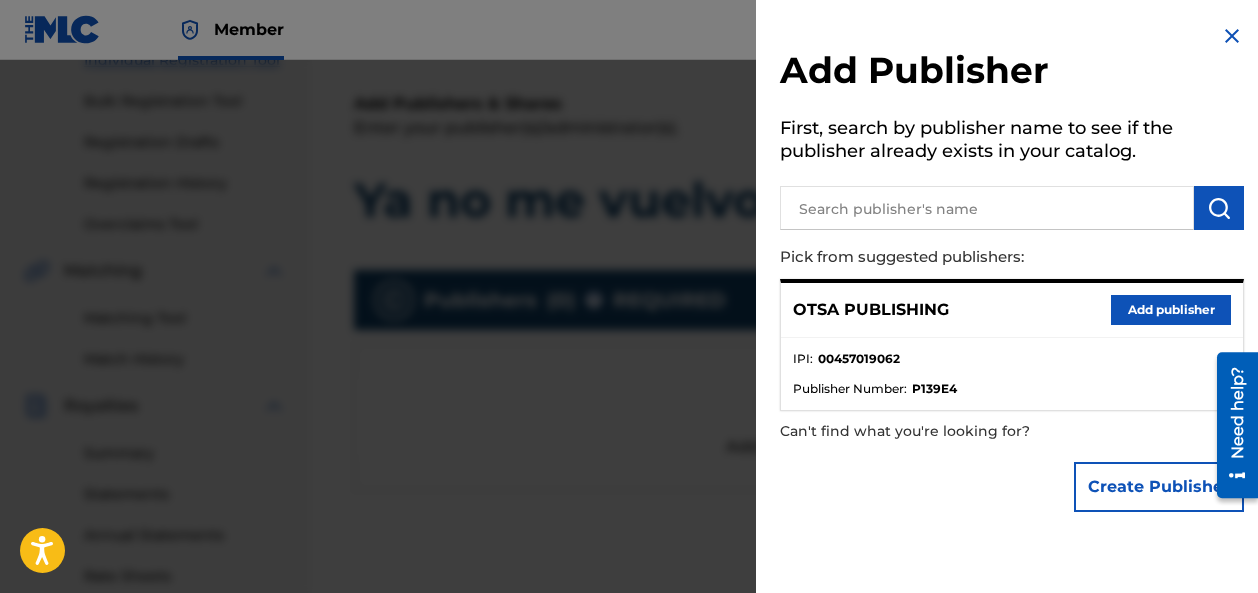 click on "Add publisher" at bounding box center (1171, 310) 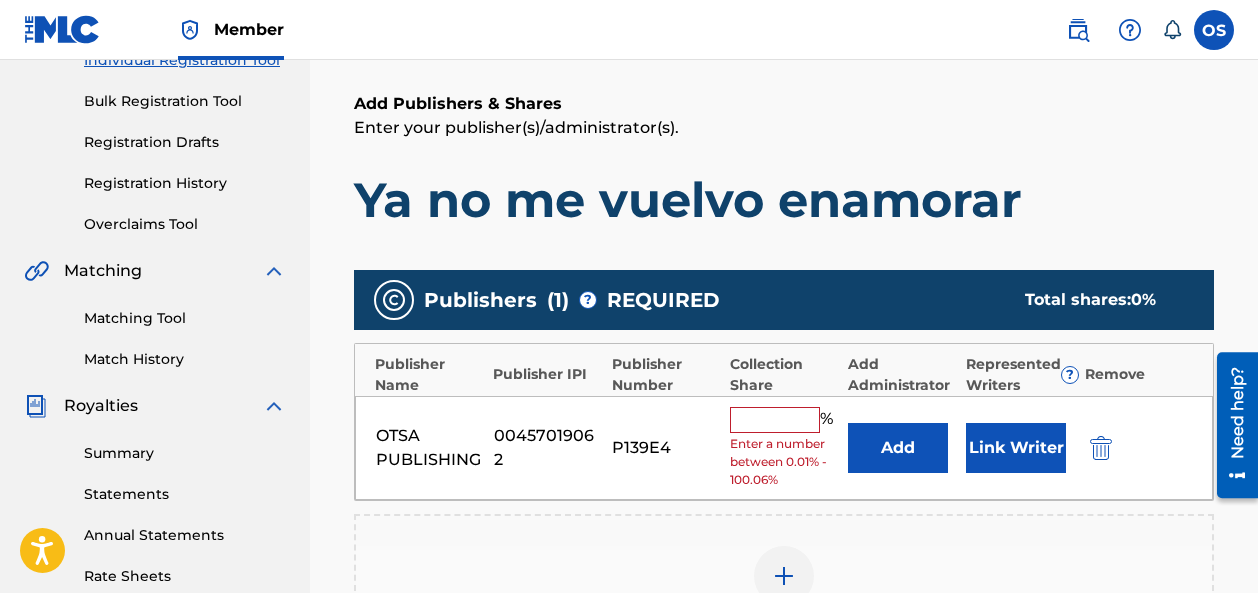 click at bounding box center [775, 420] 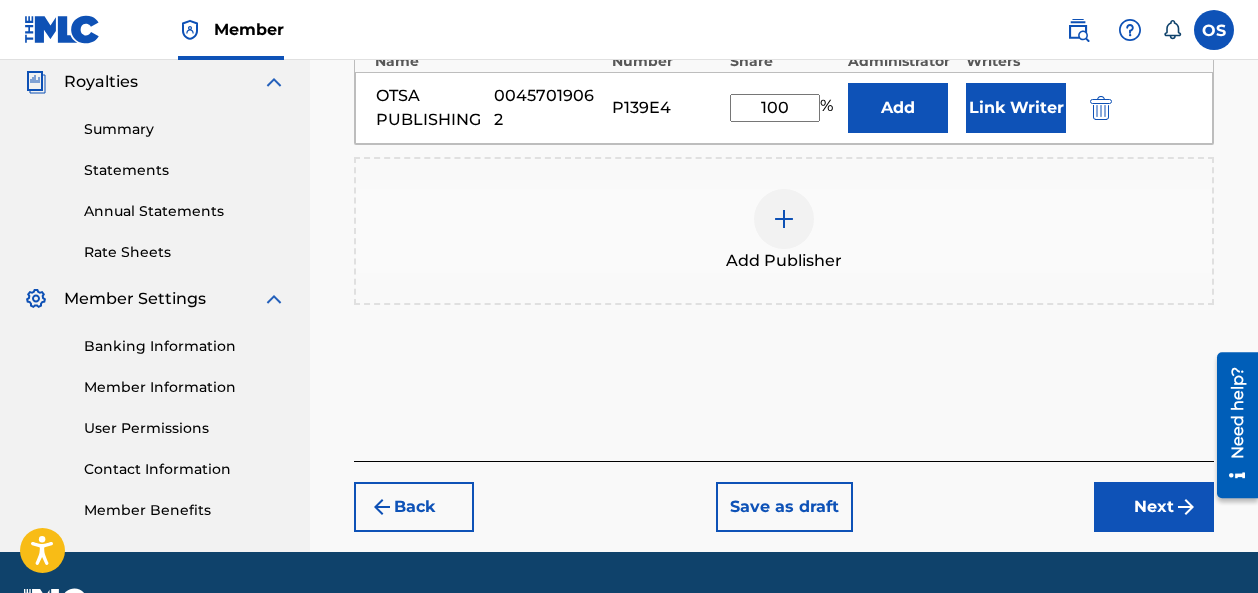 type on "100" 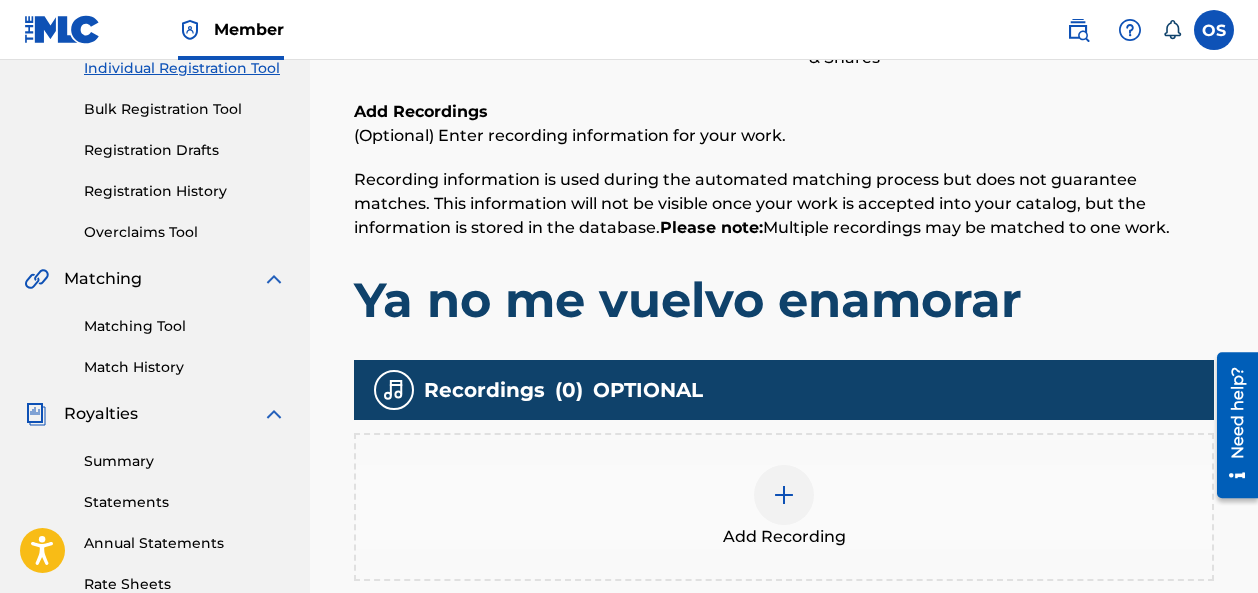 scroll, scrollTop: 439, scrollLeft: 0, axis: vertical 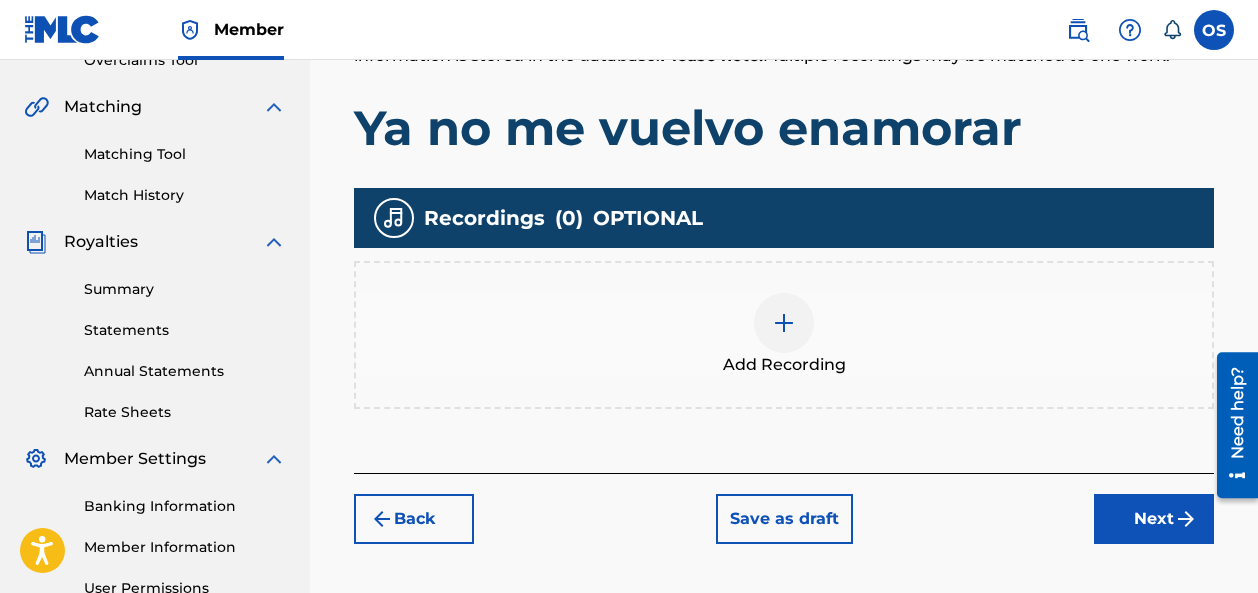 click at bounding box center [784, 323] 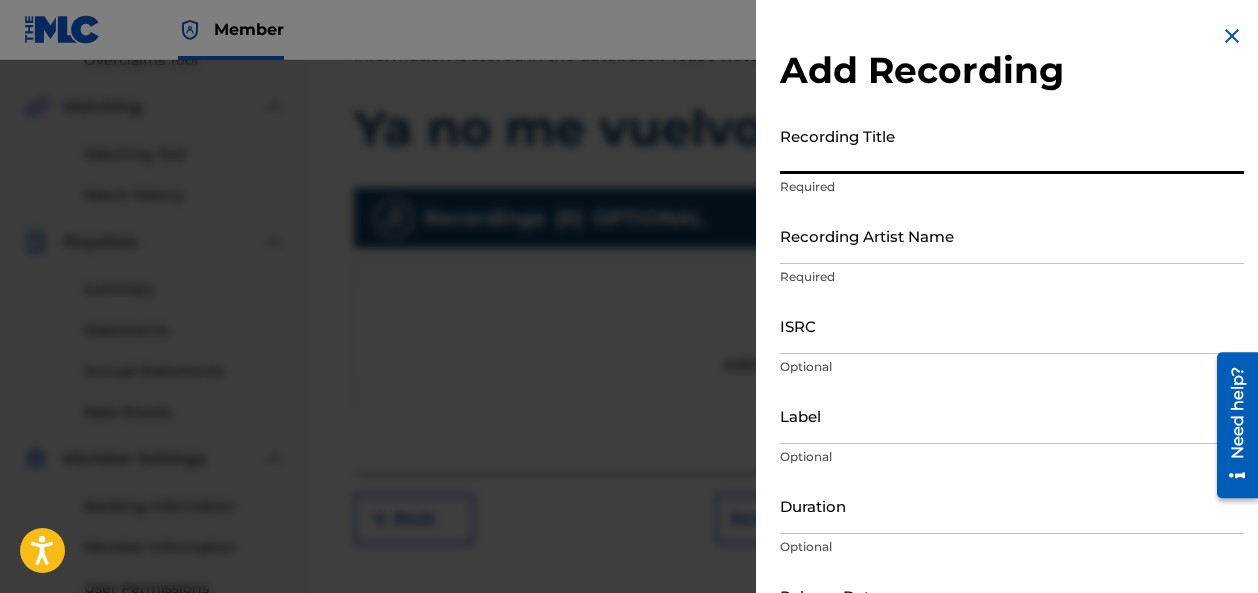 click on "Recording Title" at bounding box center [1012, 145] 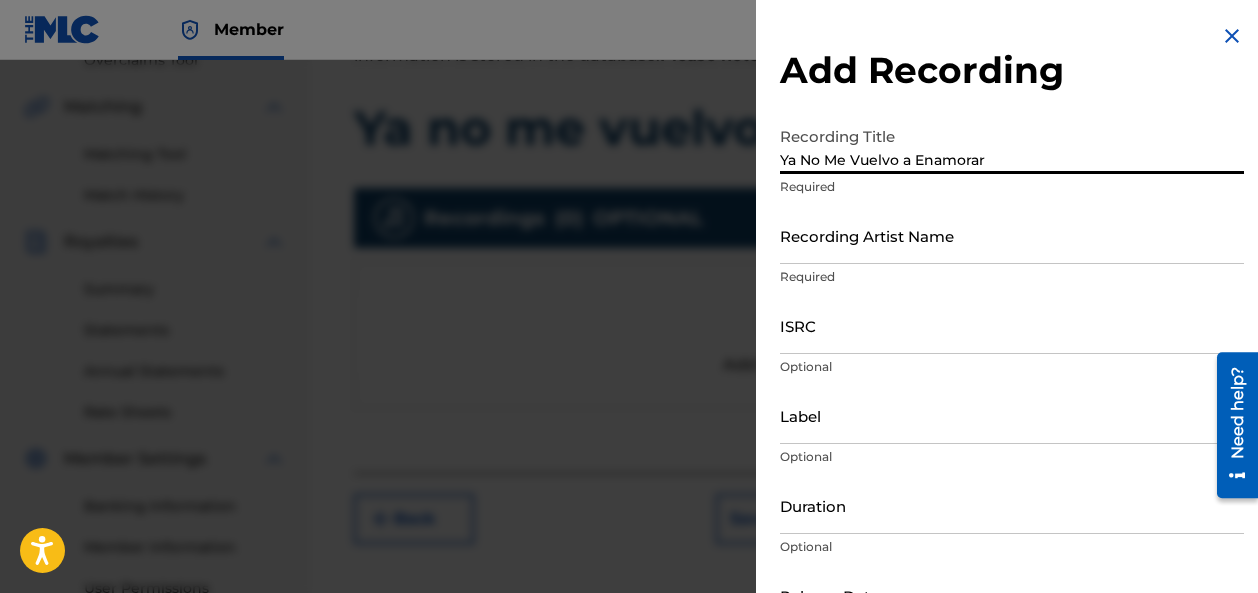 type on "Ya No Me Vuelvo a Enamorar" 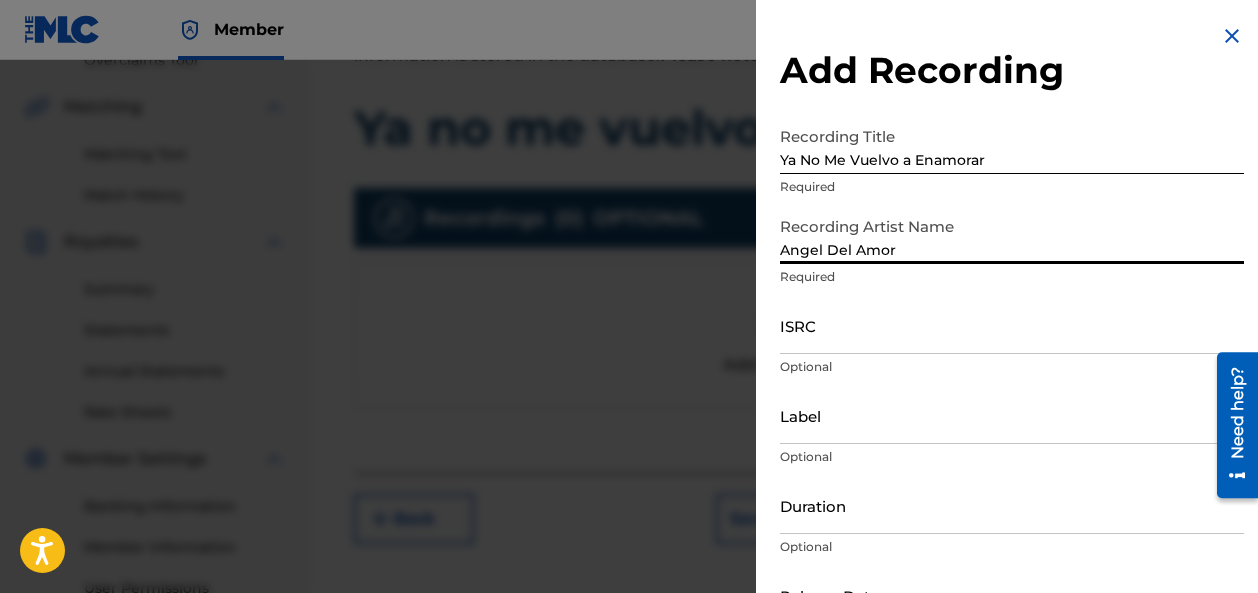 type on "Angel Del Amor" 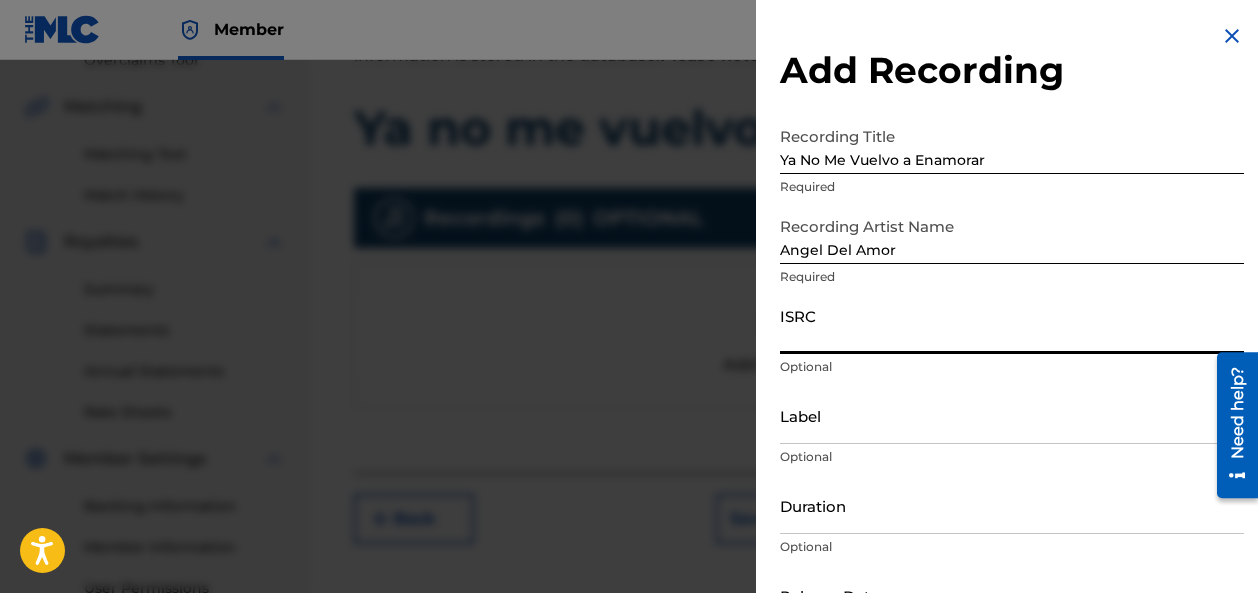 click on "ISRC" at bounding box center [1012, 325] 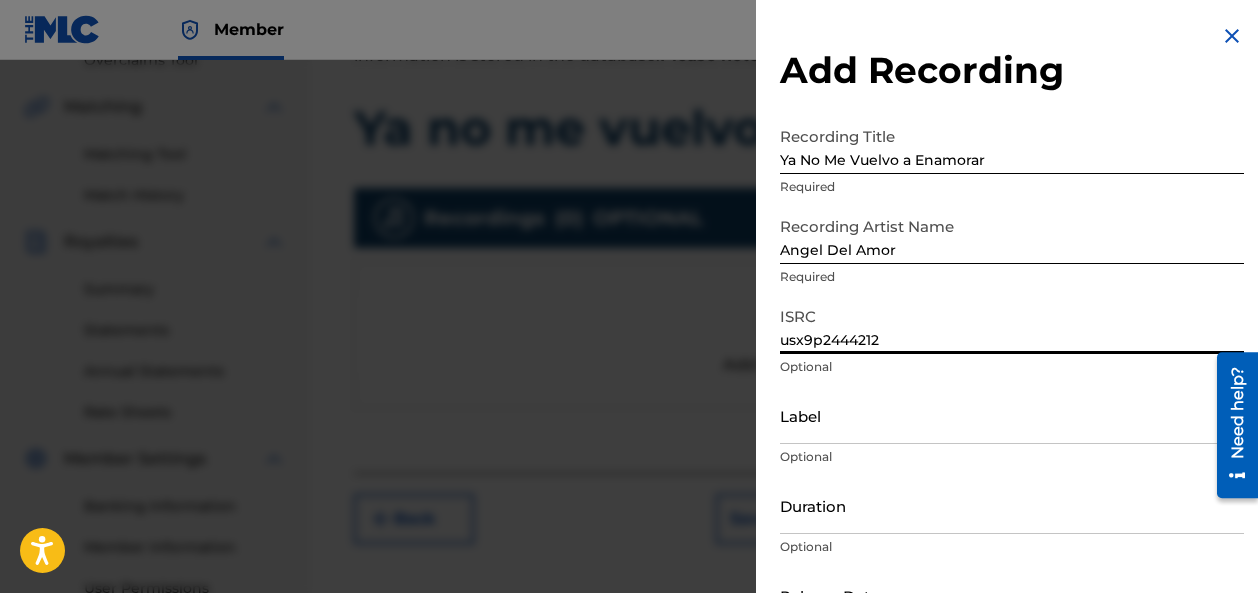 type on "usx9p2444212" 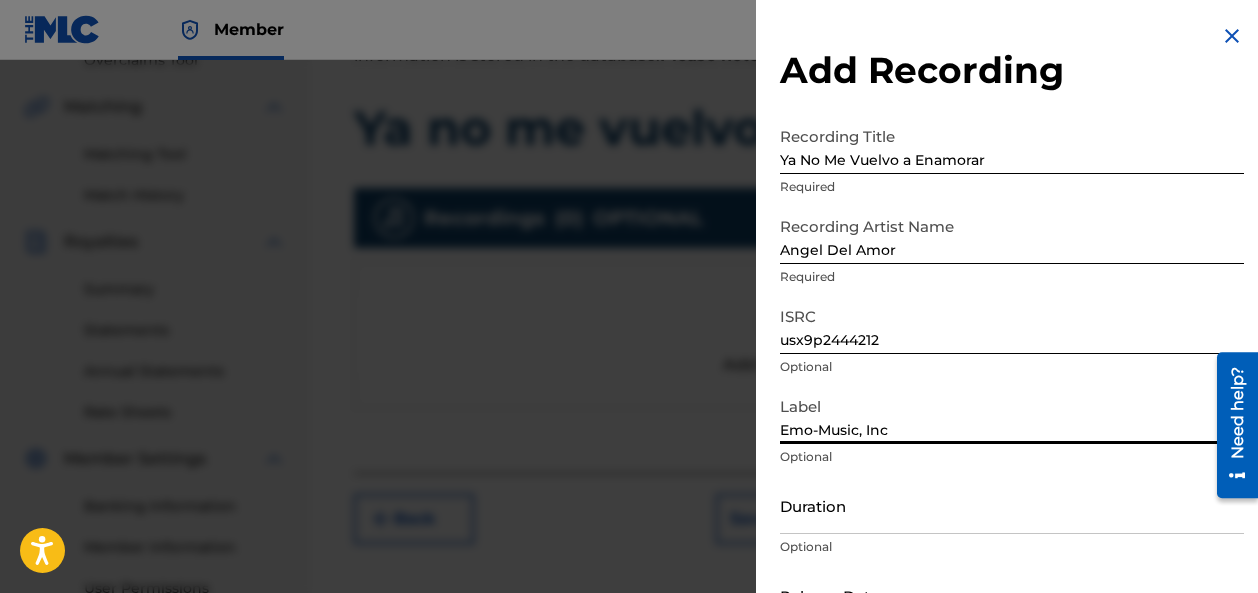 type on "Emo-Music, Inc" 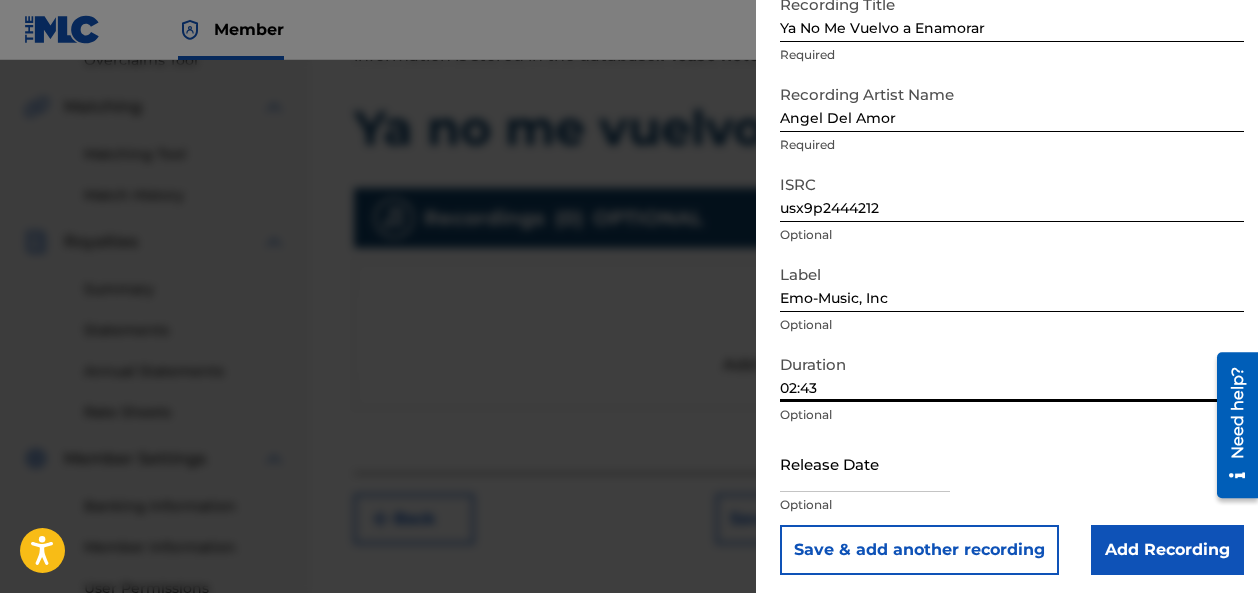 scroll, scrollTop: 138, scrollLeft: 0, axis: vertical 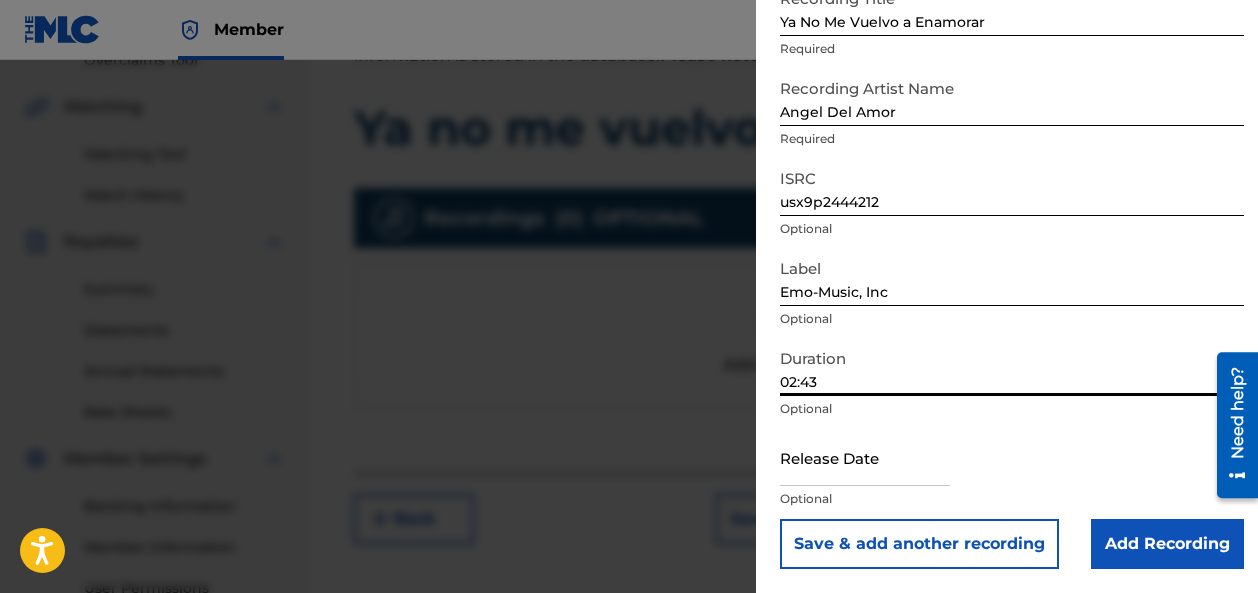 type on "02:43" 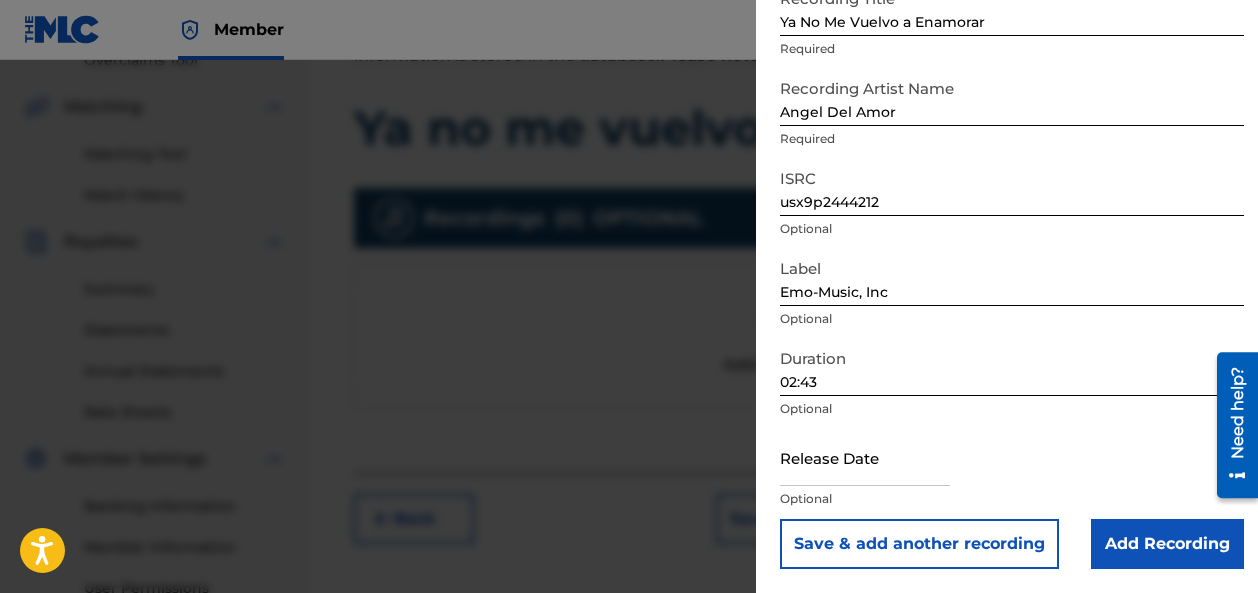 click at bounding box center [865, 457] 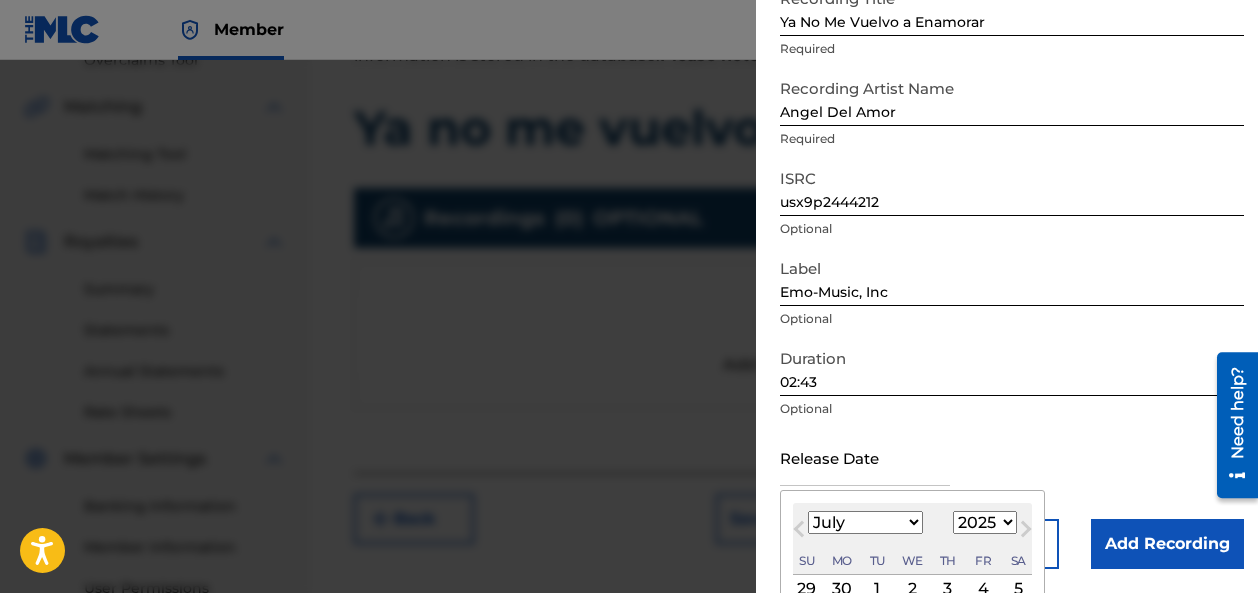 click on "January February March April May June July August September October November December" at bounding box center [865, 522] 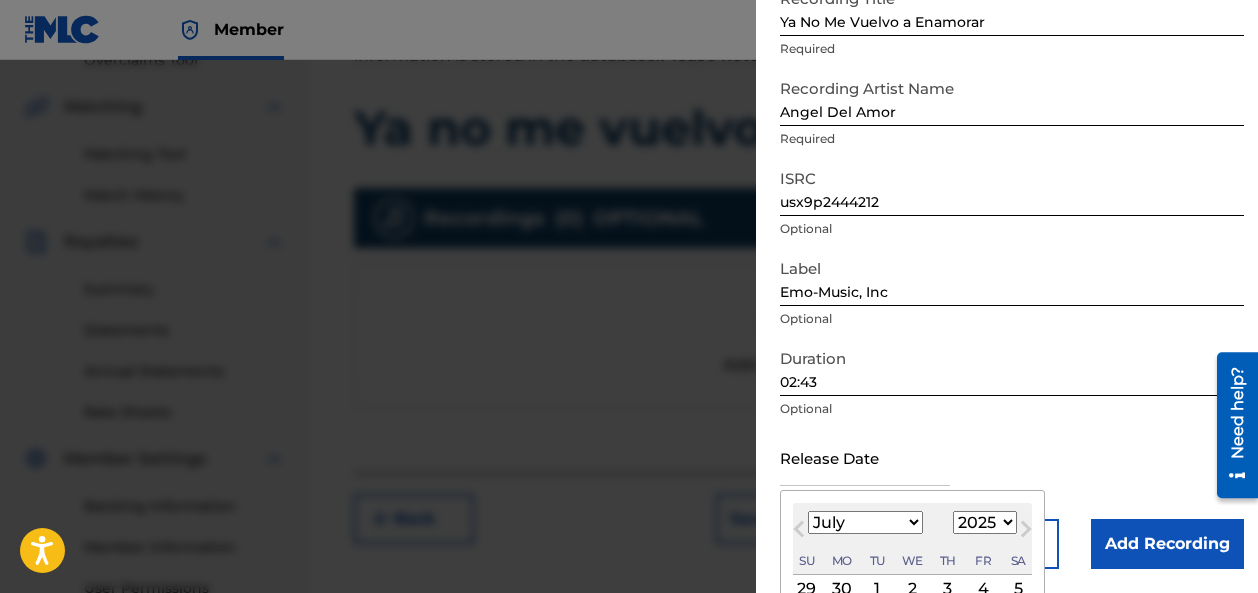 select on "10" 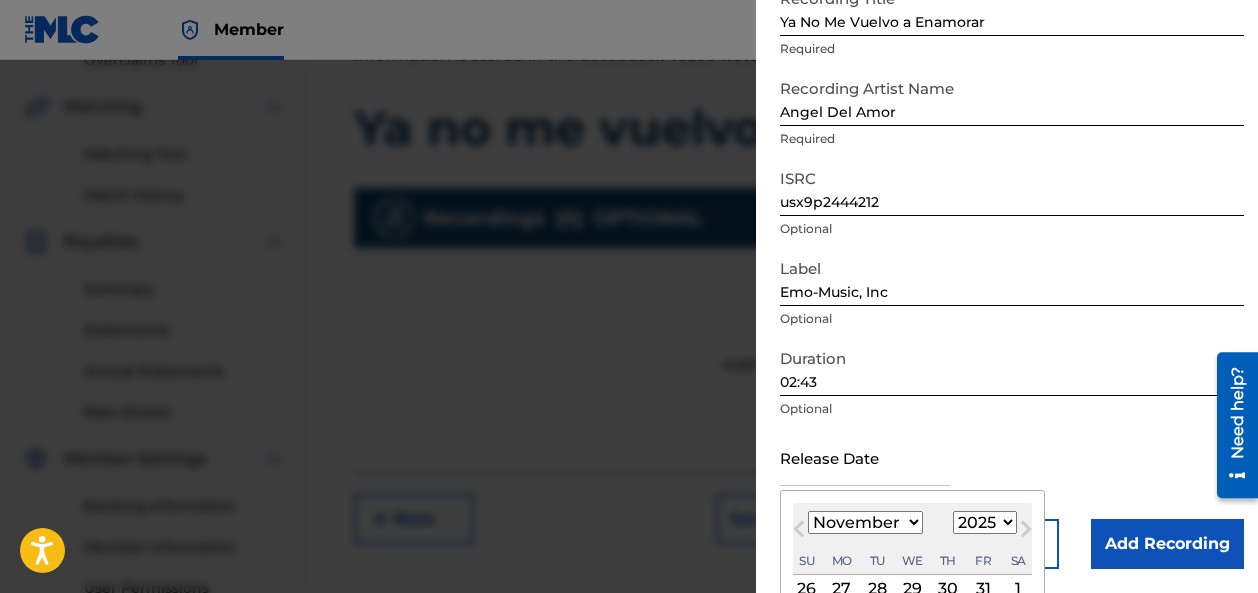 click on "[DATE] January February March April May June July August September October November [DATE] 1900 1901 1902 1903 1904 1905 1906 1907 1908 1909 1910 1911 1912 1913 1914 1915 1916 1917 1918 1919 1920 1921 1922 1923 1924 1925 1926 1927 1928 1929 1930 1931 1932 1933 1934 1935 1936 1937 1938 1939 1940 1941 1942 1943 1944 1945 1946 1947 1948 1949 1950 1951 1952 1953 1954 1955 1956 1957 1958 1959 1960 1961 1962 1963 1964 1965 1966 1967 1968 1969 1970 1971 1972 1973 1974 1975 1976 1977 1978 1979 1980 1981 1982 1983 1984 1985 1986 1987 1988 1989 1990 1991 1992 1993 1994 1995 1996 1997 1998 1999 2000 2001 2002 2003 2004 2005 2006 2007 2008 2009 2010 2011 2012 2013 2014 2015 2016 2017 2018 2019 2020 2021 2022 2023 2024 2025 2026 2027 2028 2029 2030 2031 2032 2033 2034 2035 2036 2037 2038 2039 2040 2041 2042 2043 2044 2045 2046 2047 2048 2049 2050 2051 2052 2053 2054 2055 2056 2057 2058 2059 2060 2061 2062 2063 2064 2065 2066 2067 2068 2069 2070 2071 2072 2073 2074 2075 2076 2077 2078 2079 2080 2081 2082 2083" at bounding box center [912, 539] 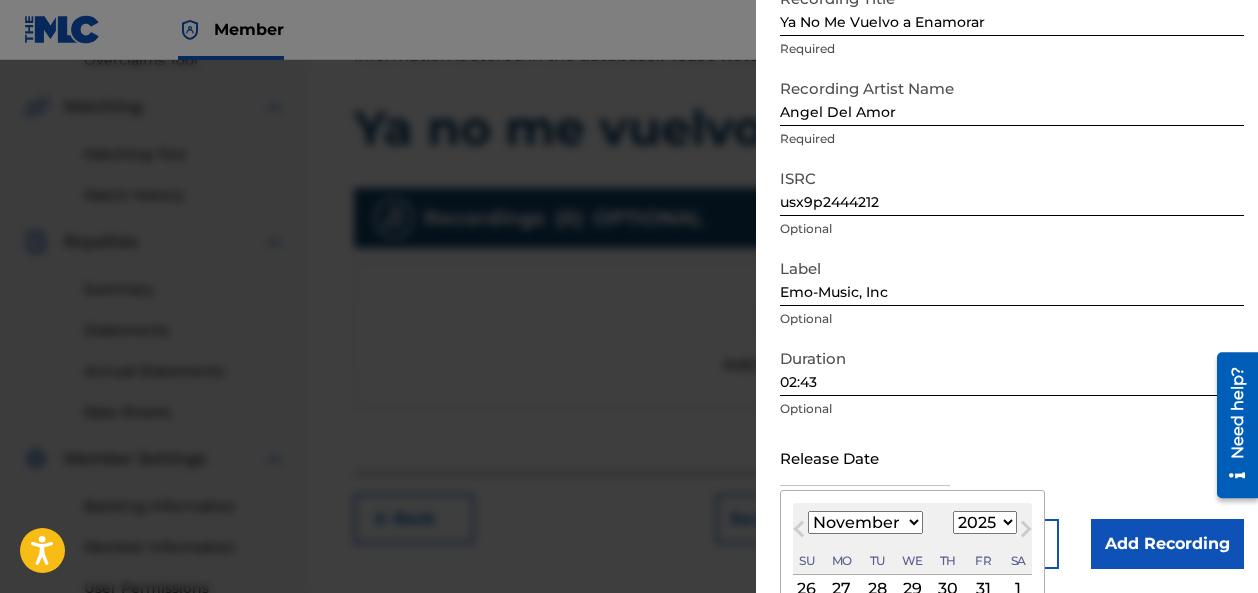 select on "2024" 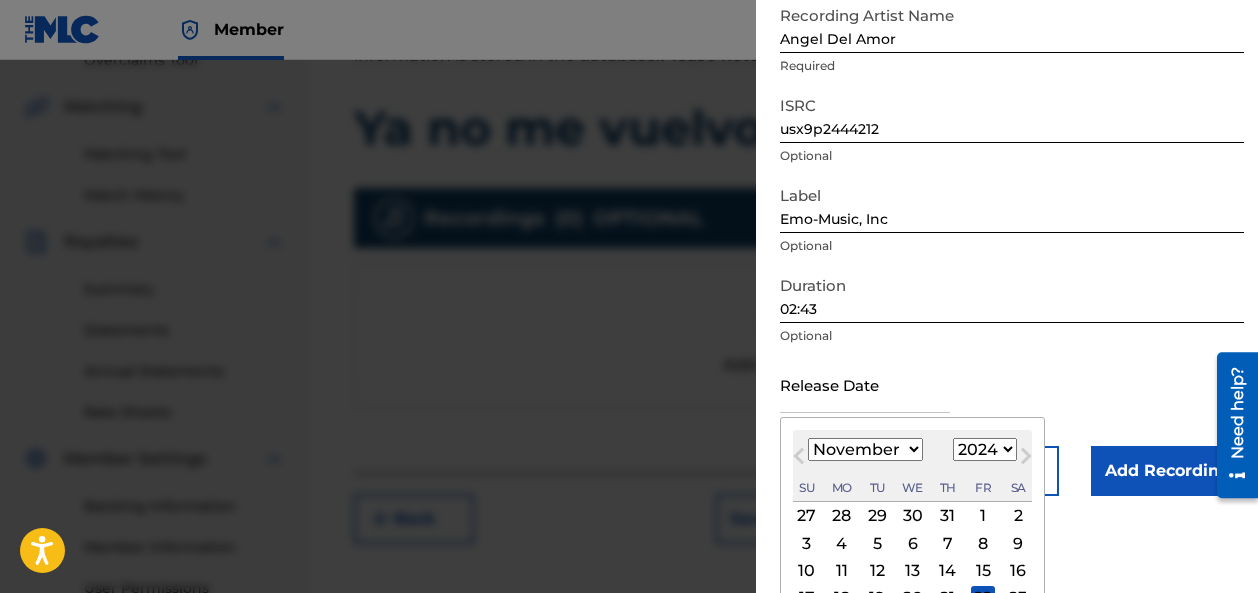 click on "4" at bounding box center [842, 543] 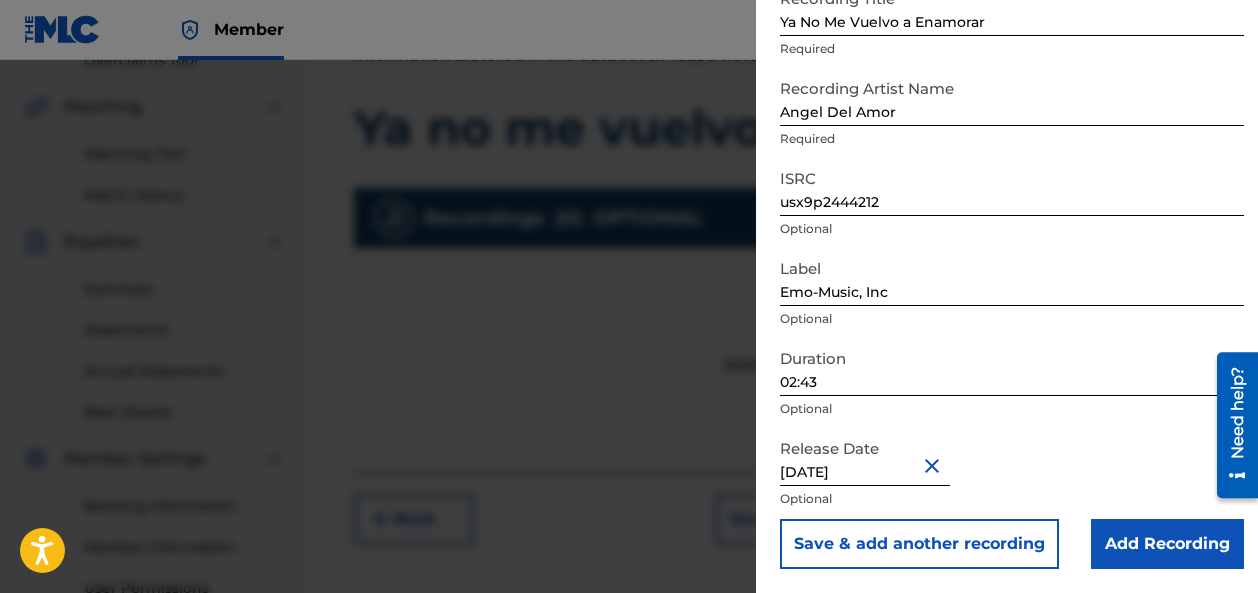 scroll, scrollTop: 138, scrollLeft: 0, axis: vertical 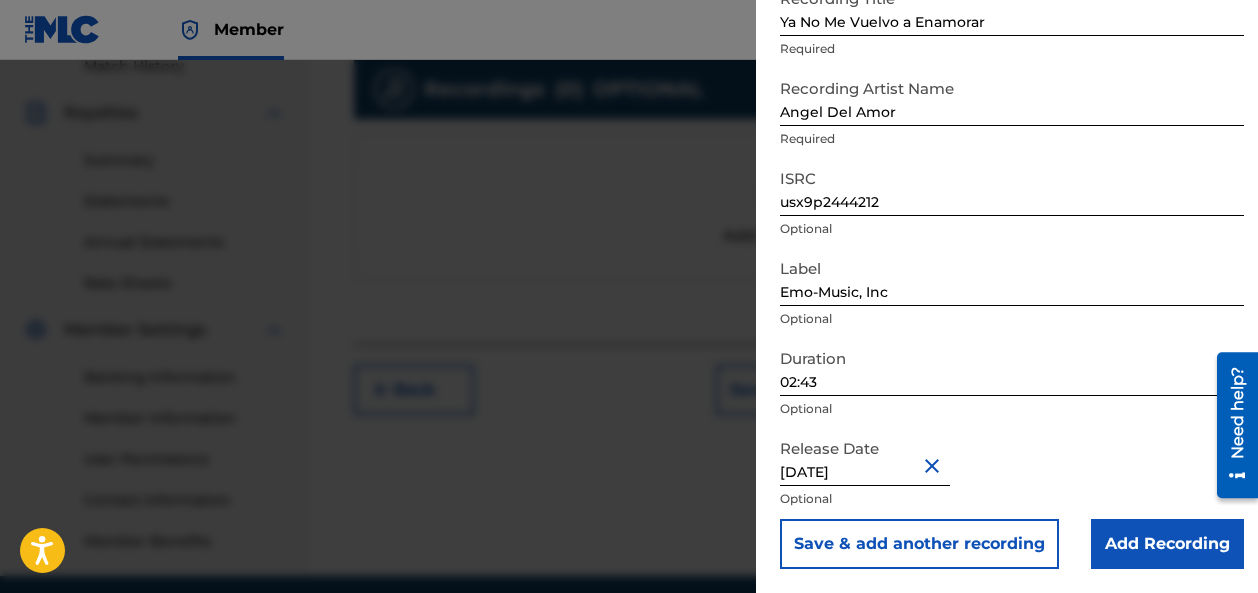 click on "Release Date [DATE] Optional" at bounding box center (1012, 474) 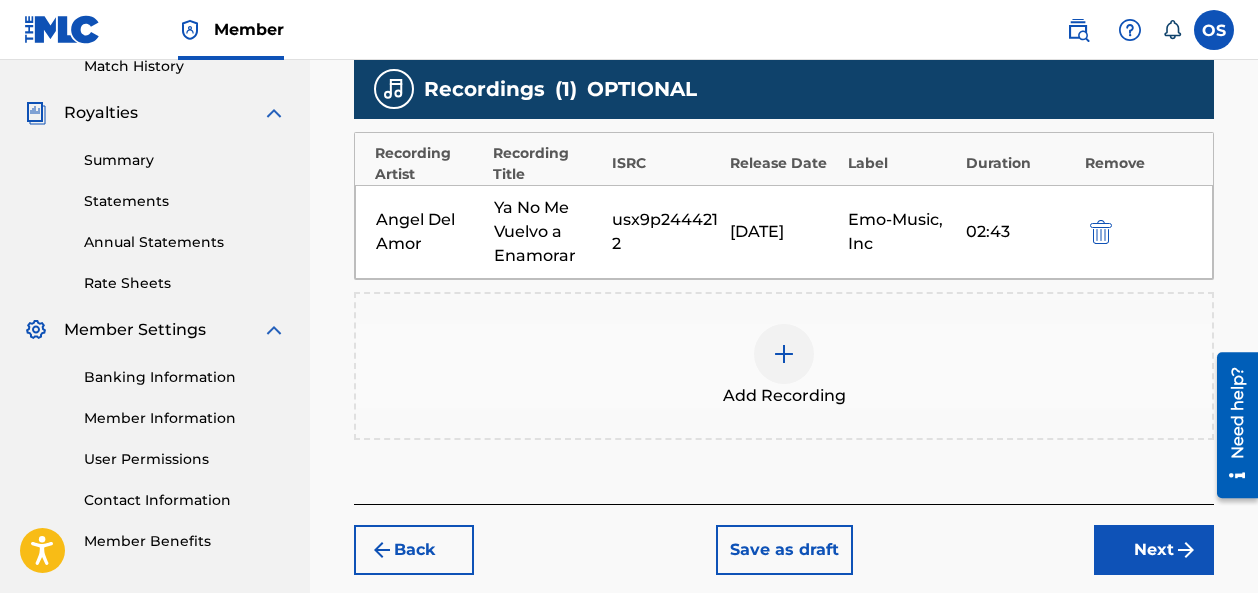 click on "Next" at bounding box center (1154, 550) 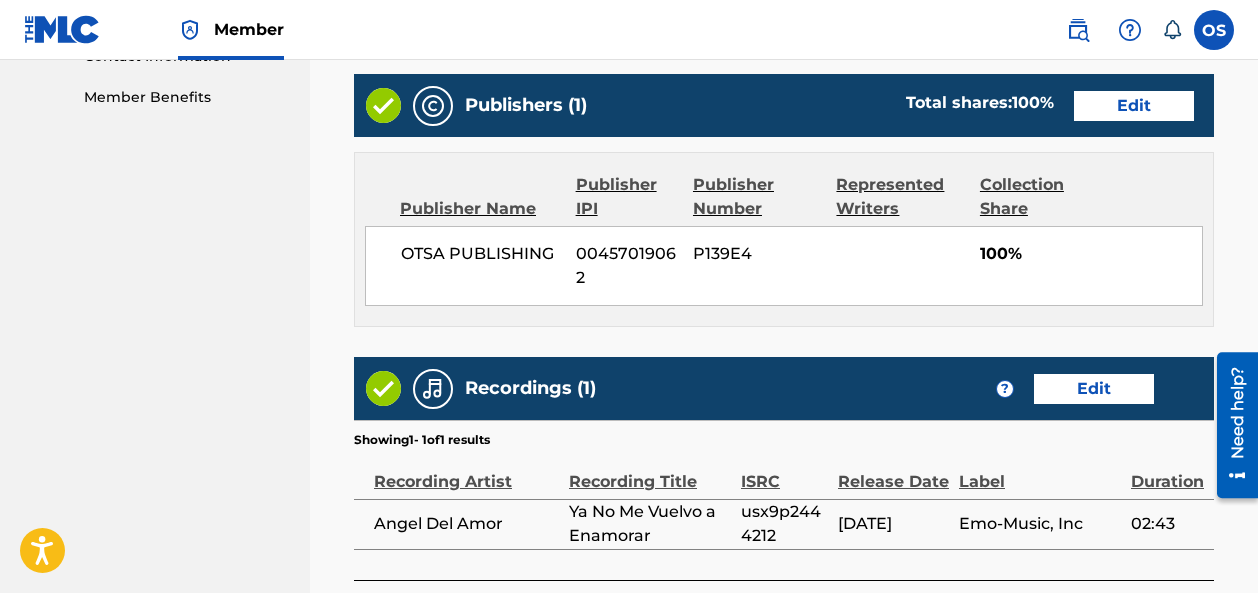 scroll, scrollTop: 1184, scrollLeft: 0, axis: vertical 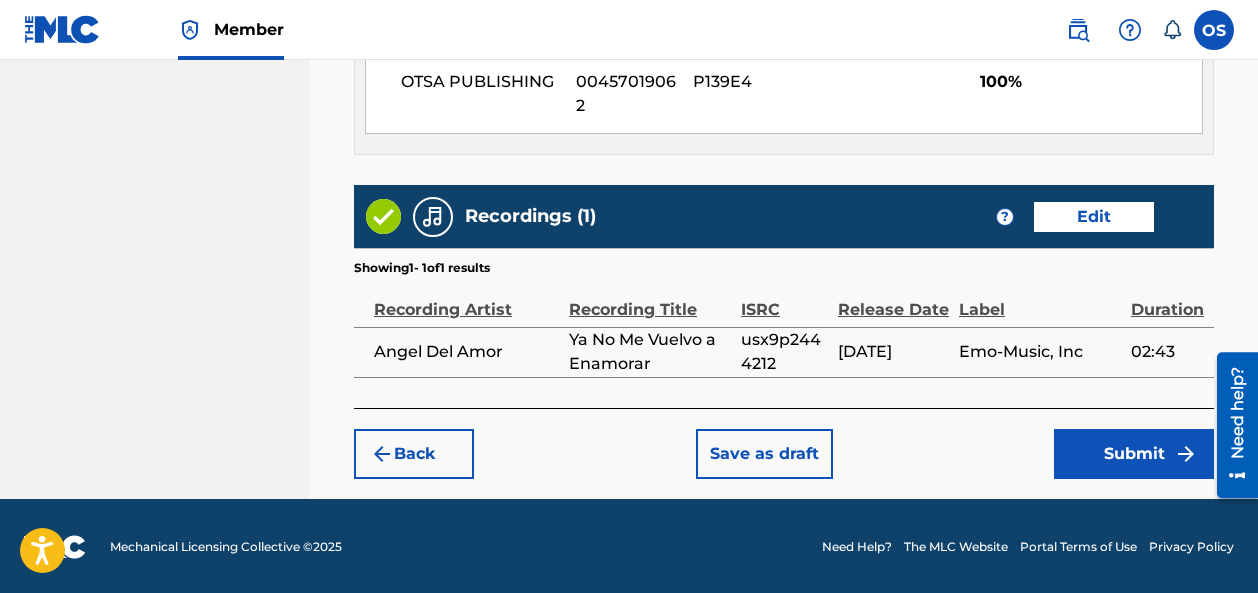 click on "Back" at bounding box center [414, 454] 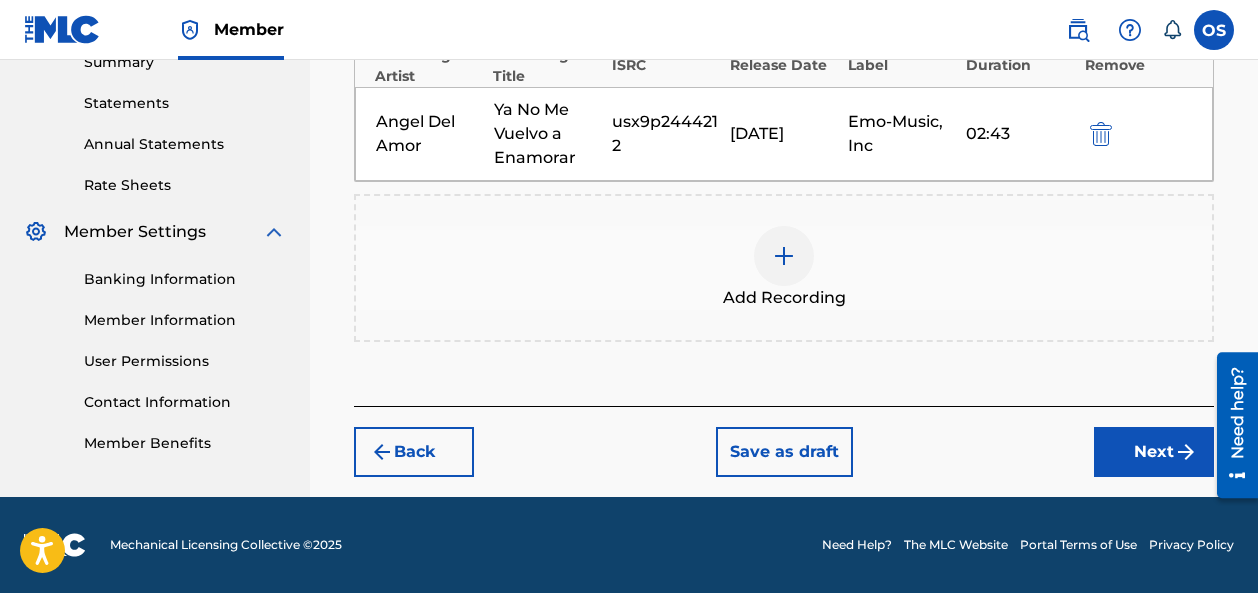 scroll, scrollTop: 666, scrollLeft: 0, axis: vertical 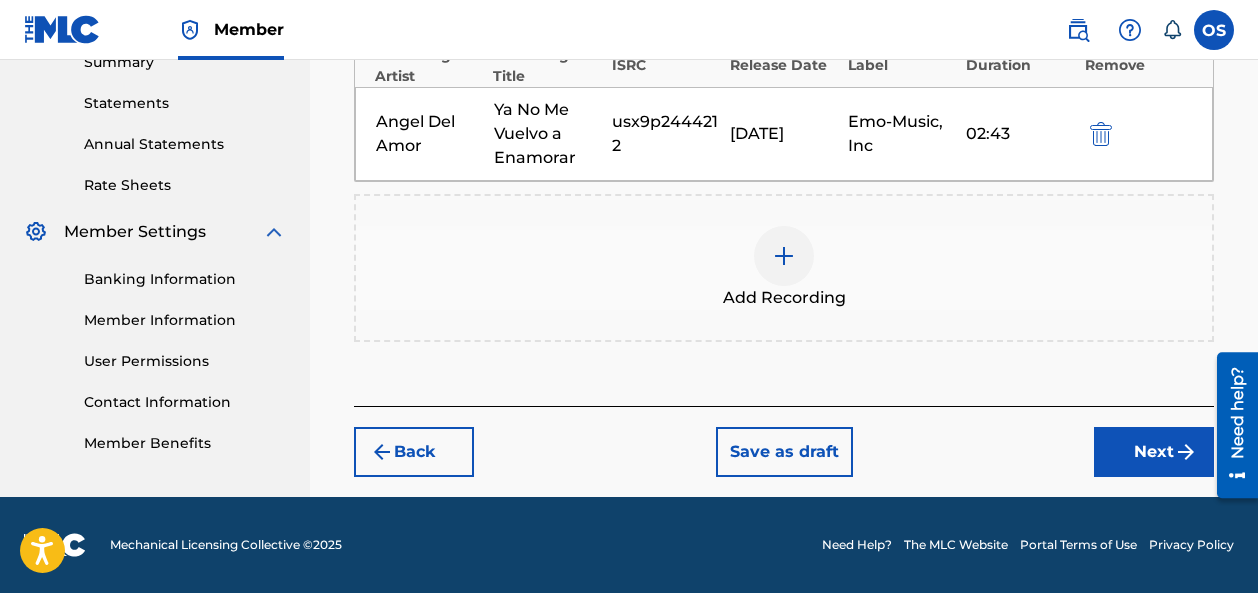 click on "Next" at bounding box center (1154, 452) 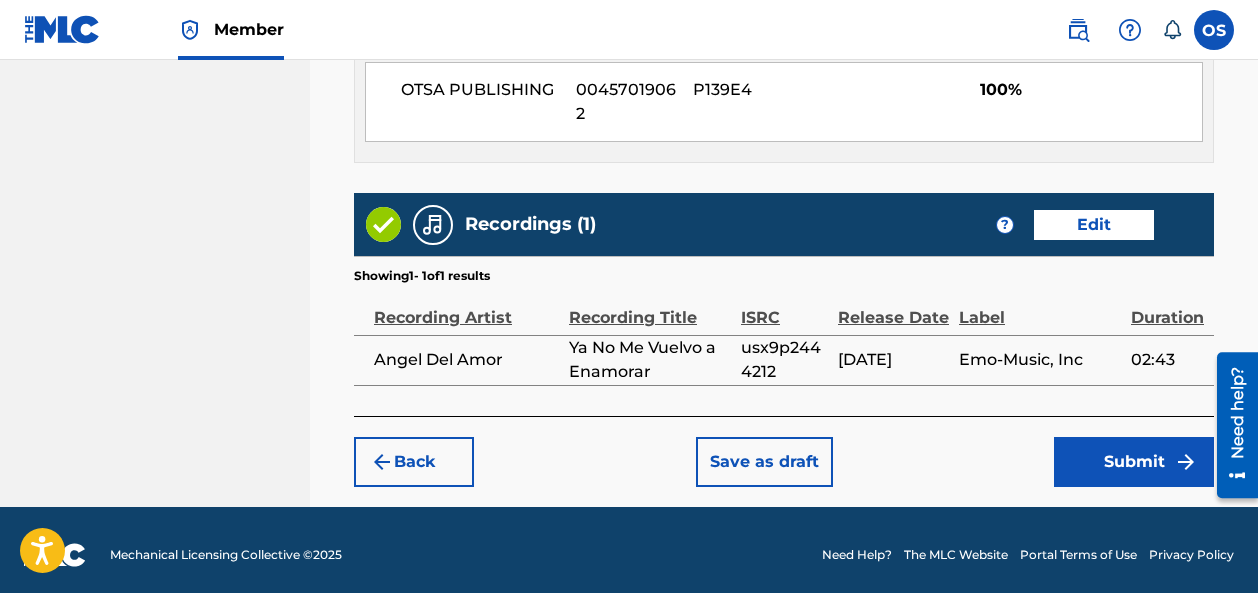 scroll, scrollTop: 1184, scrollLeft: 0, axis: vertical 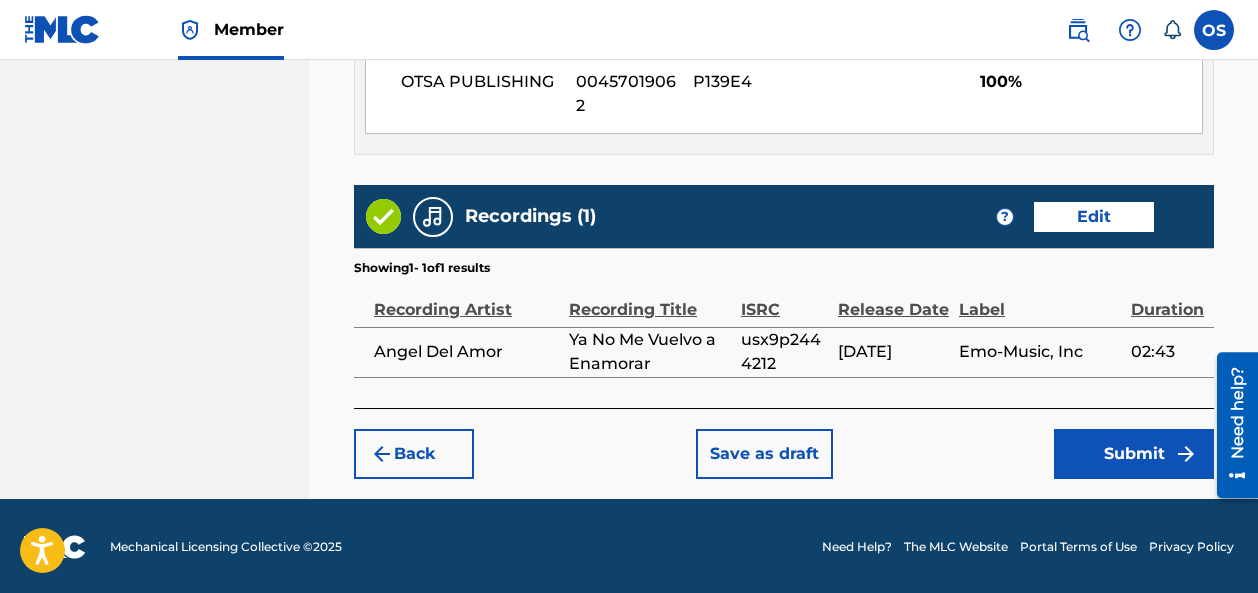 click on "Submit" at bounding box center (1134, 454) 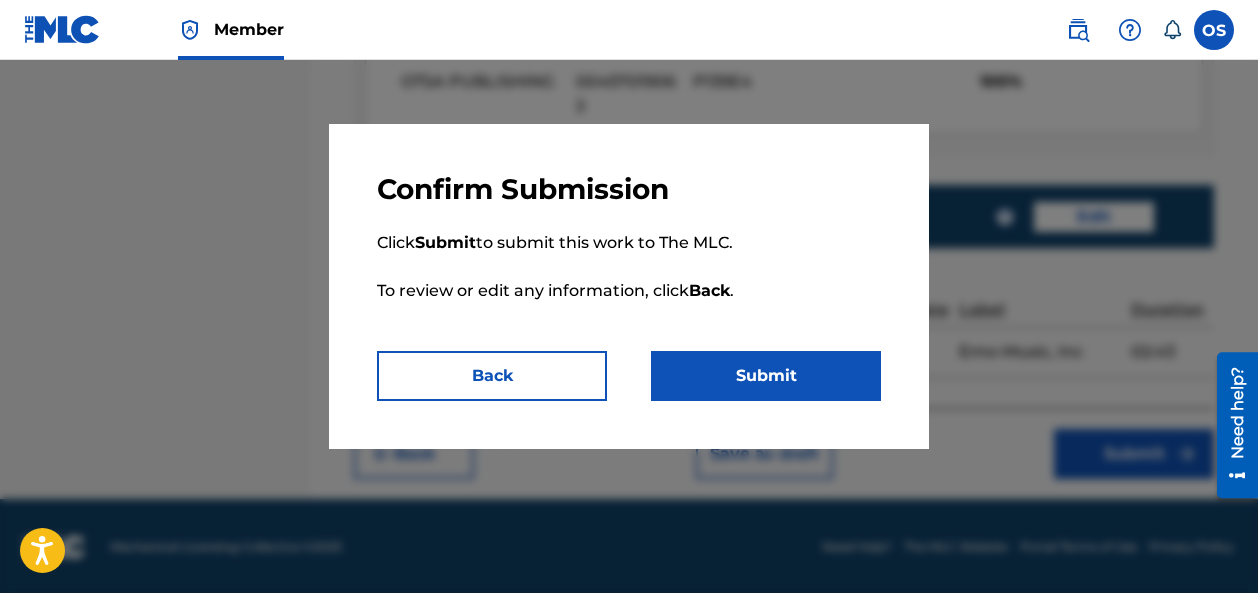 click on "Submit" at bounding box center (766, 376) 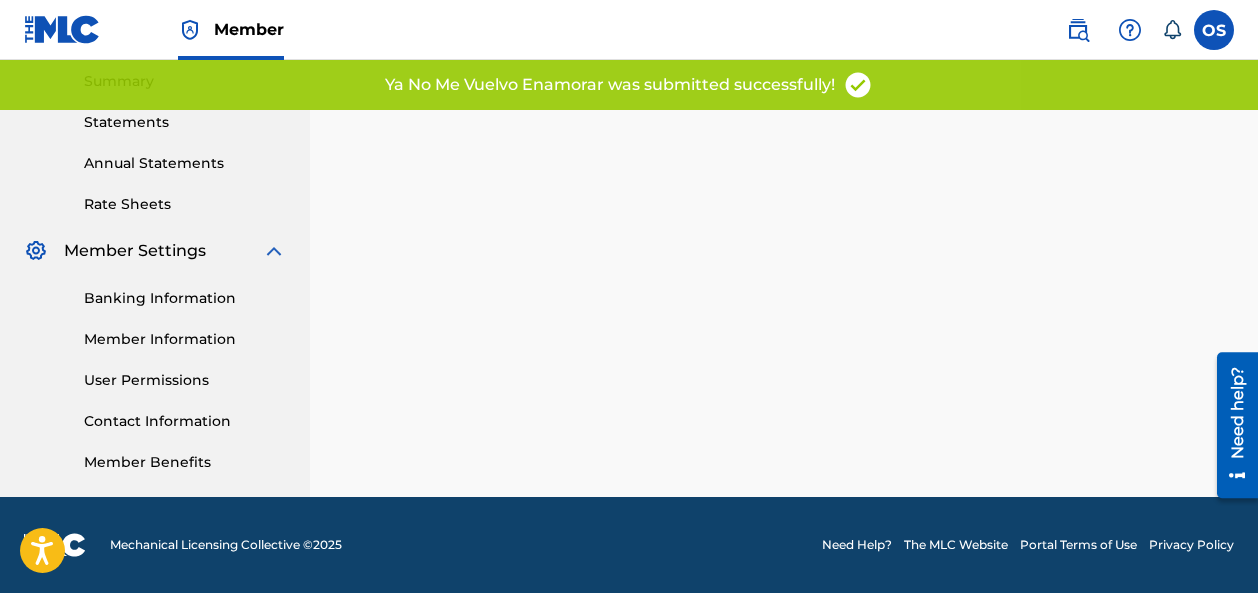 scroll, scrollTop: 0, scrollLeft: 0, axis: both 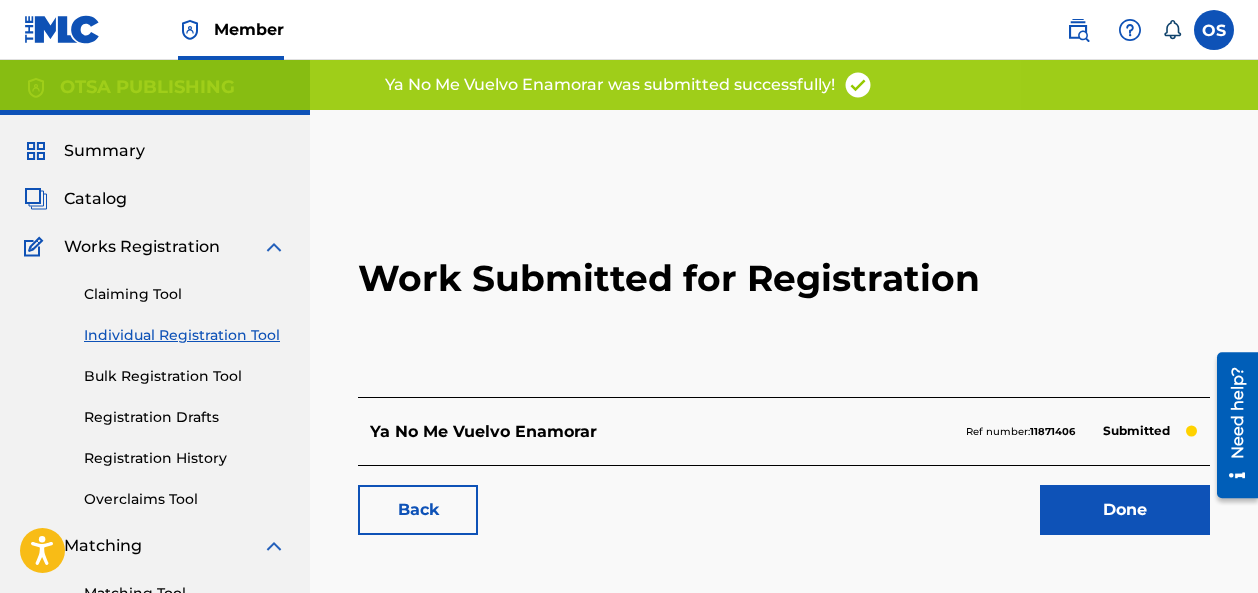 click on "Done" at bounding box center [1125, 510] 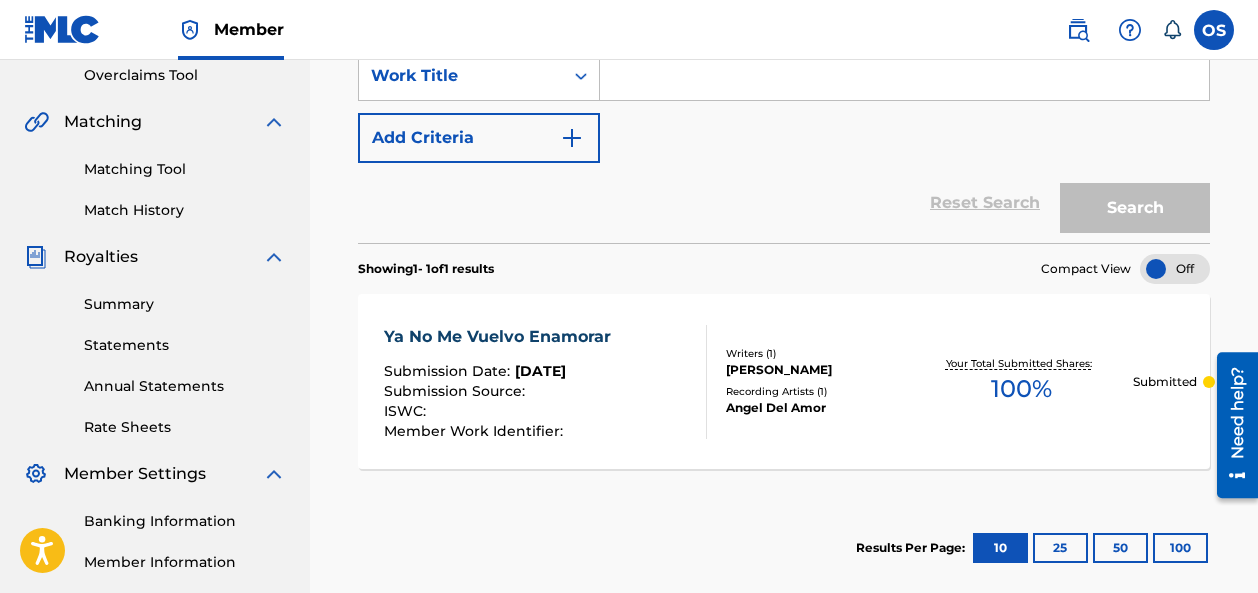 scroll, scrollTop: 437, scrollLeft: 0, axis: vertical 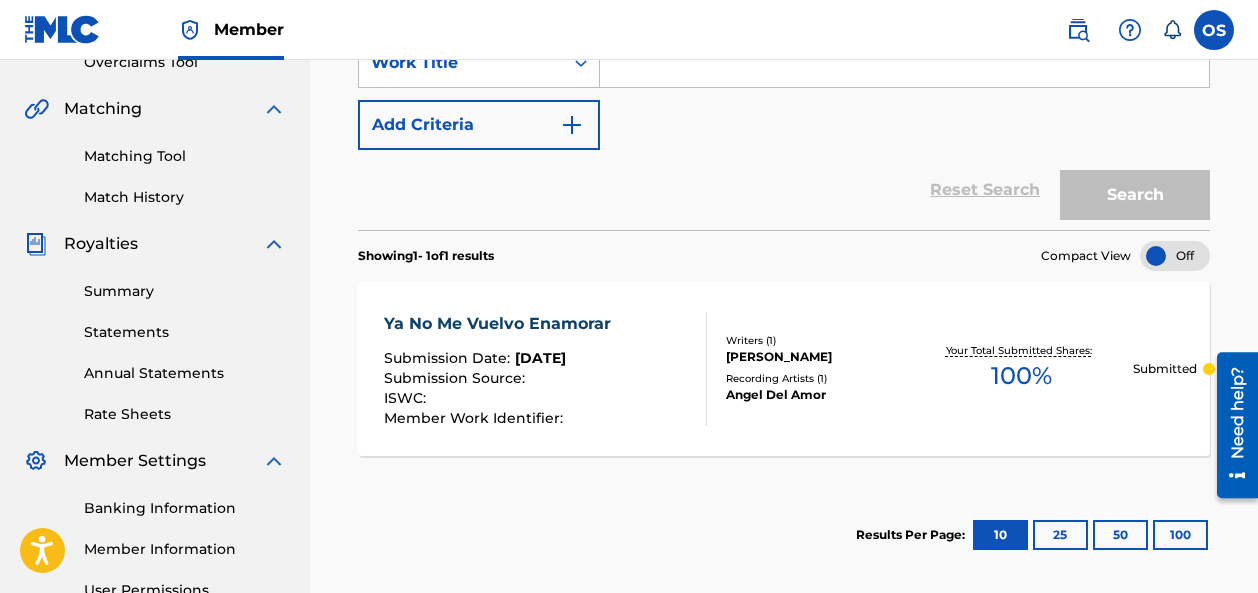 click on "[PERSON_NAME]" at bounding box center (817, 357) 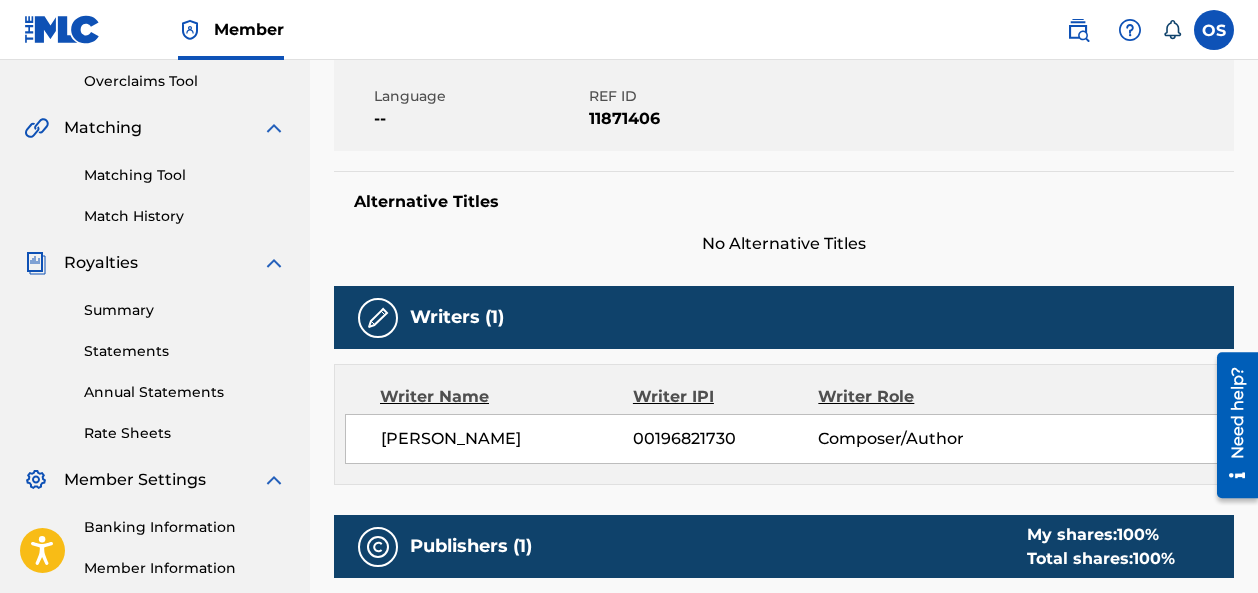 scroll, scrollTop: 422, scrollLeft: 0, axis: vertical 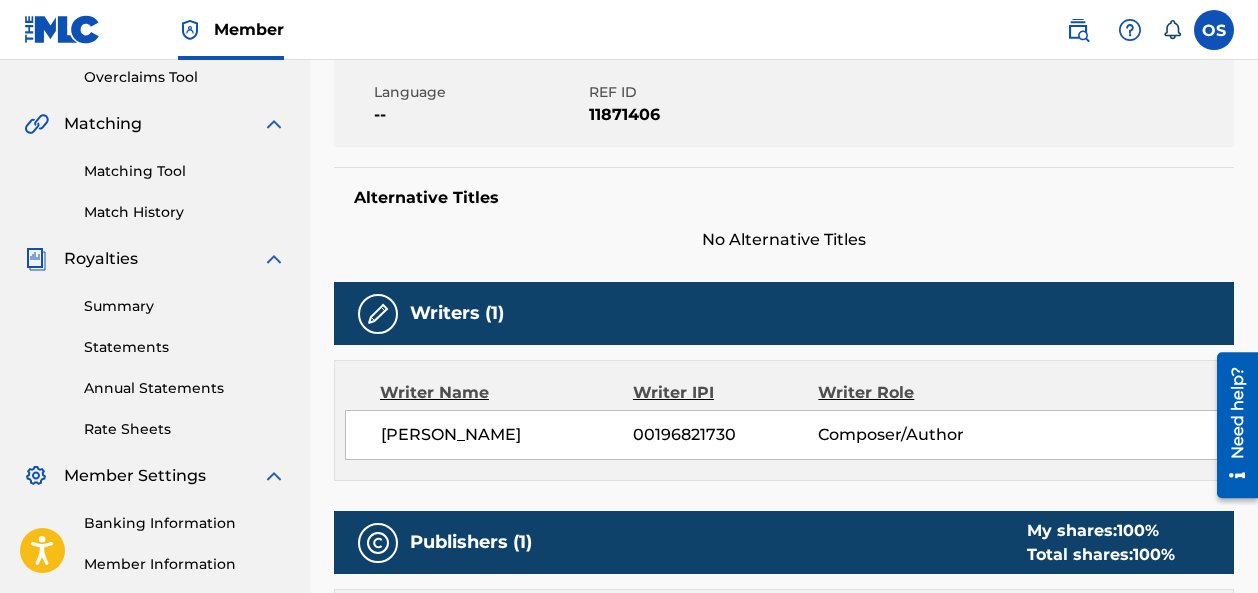 click on "00196821730" at bounding box center (725, 435) 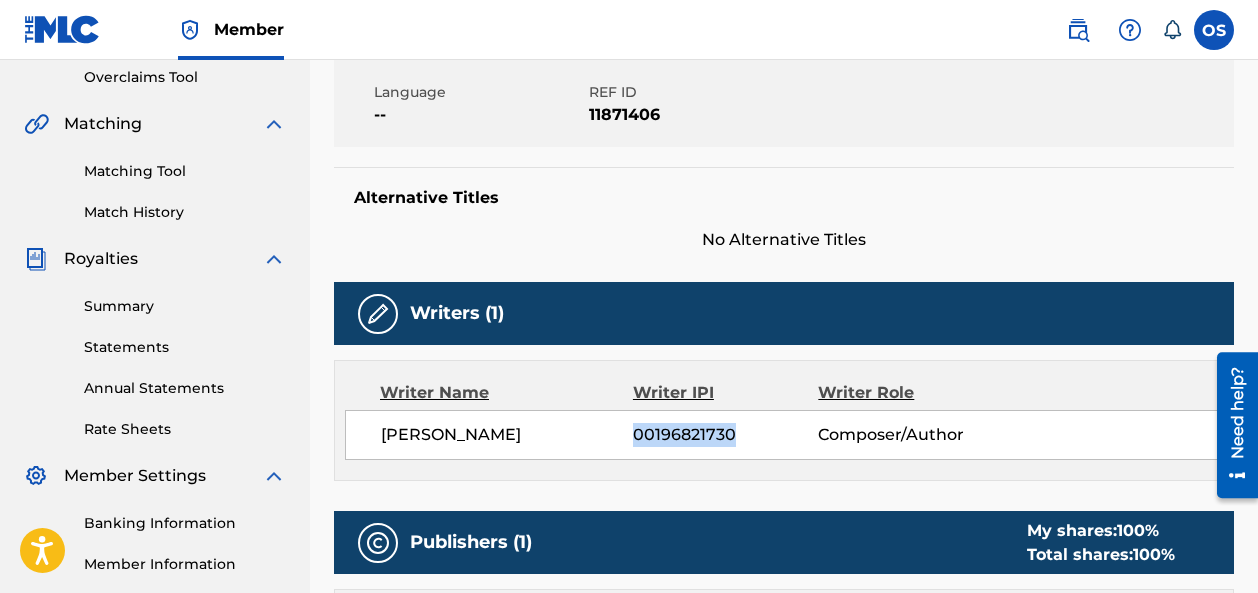 click on "00196821730" at bounding box center [725, 435] 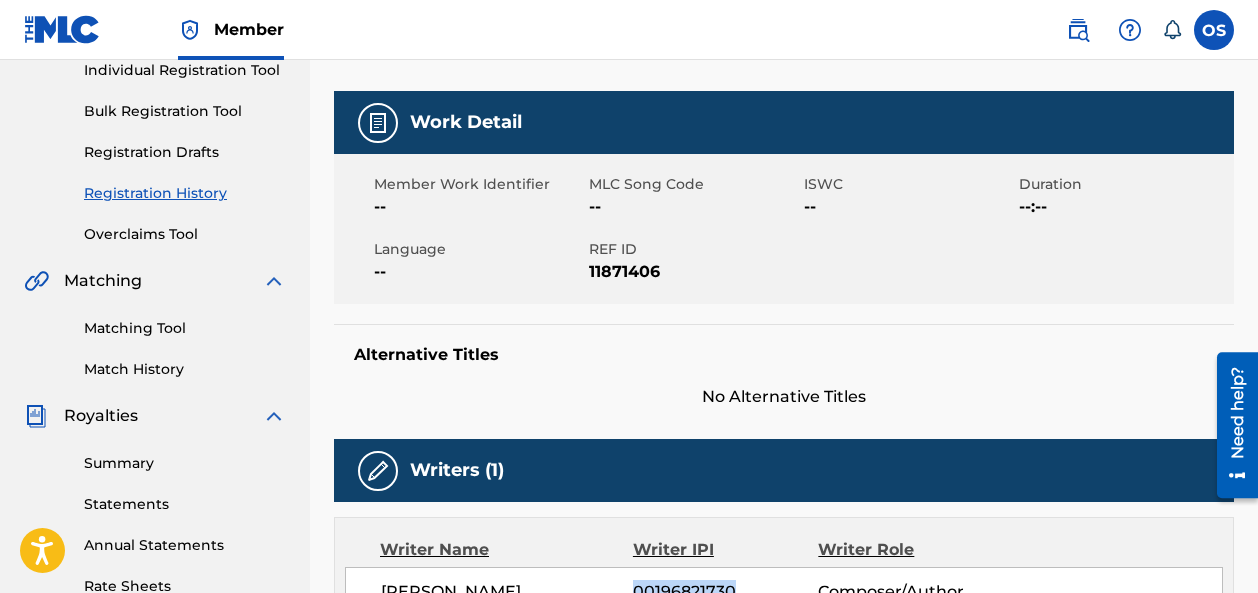 scroll, scrollTop: 0, scrollLeft: 0, axis: both 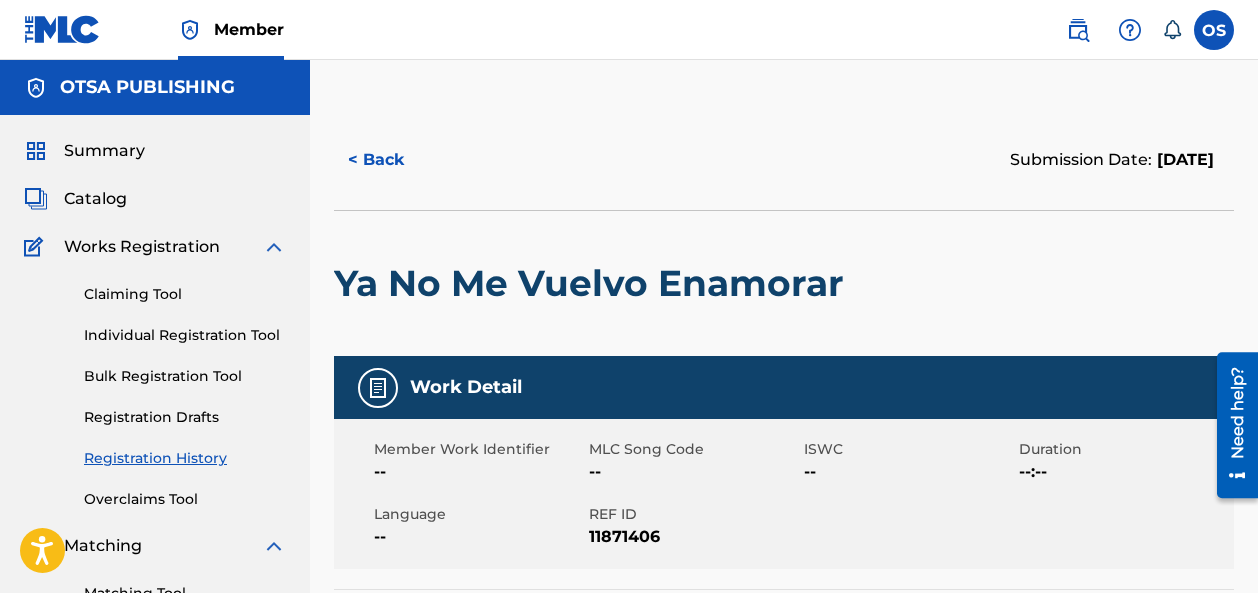 click on "< Back" at bounding box center (394, 160) 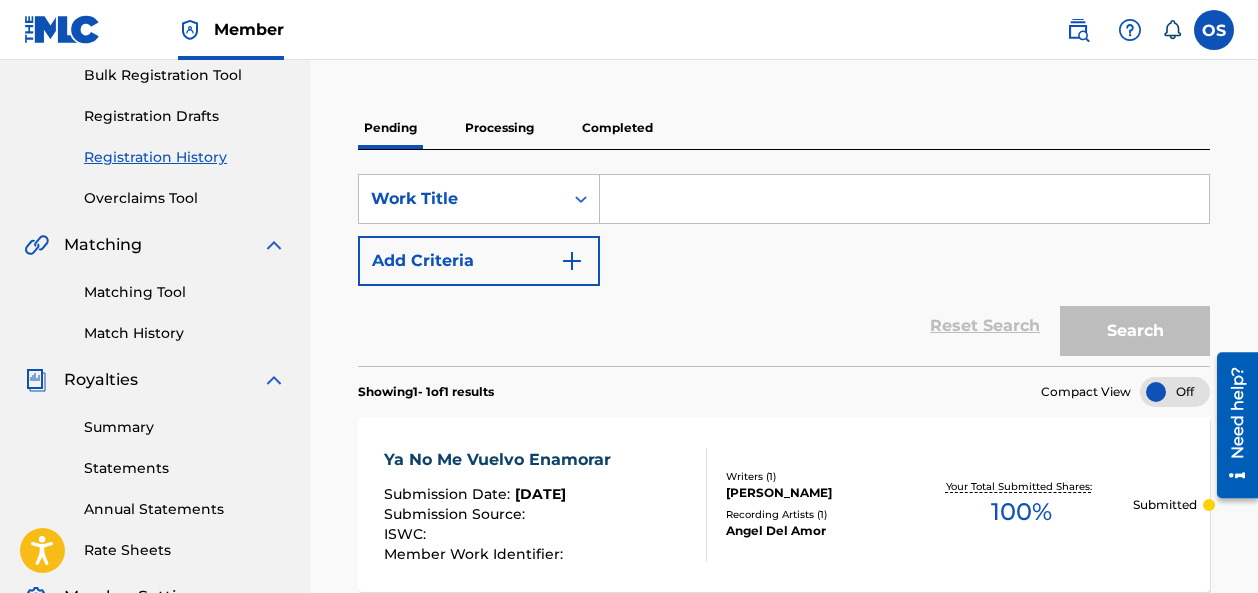 scroll, scrollTop: 265, scrollLeft: 0, axis: vertical 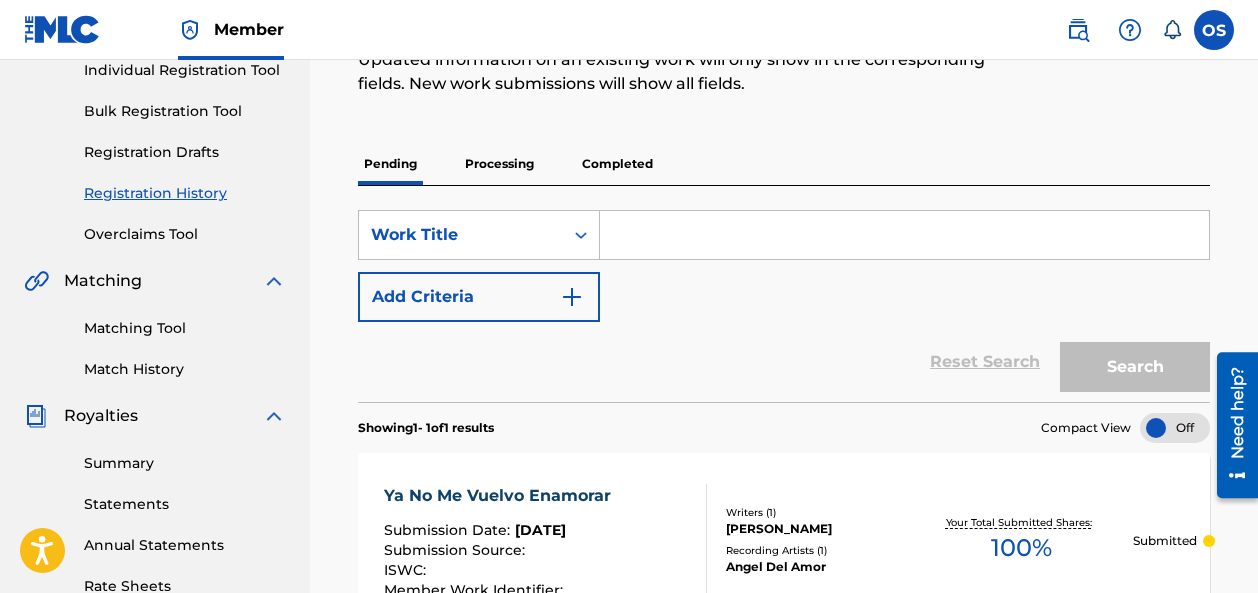 click at bounding box center (904, 235) 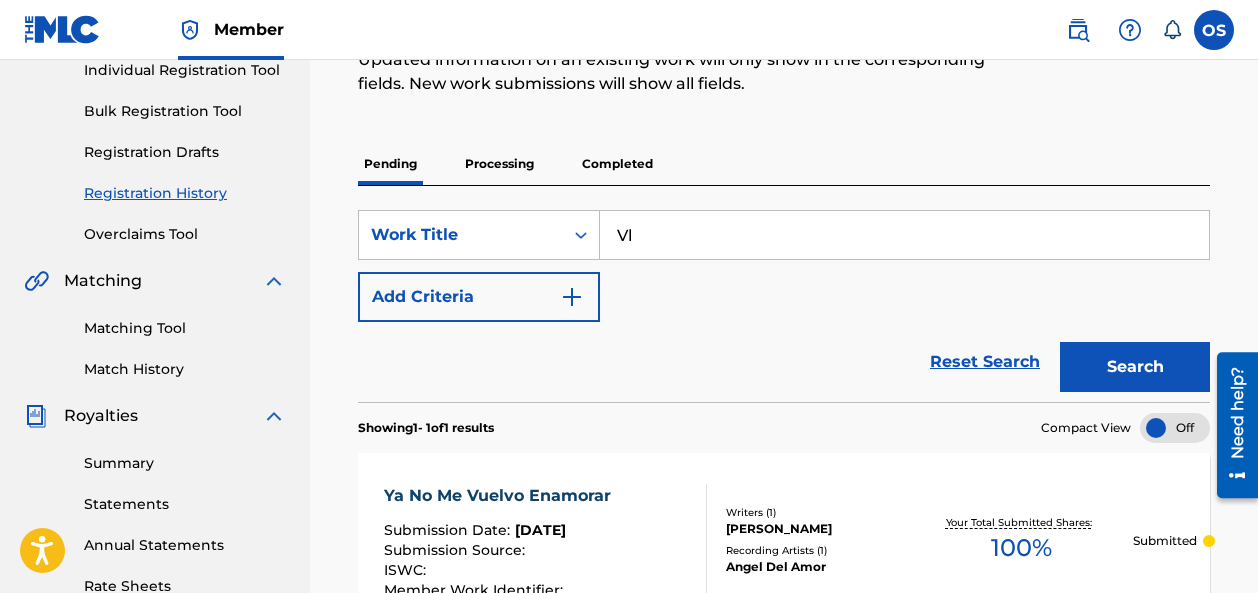 type on "V" 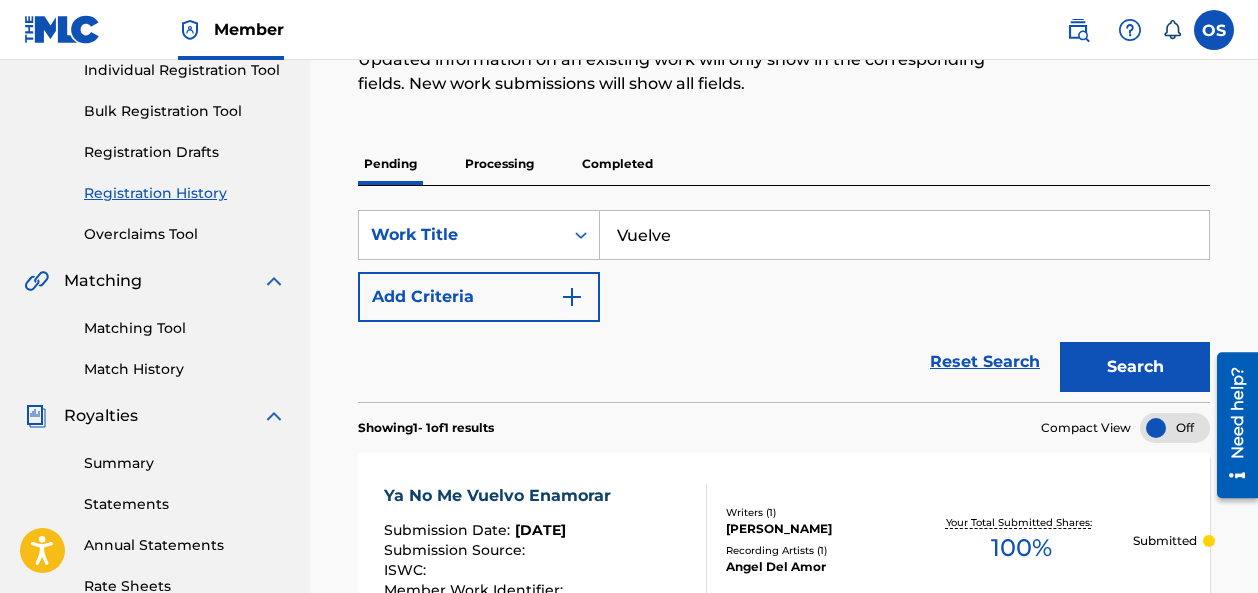 type on "Vuelve" 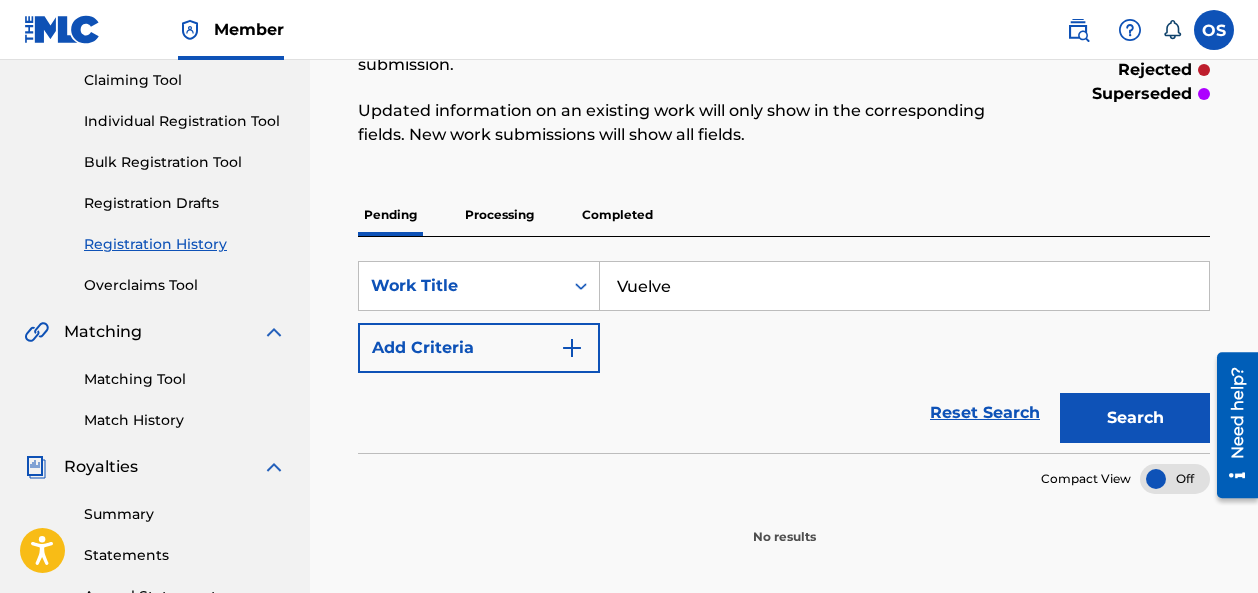 scroll, scrollTop: 0, scrollLeft: 0, axis: both 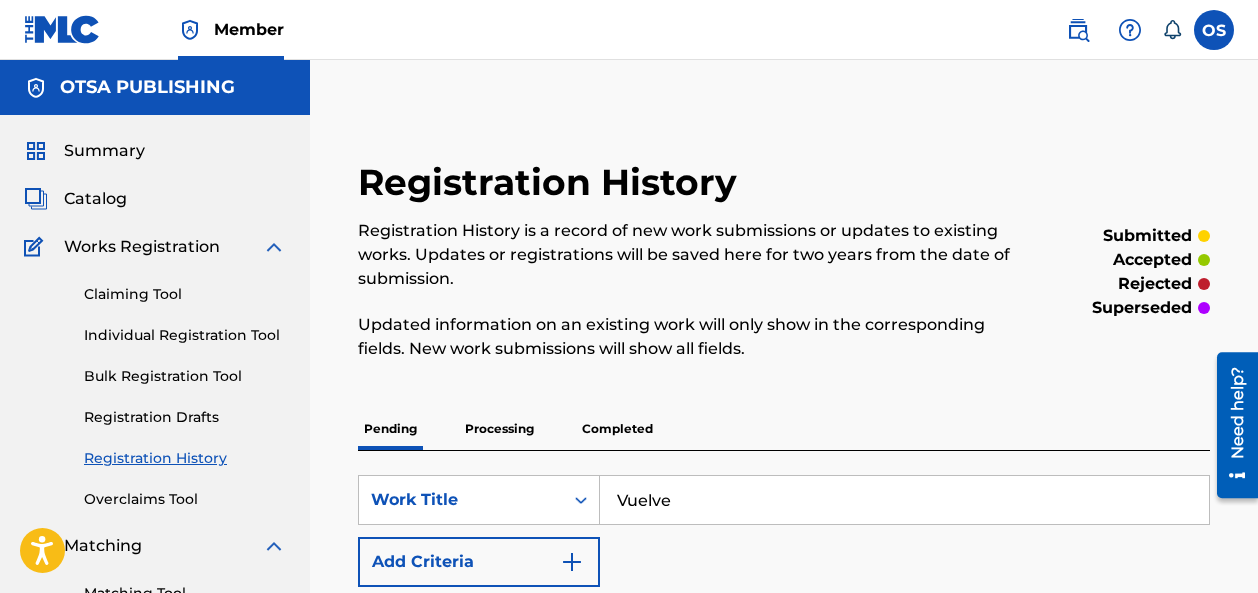 click on "Claiming Tool" at bounding box center [185, 294] 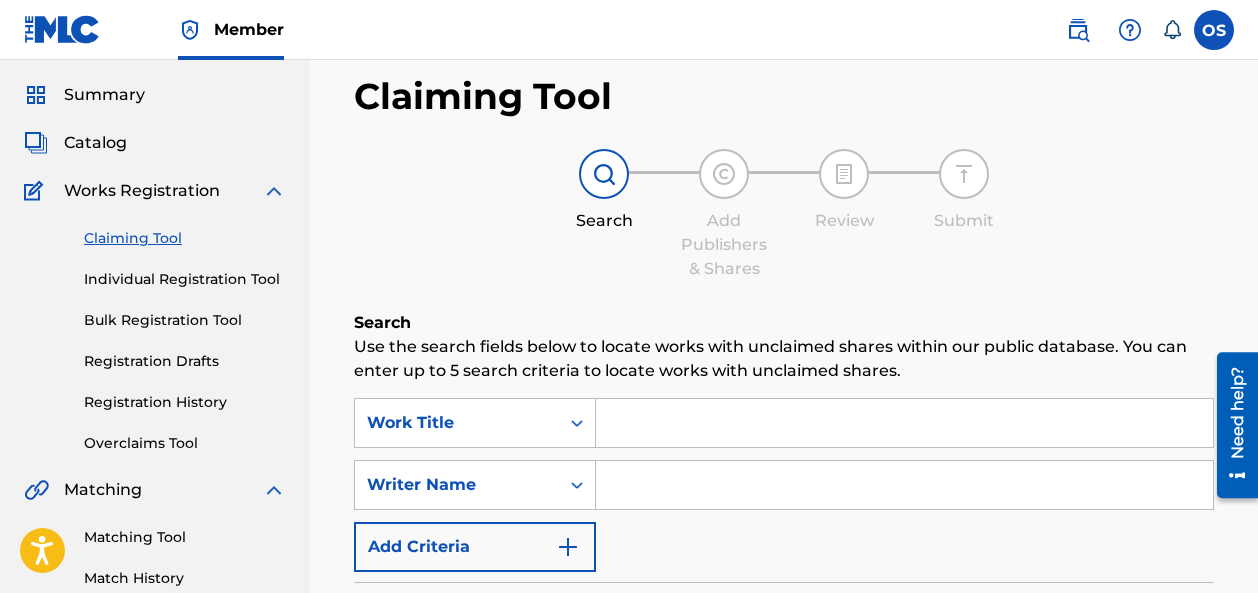 scroll, scrollTop: 64, scrollLeft: 0, axis: vertical 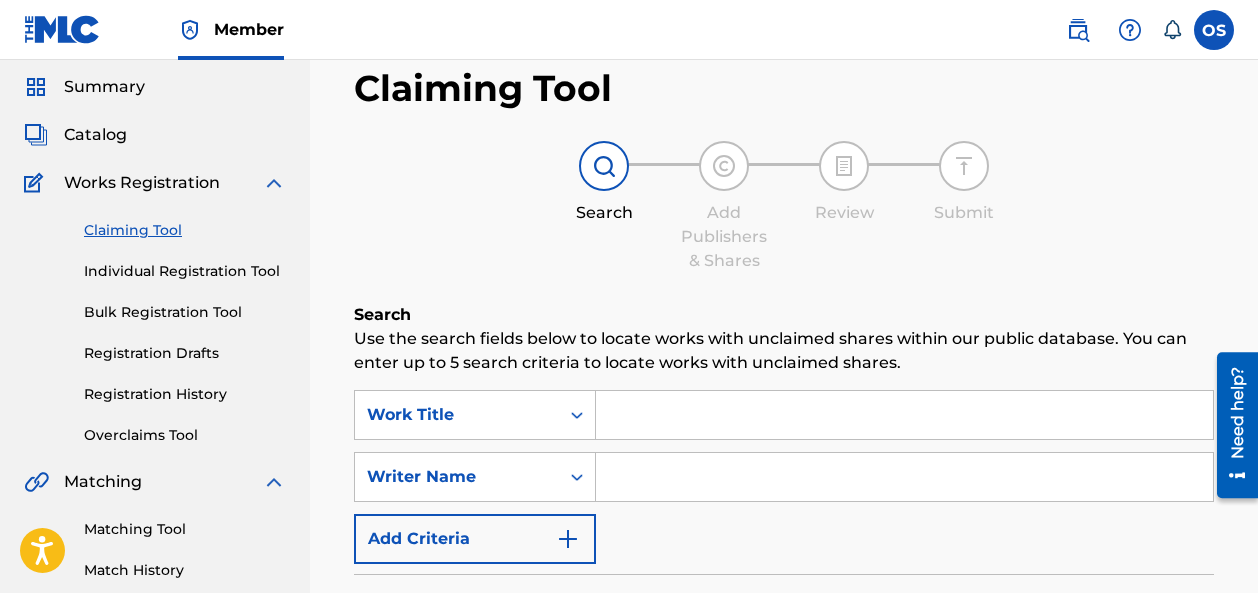 click at bounding box center [904, 415] 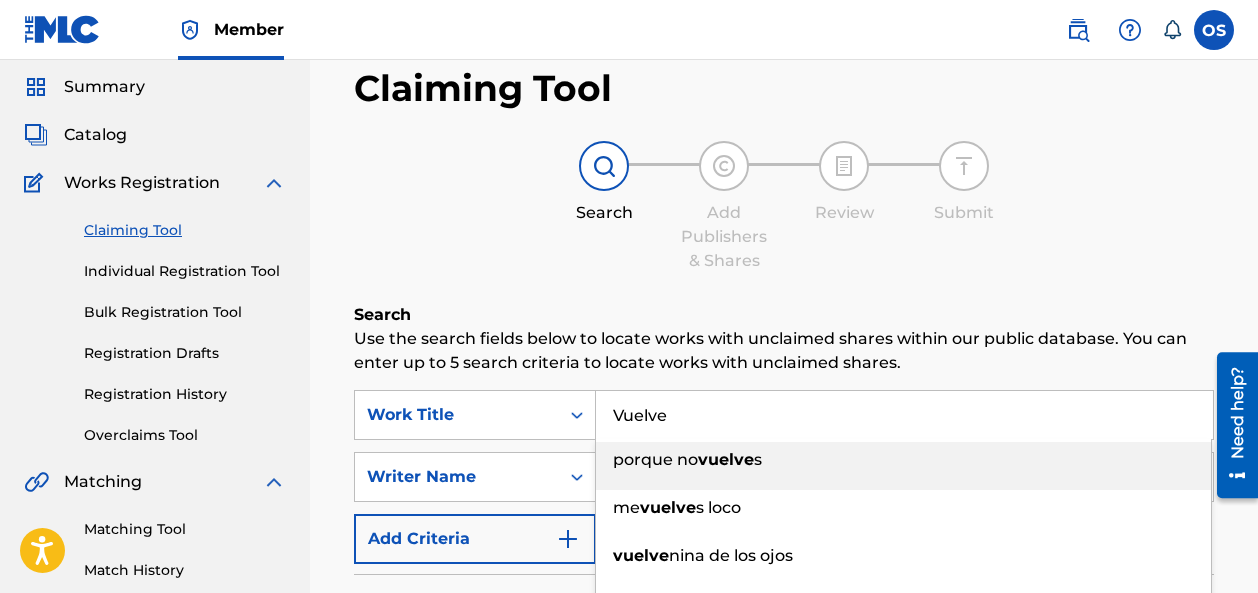 type on "Vuelve" 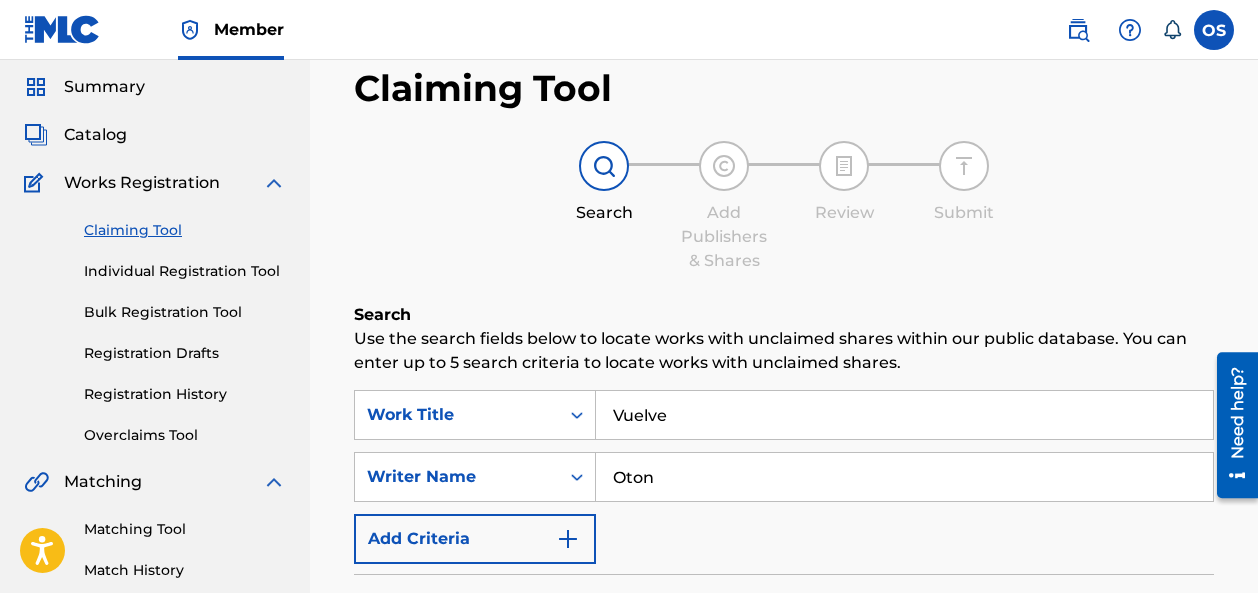 type on "[PERSON_NAME]" 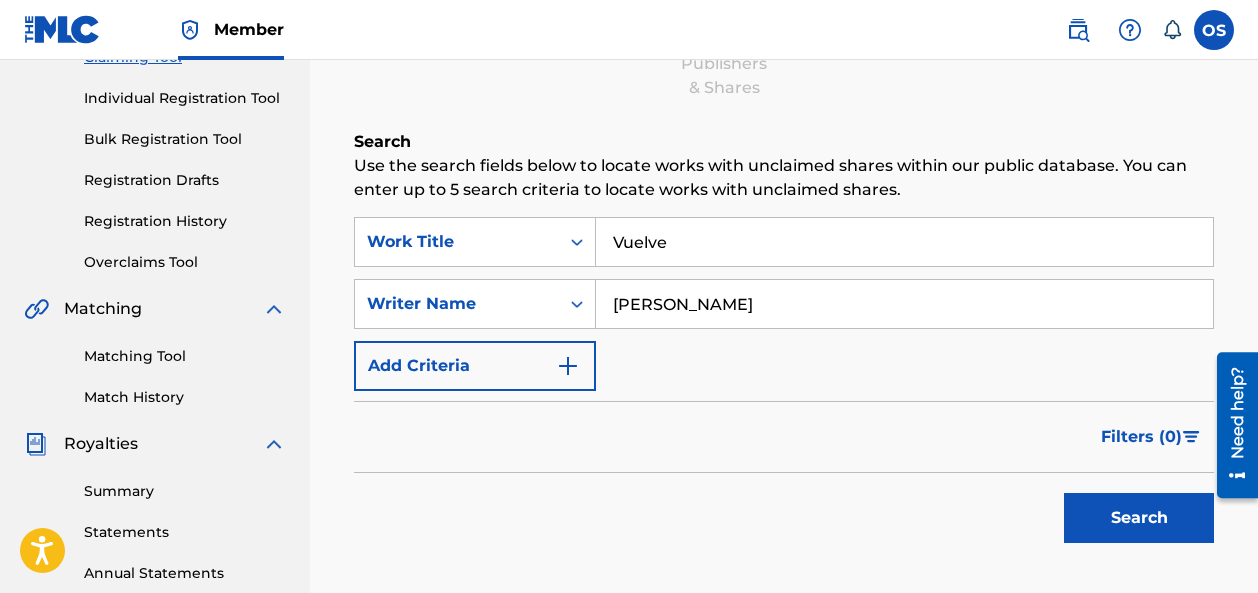 scroll, scrollTop: 356, scrollLeft: 0, axis: vertical 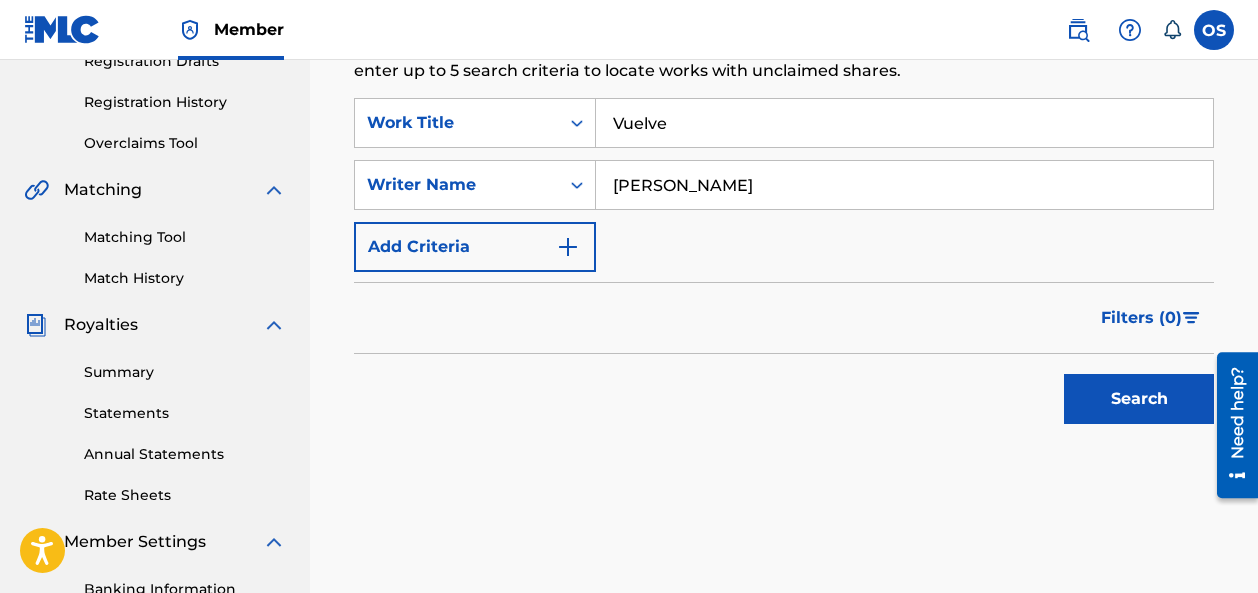 click on "Search" at bounding box center (1139, 399) 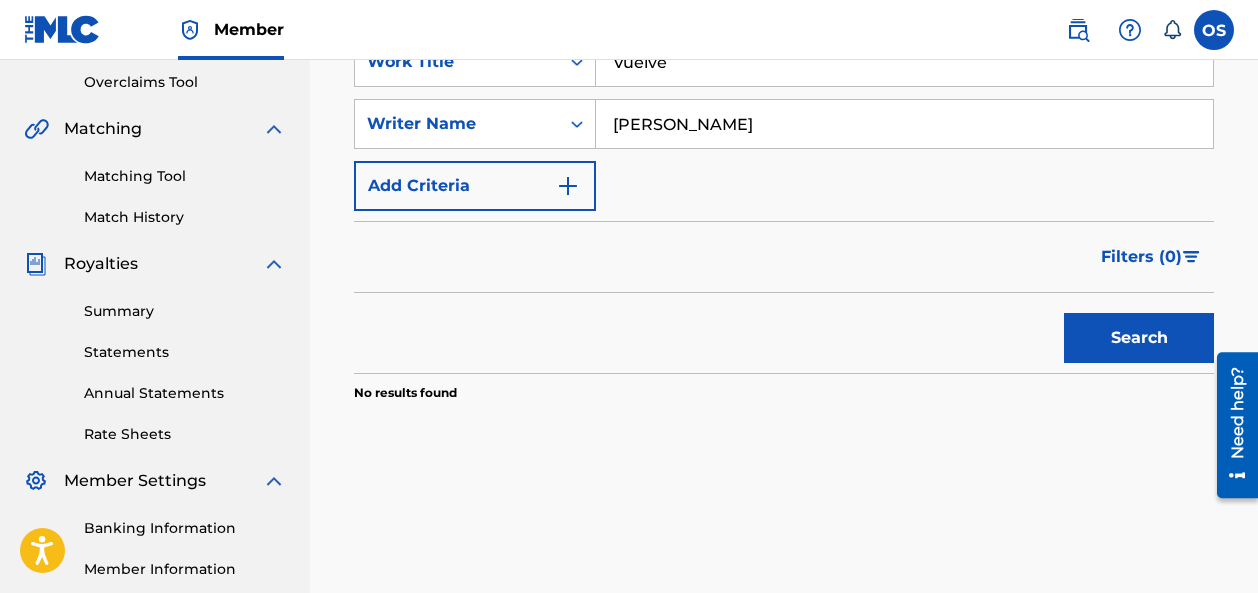 scroll, scrollTop: 0, scrollLeft: 0, axis: both 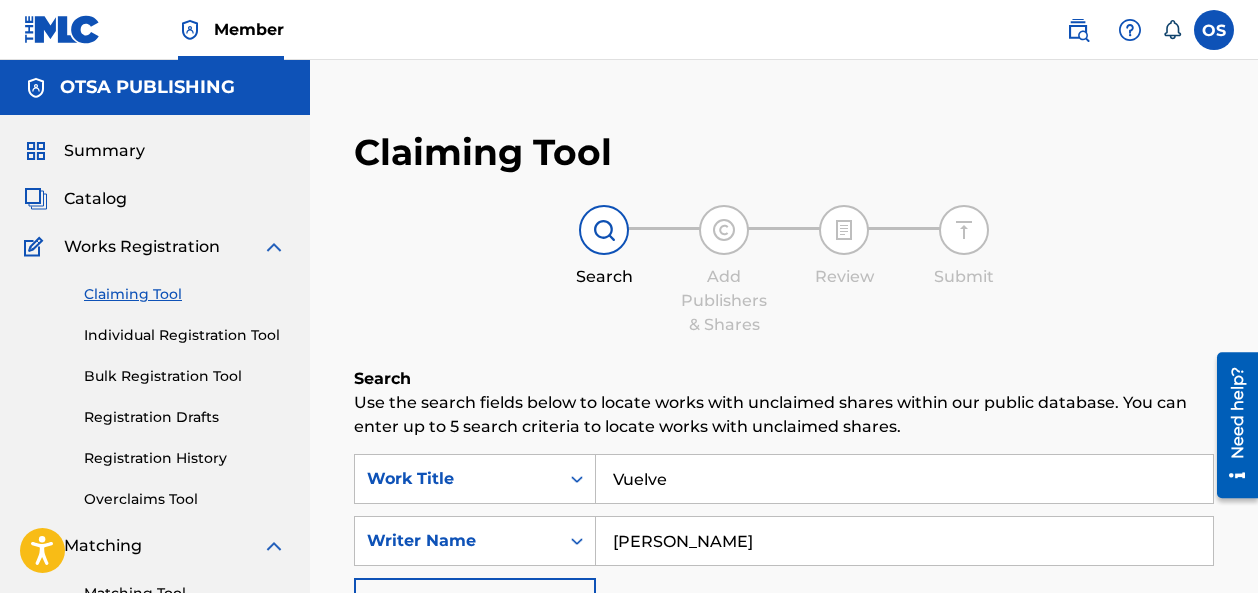 click on "Catalog" at bounding box center [95, 199] 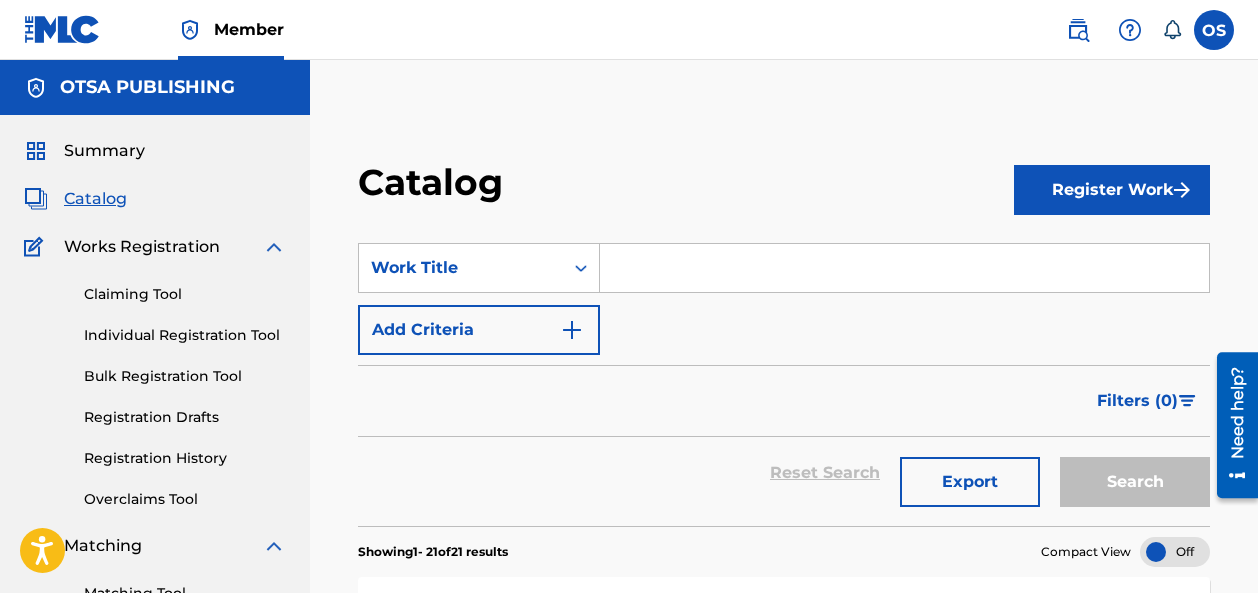 click on "Register Work" at bounding box center (1112, 190) 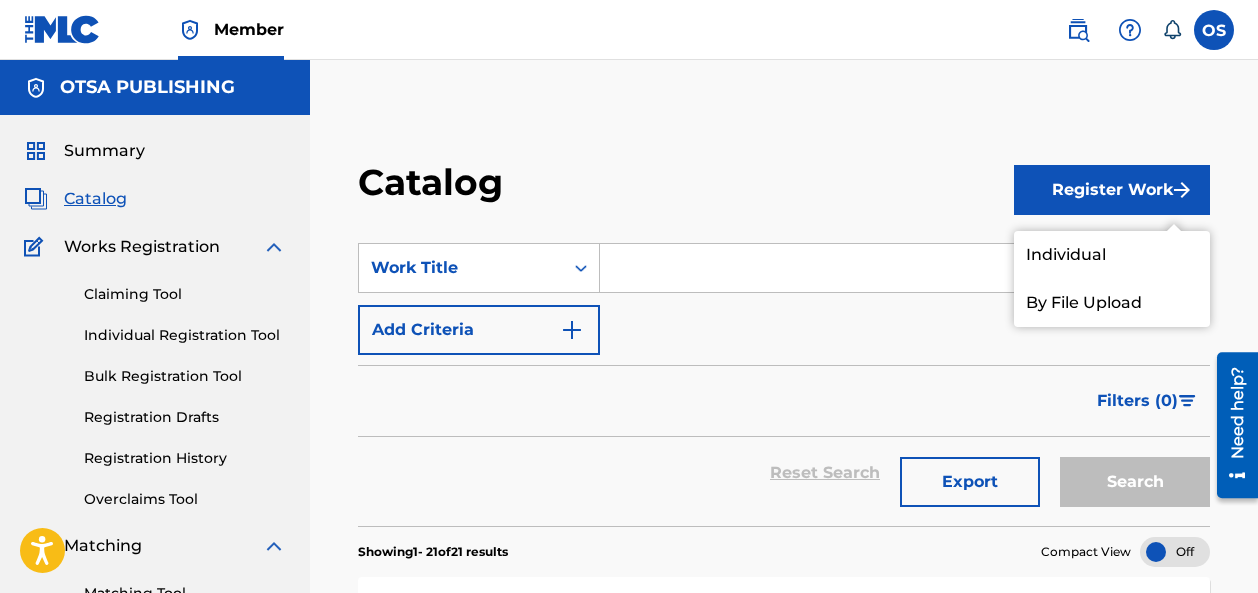 click on "Individual" at bounding box center [1112, 255] 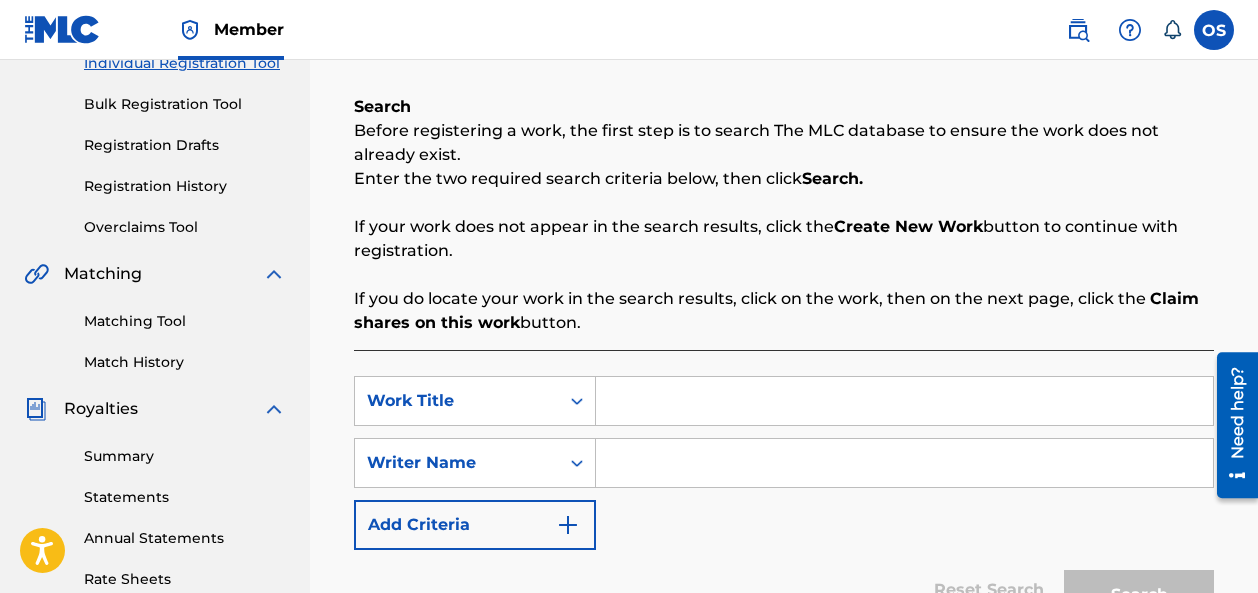 scroll, scrollTop: 485, scrollLeft: 0, axis: vertical 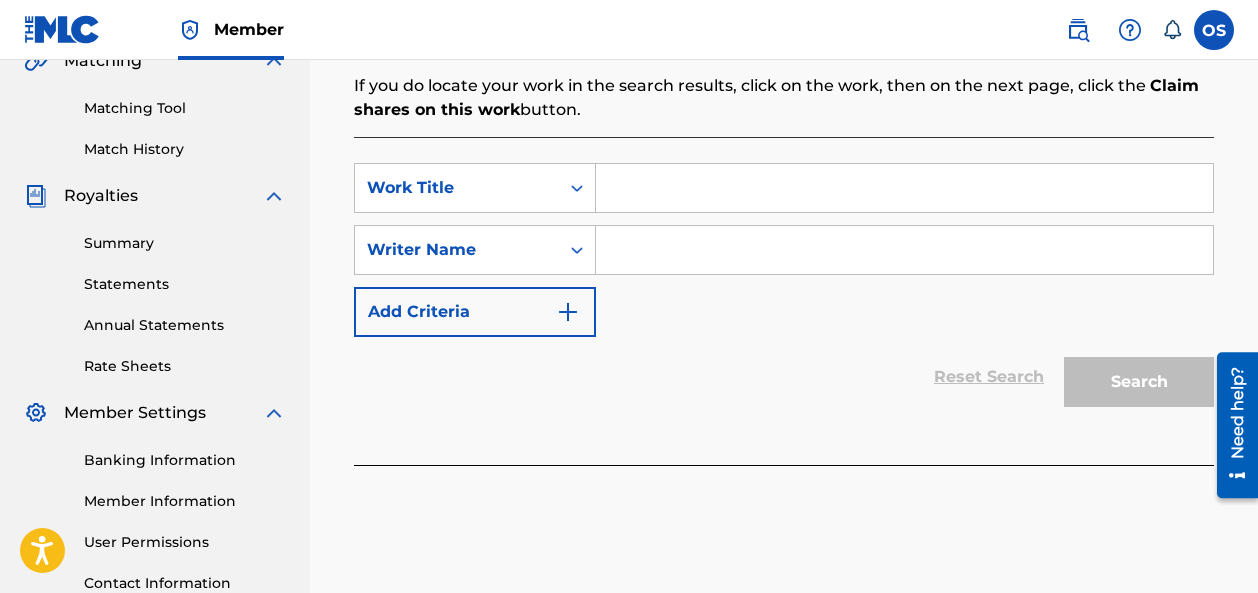 click at bounding box center (904, 188) 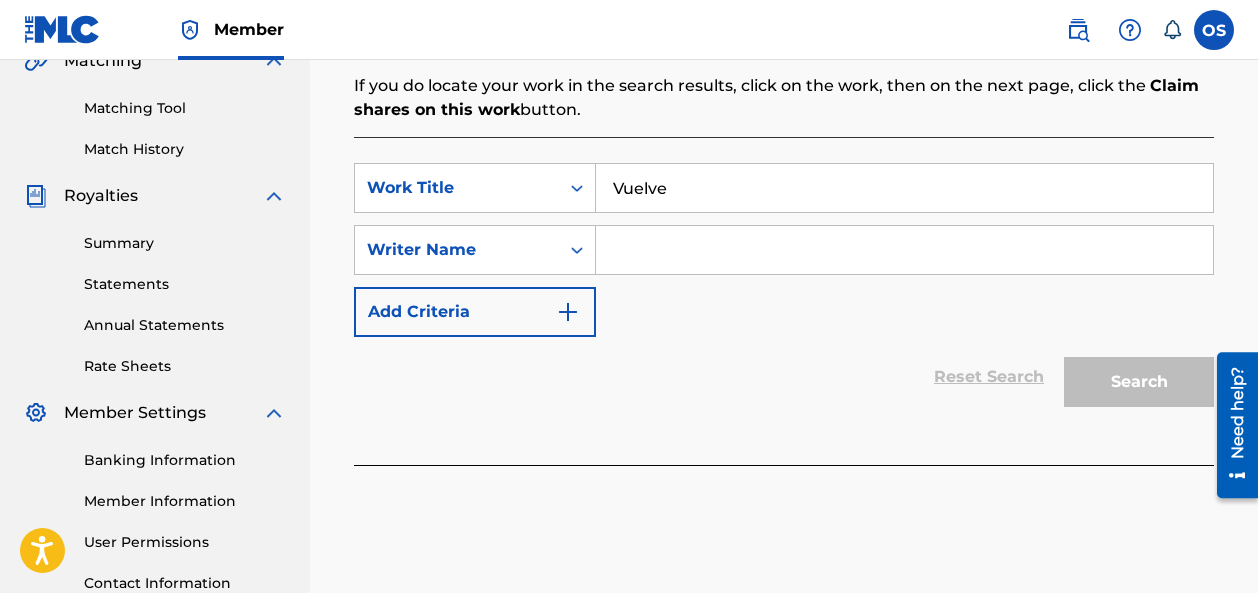type on "Vuelve" 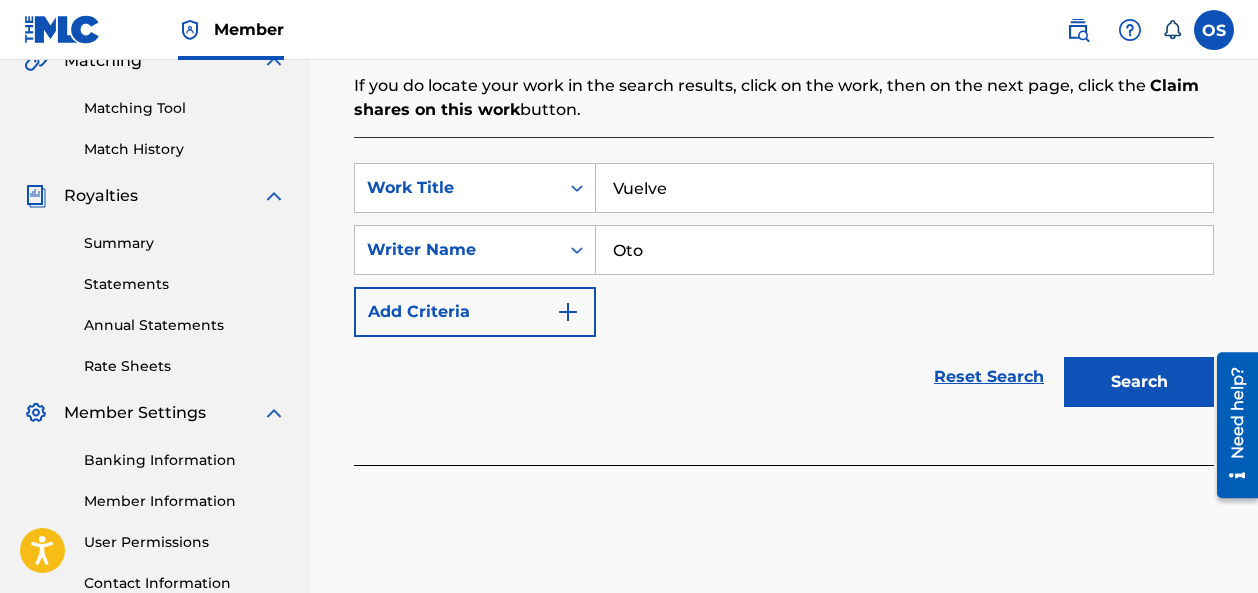 type on "[PERSON_NAME]" 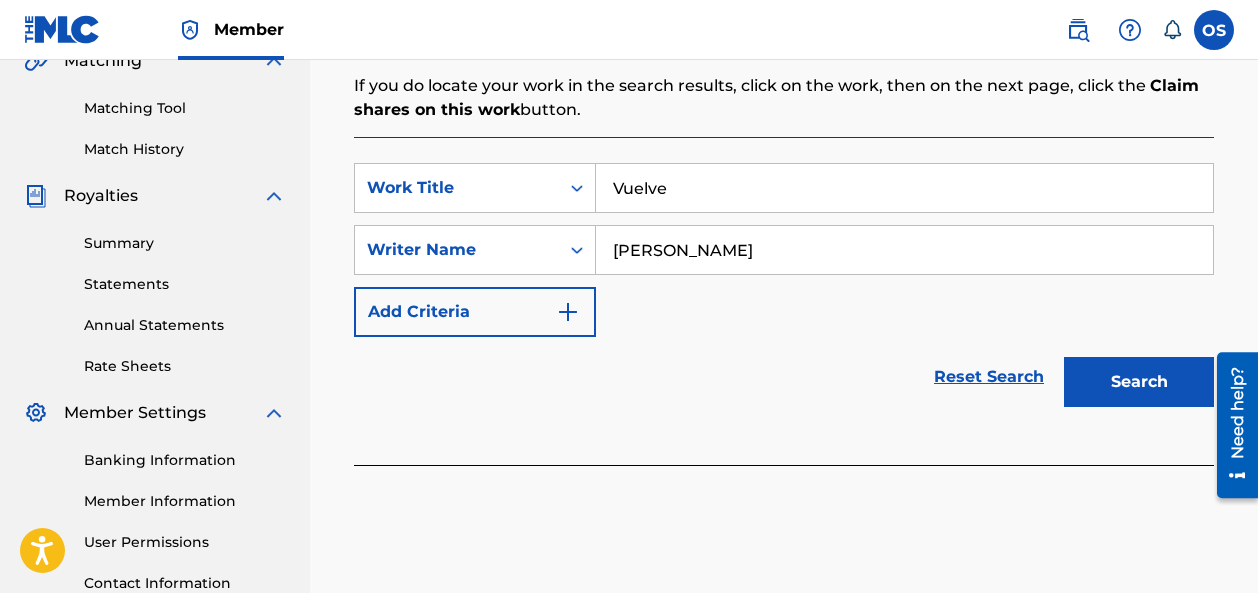 click on "Search" at bounding box center (1139, 382) 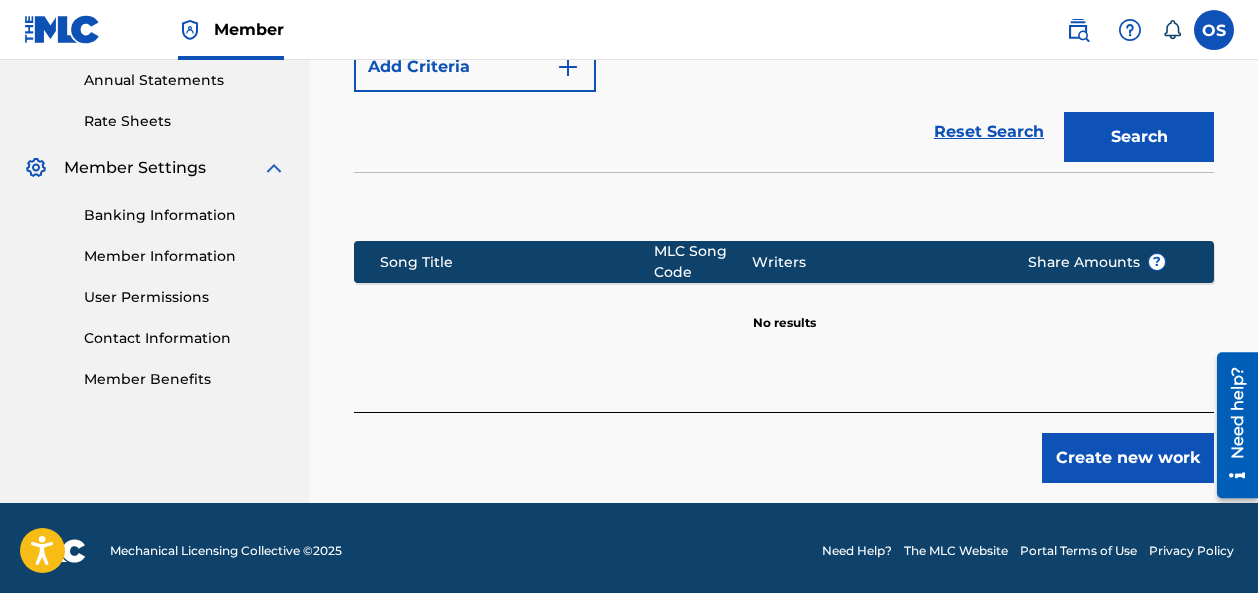scroll, scrollTop: 736, scrollLeft: 0, axis: vertical 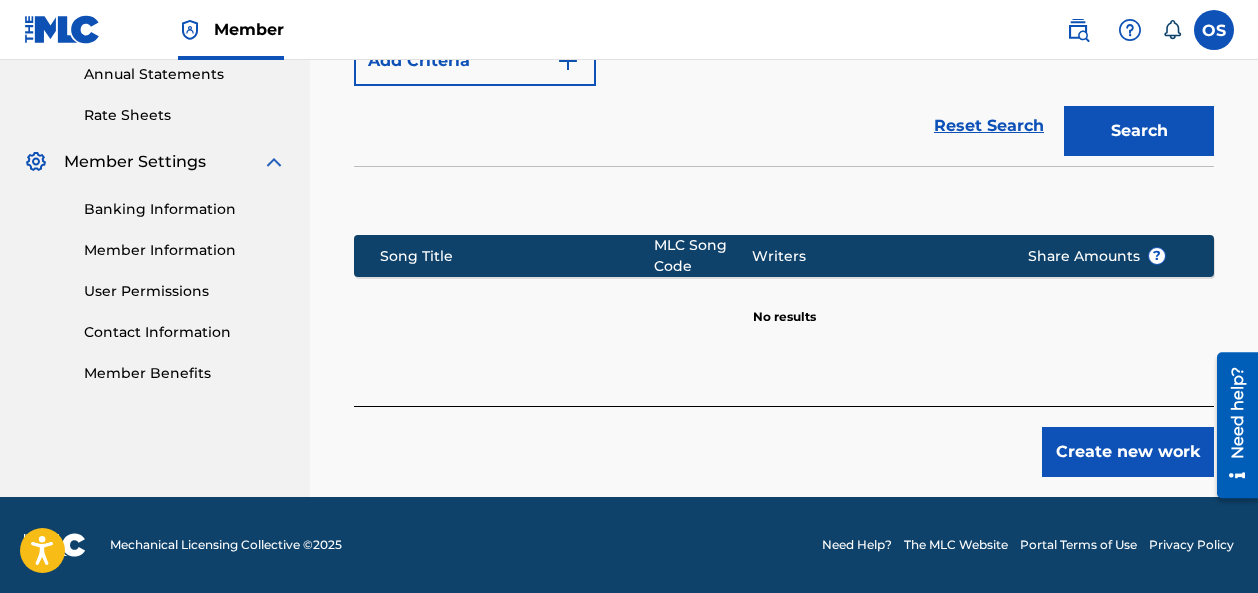 click on "Create new work" at bounding box center [1128, 452] 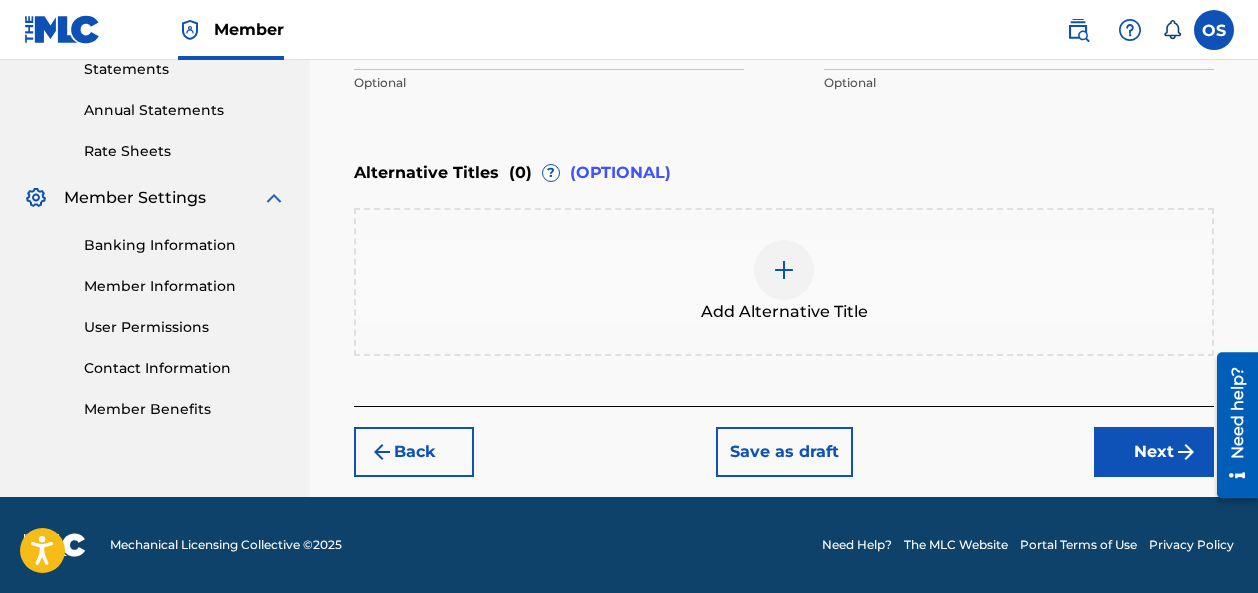 scroll, scrollTop: 699, scrollLeft: 0, axis: vertical 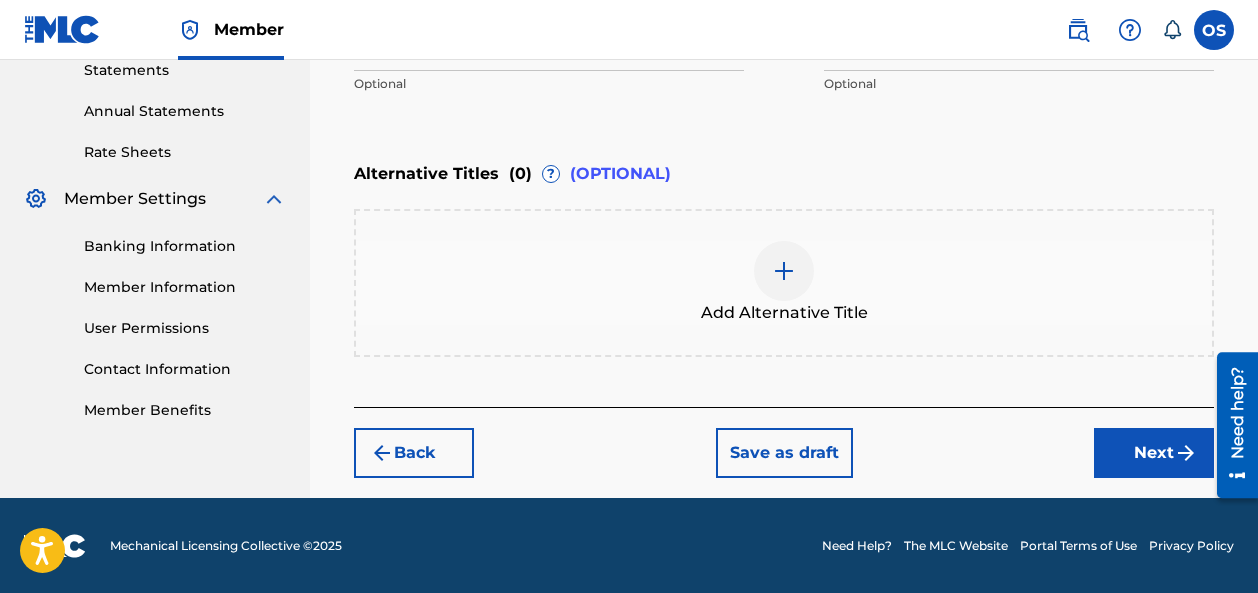 click on "Next" at bounding box center (1154, 453) 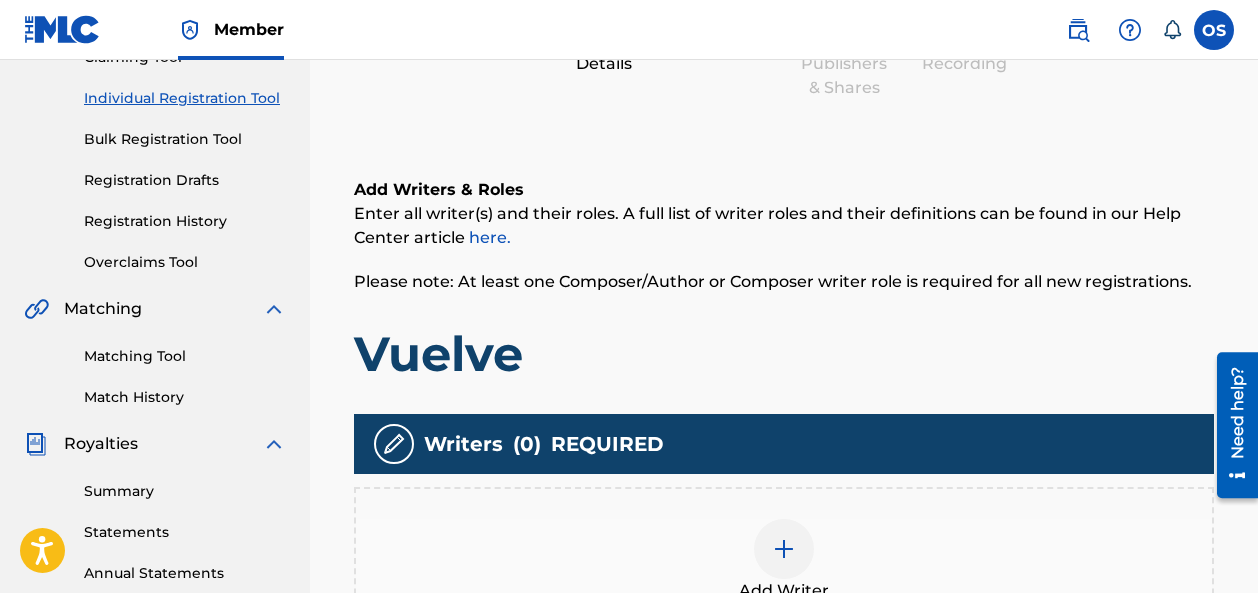 scroll, scrollTop: 355, scrollLeft: 0, axis: vertical 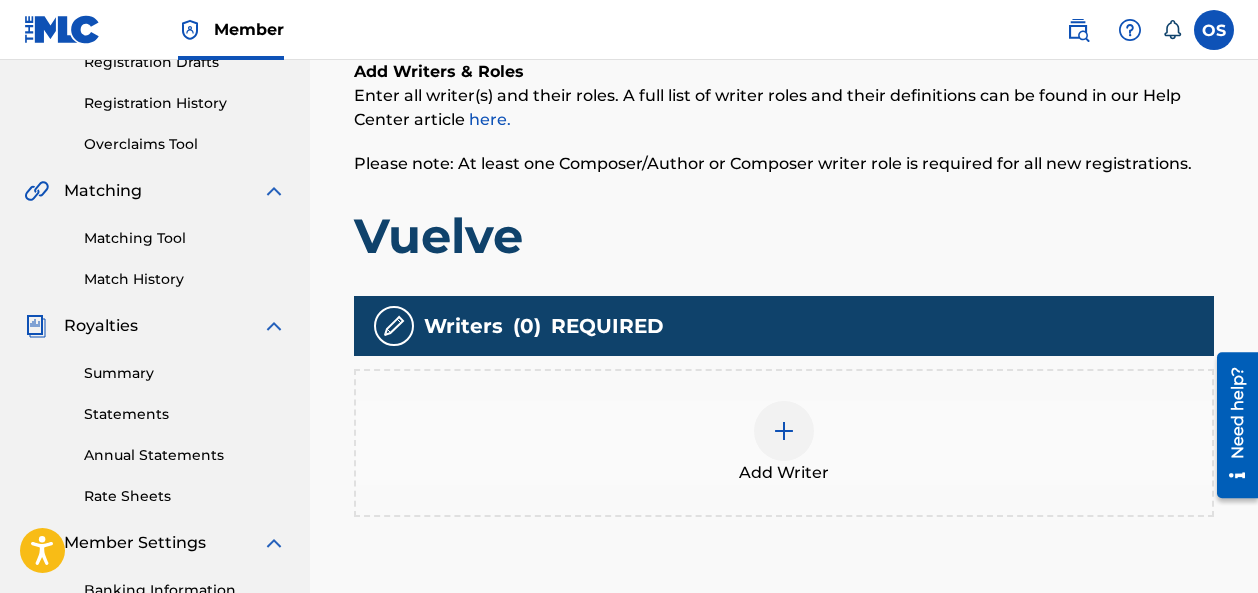 click at bounding box center (784, 431) 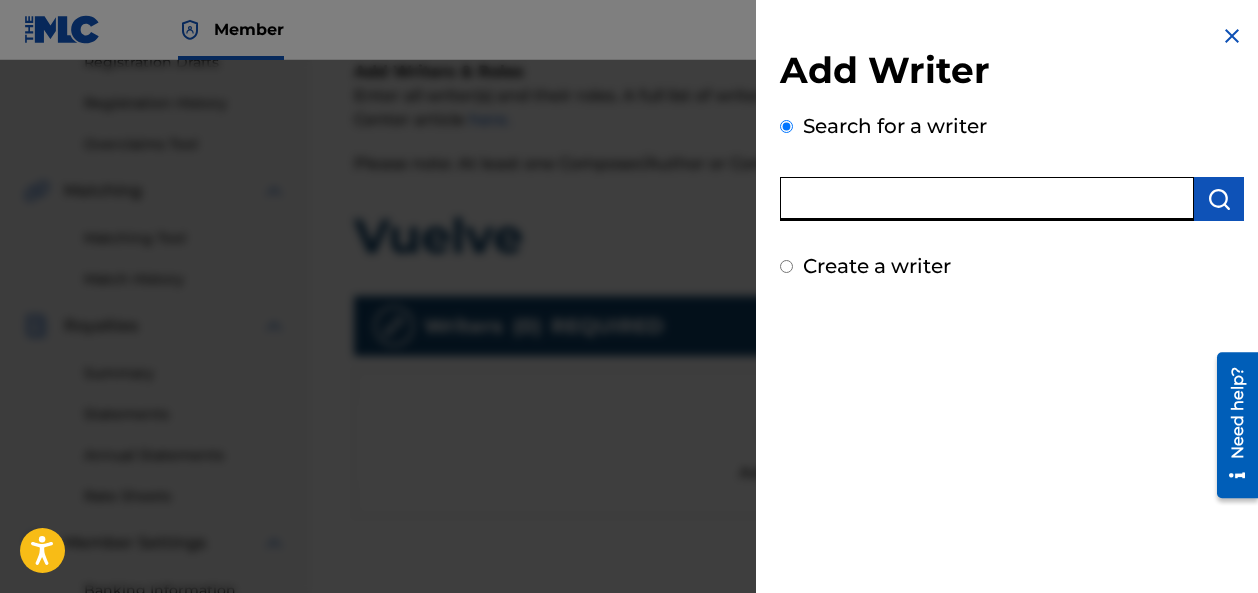 click at bounding box center (987, 199) 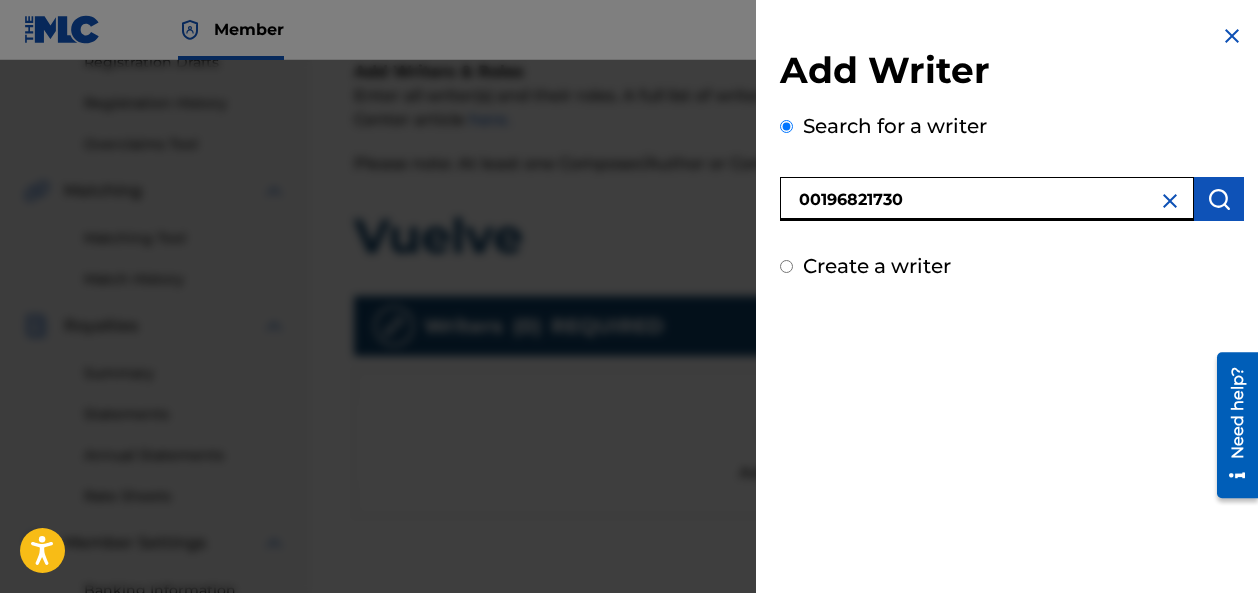type on "00196821730" 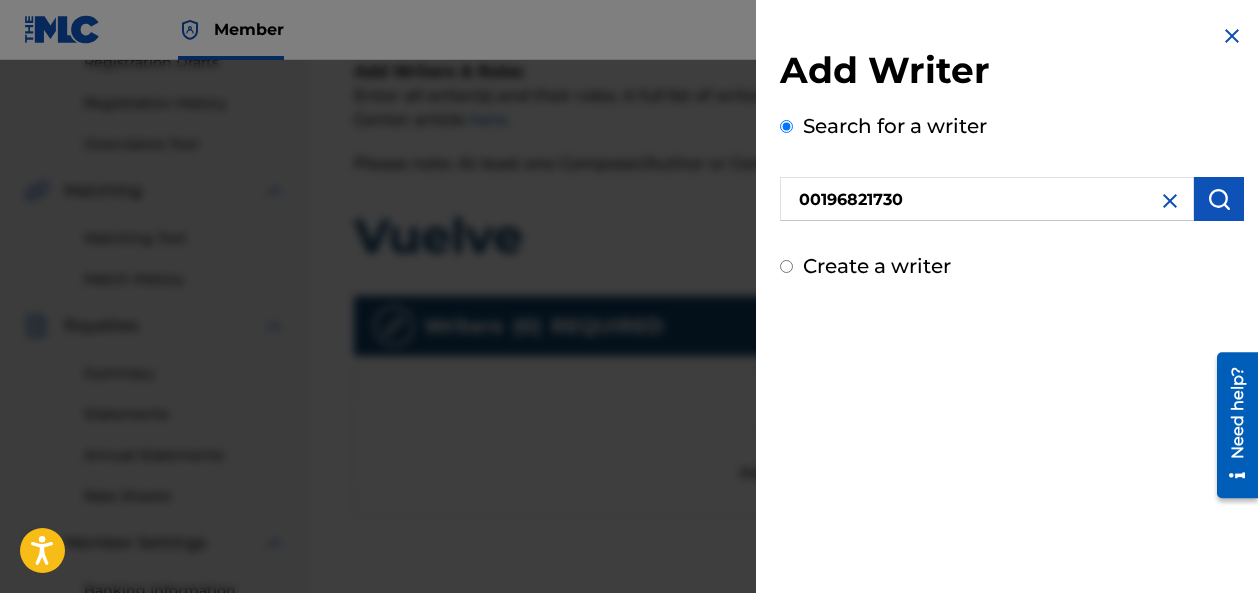 click at bounding box center (1219, 199) 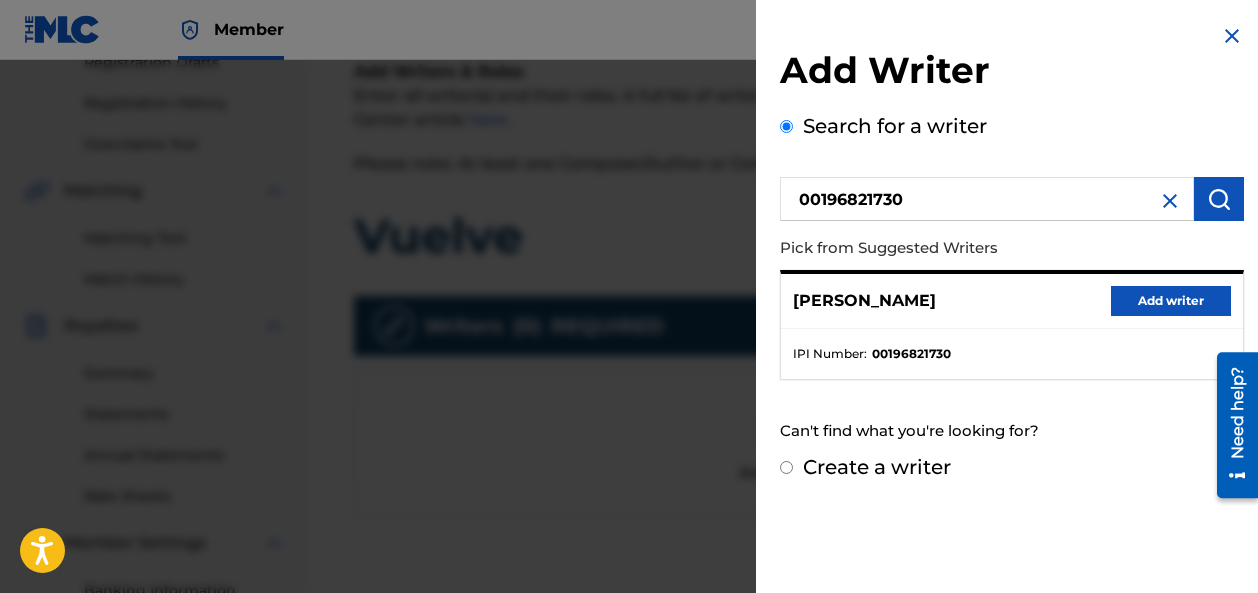 click on "Add writer" at bounding box center (1171, 301) 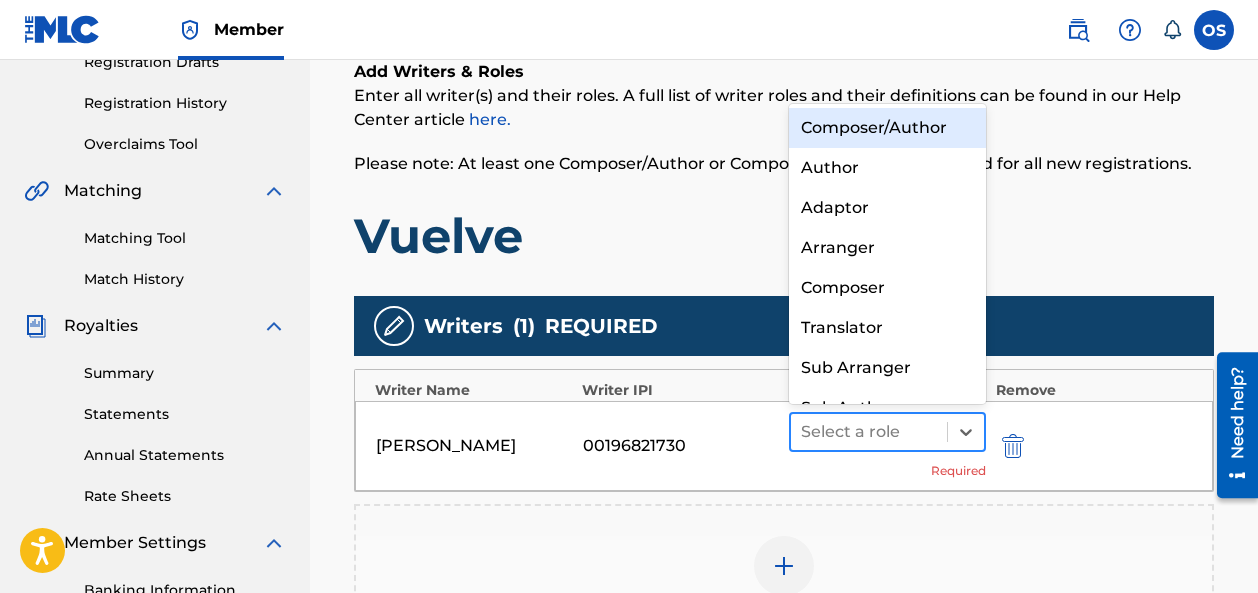 click at bounding box center [869, 432] 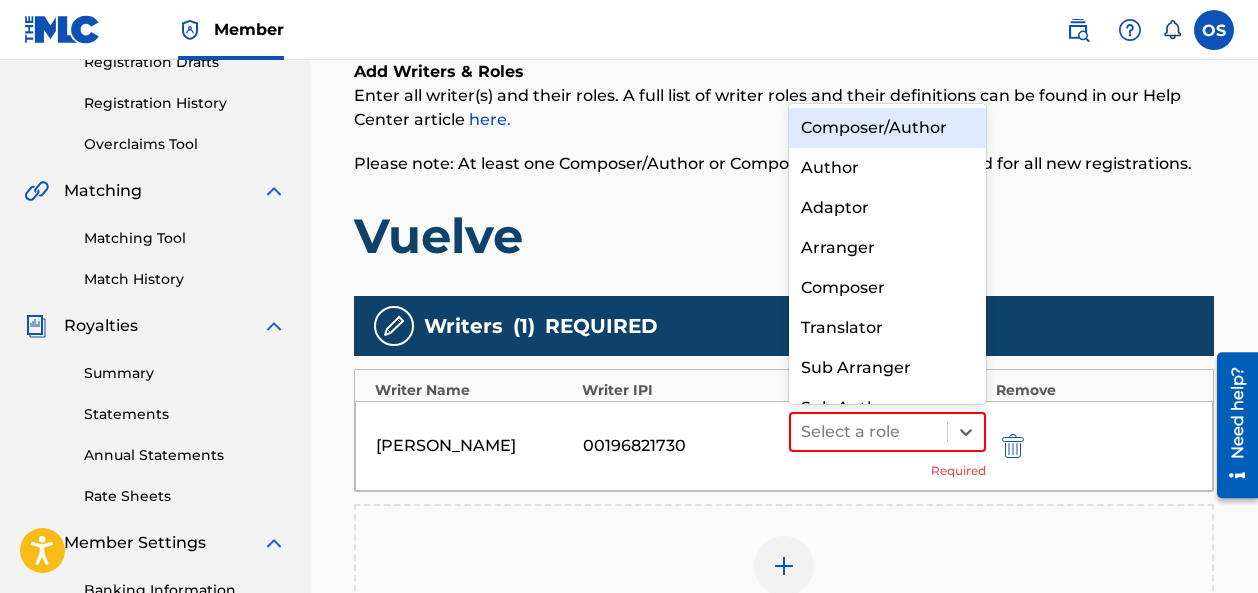 click on "Composer/Author" at bounding box center (887, 128) 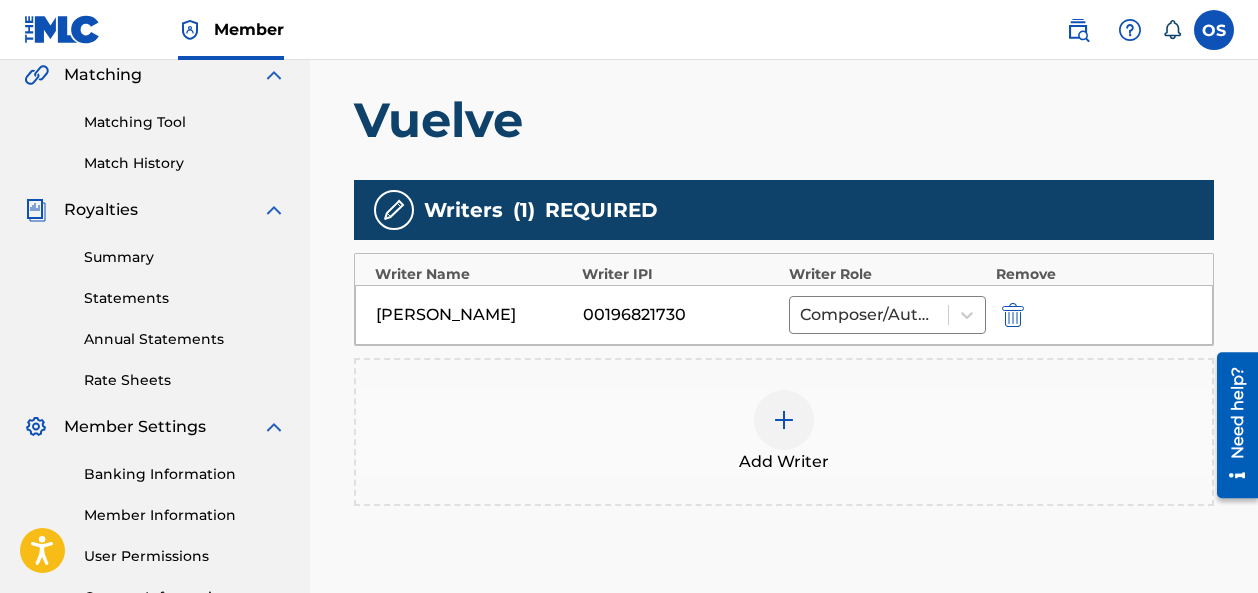 scroll, scrollTop: 593, scrollLeft: 0, axis: vertical 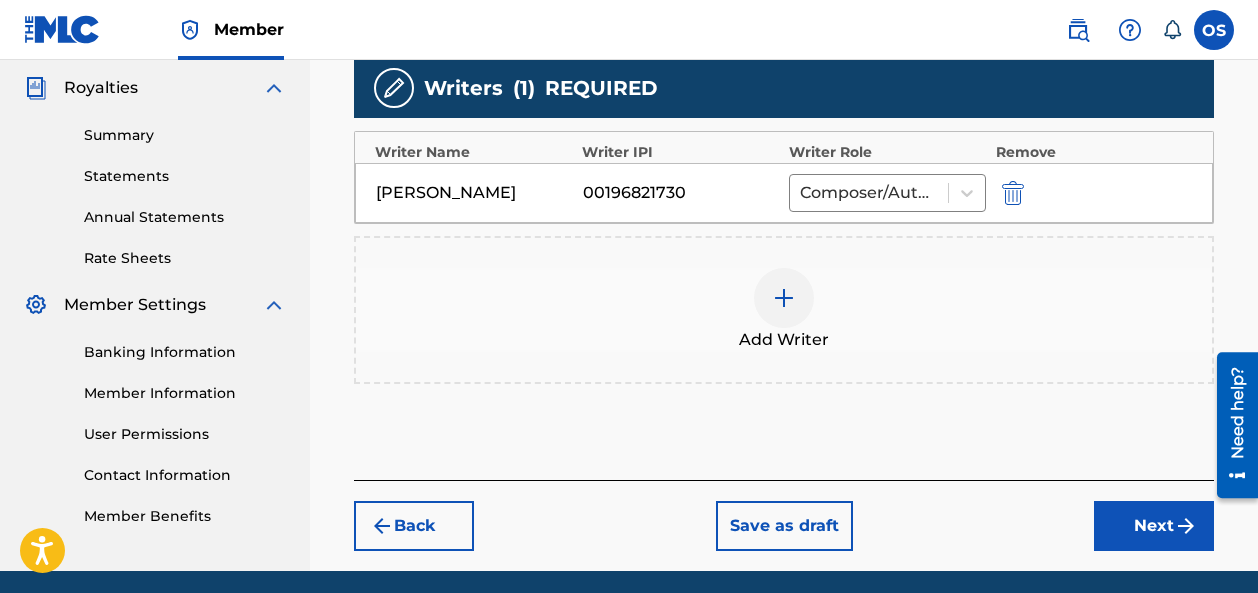 click on "Next" at bounding box center [1154, 526] 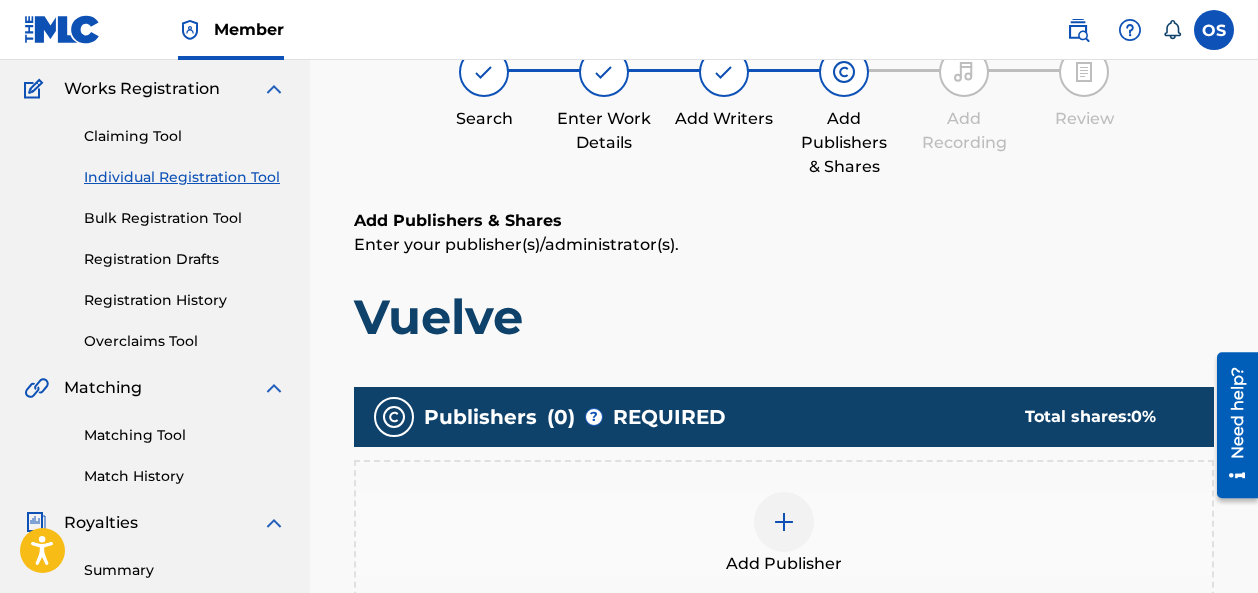 scroll, scrollTop: 188, scrollLeft: 0, axis: vertical 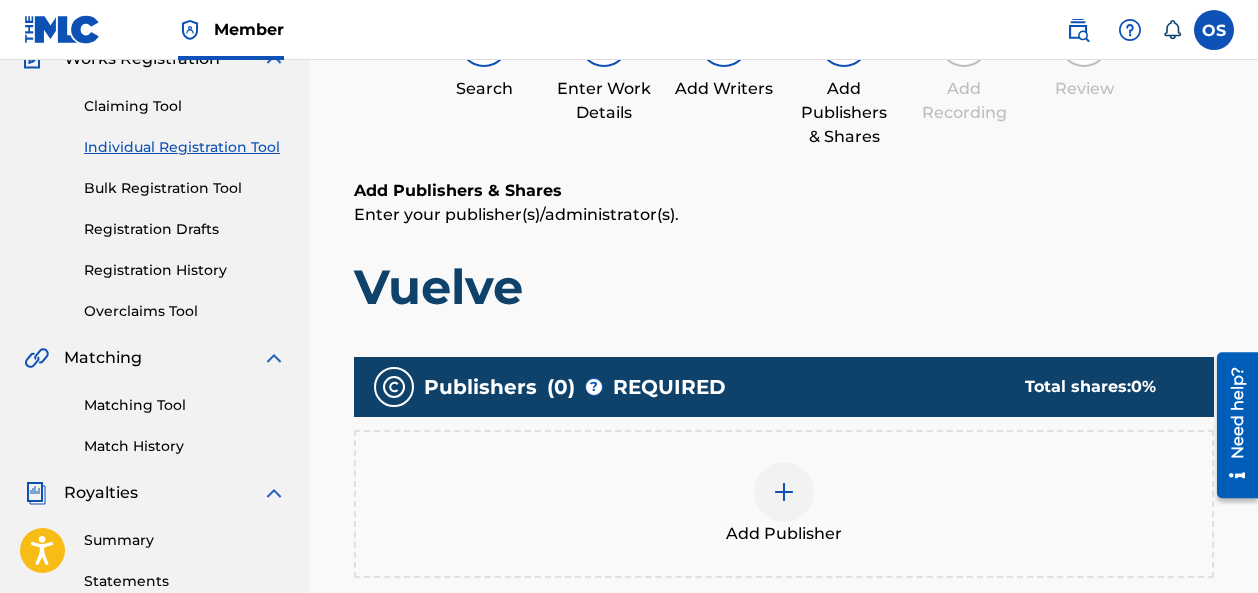 click at bounding box center (784, 492) 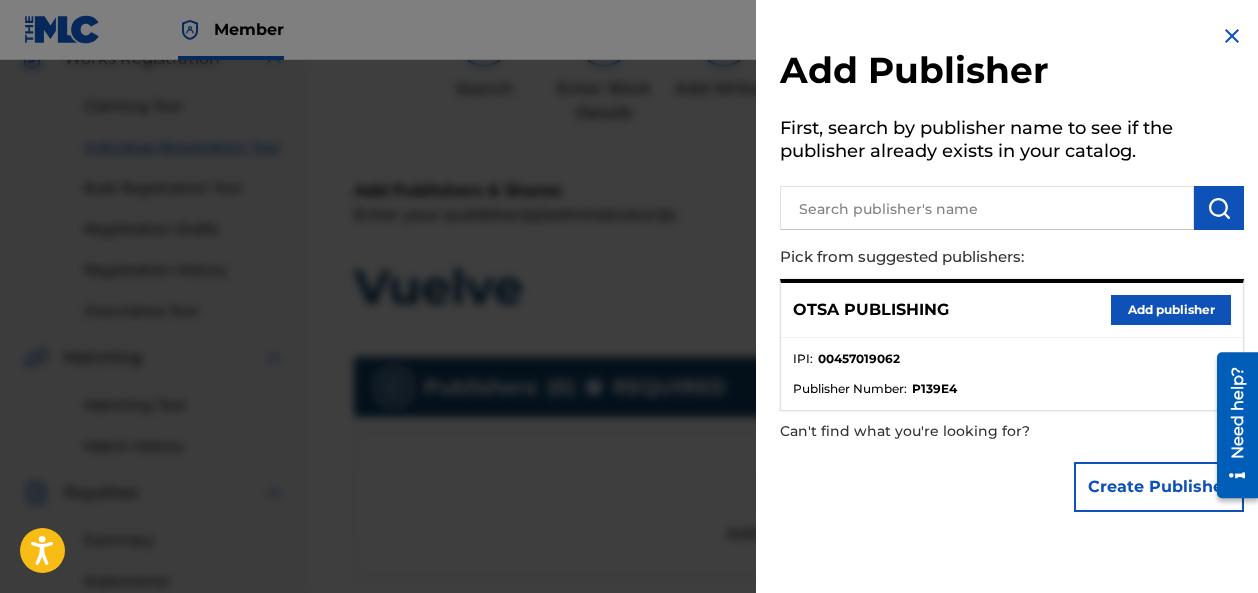 click on "Add publisher" at bounding box center (1171, 310) 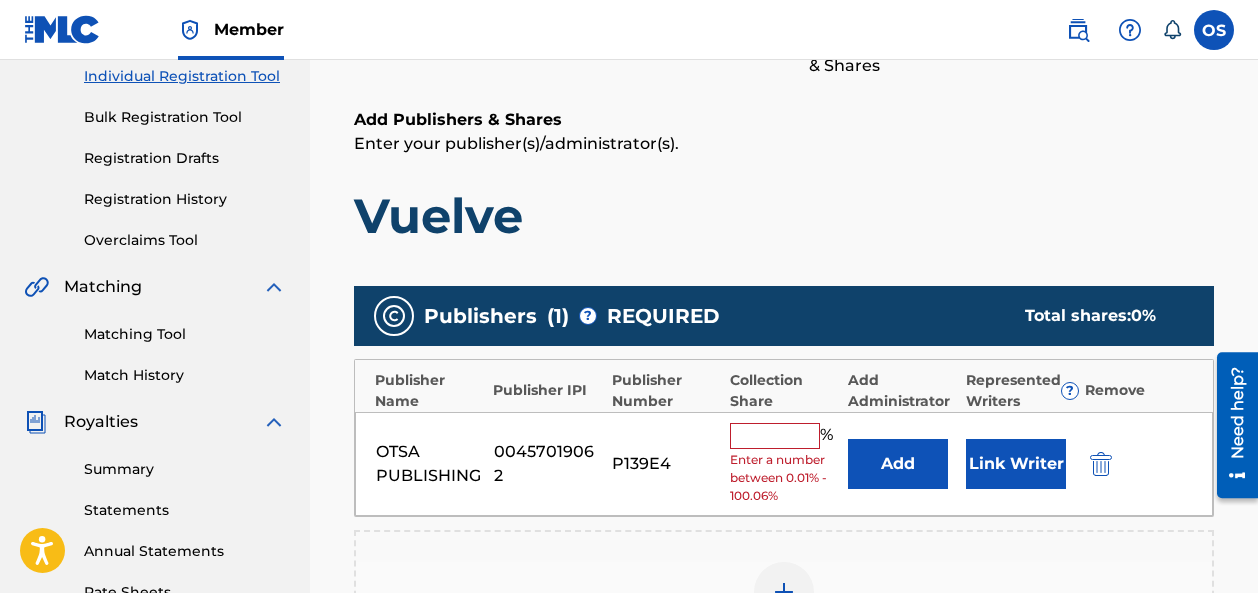scroll, scrollTop: 333, scrollLeft: 0, axis: vertical 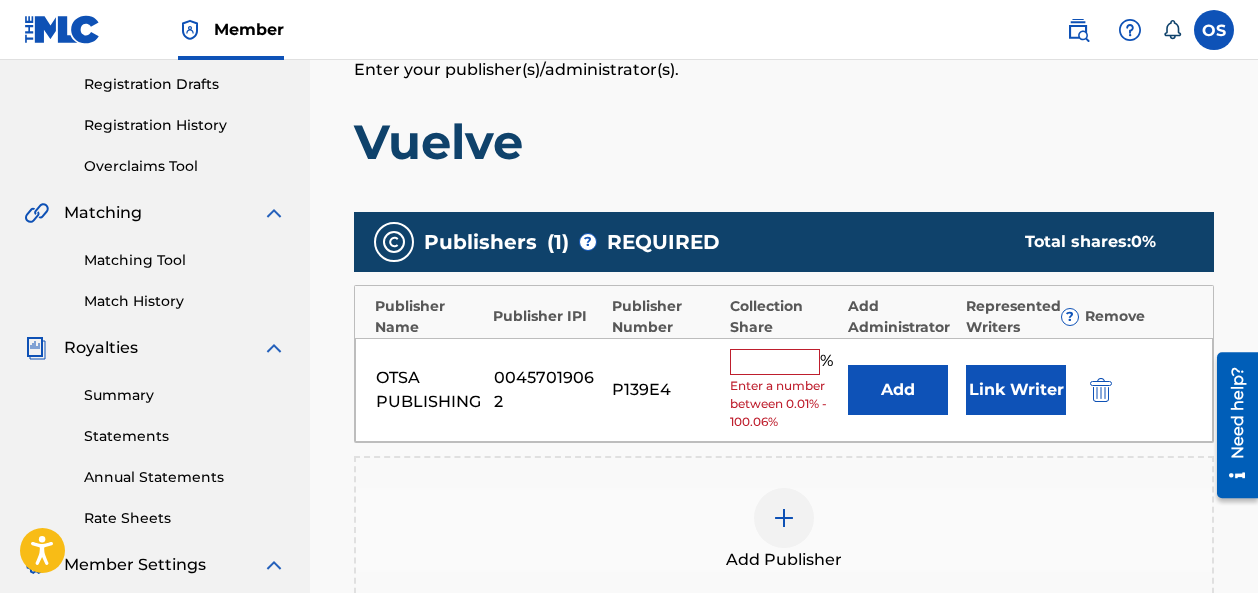 click at bounding box center [775, 362] 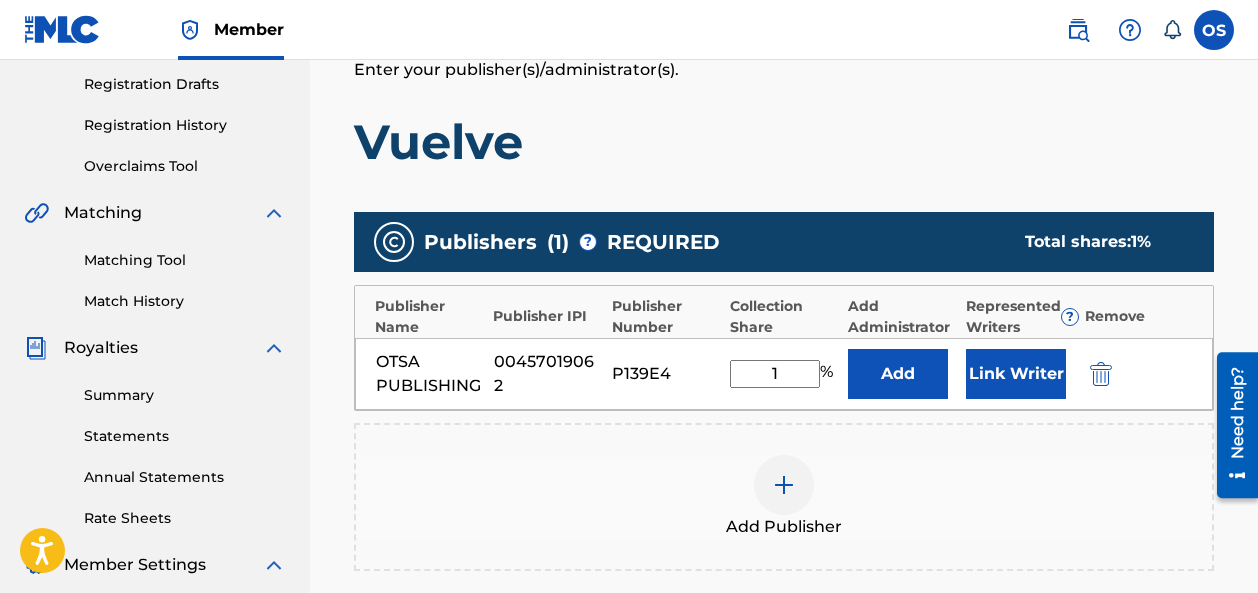 type on "100" 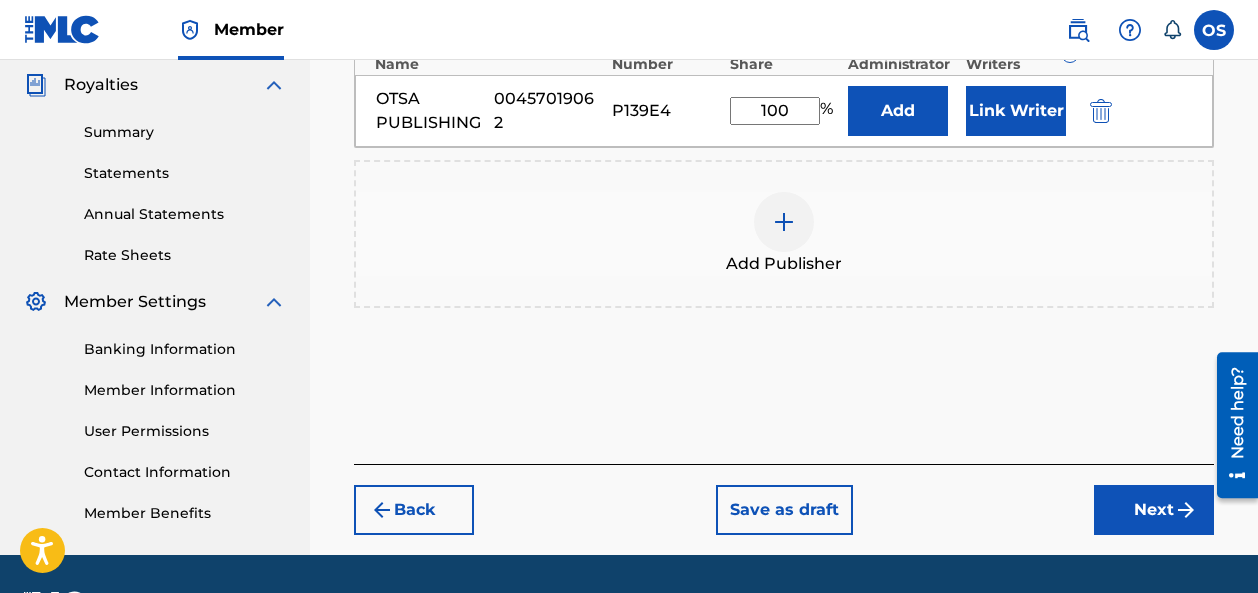 click on "Next" at bounding box center [1154, 510] 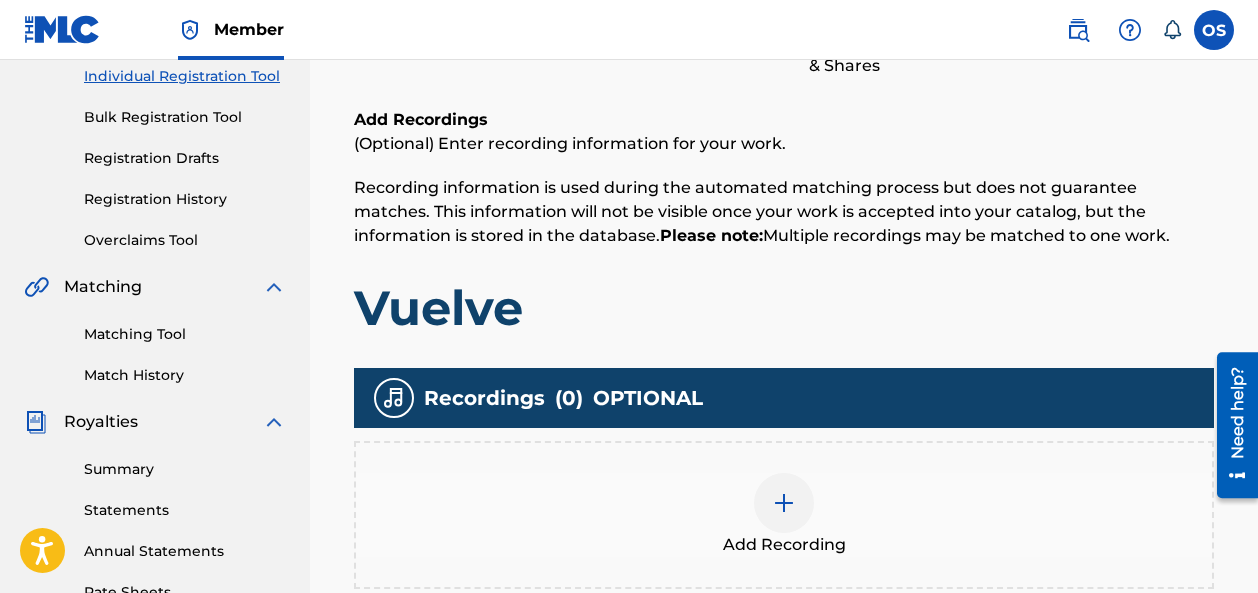 scroll, scrollTop: 372, scrollLeft: 0, axis: vertical 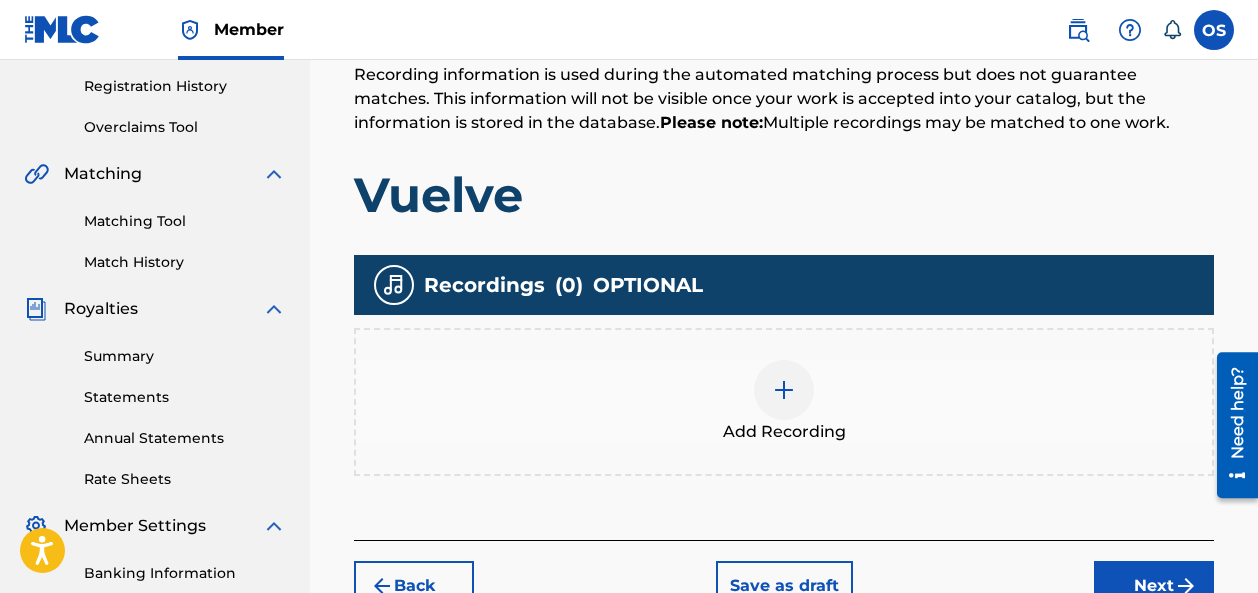 click at bounding box center [784, 390] 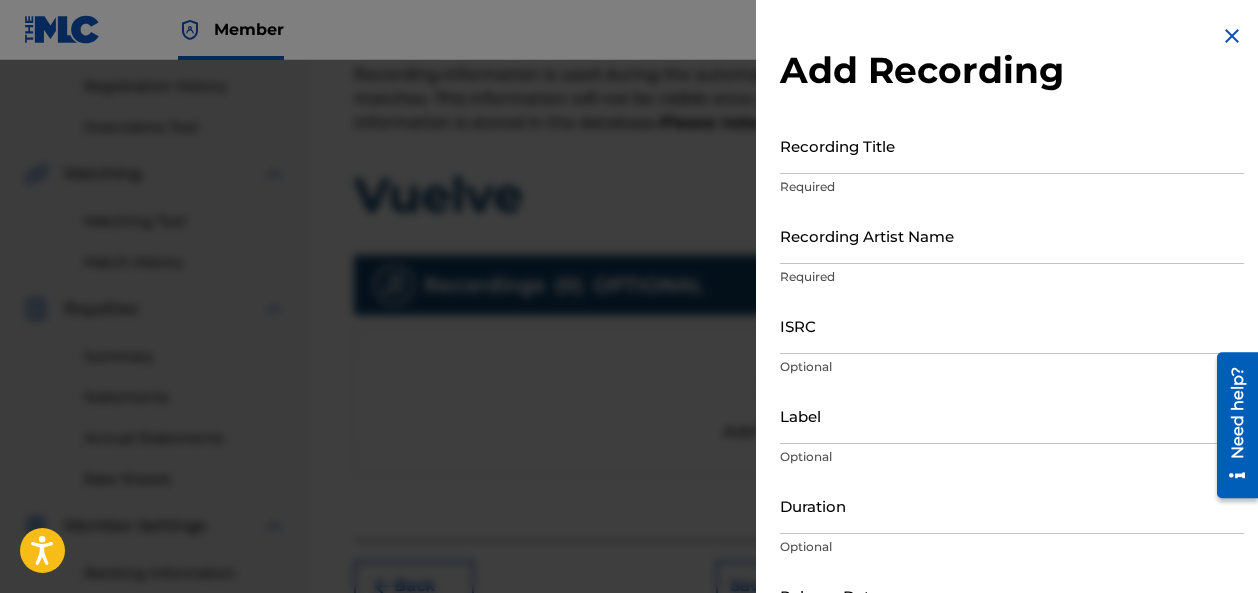 click on "Recording Title" at bounding box center [1012, 145] 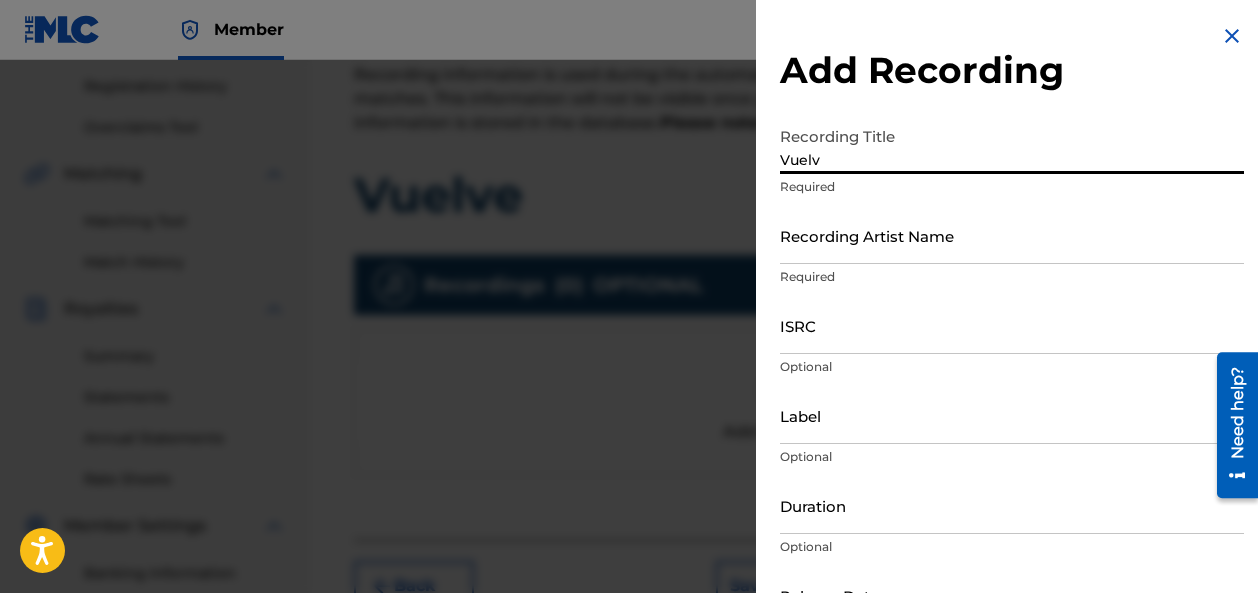 click on "Vuelv" at bounding box center [1012, 145] 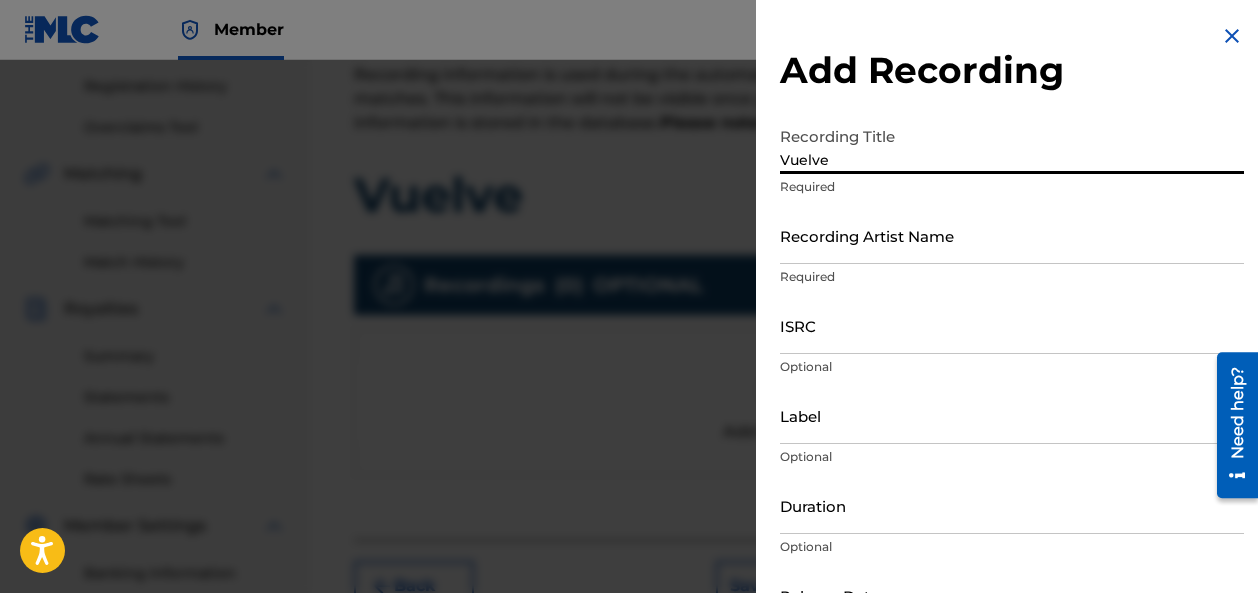 type on "Vuelve" 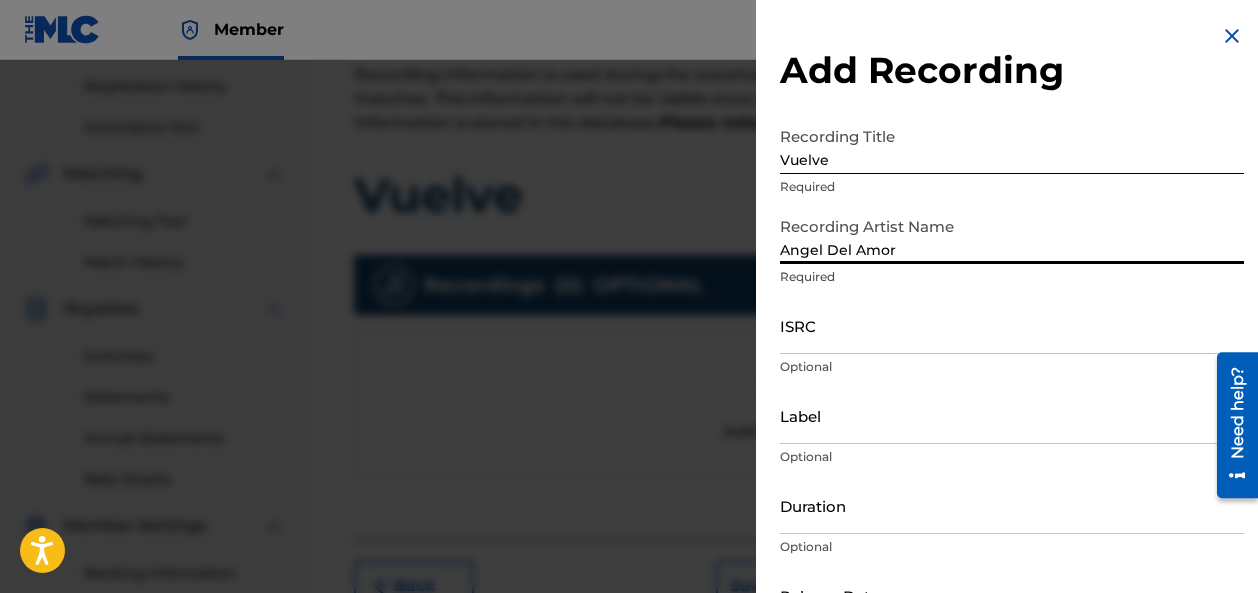 type on "Angel Del Amor" 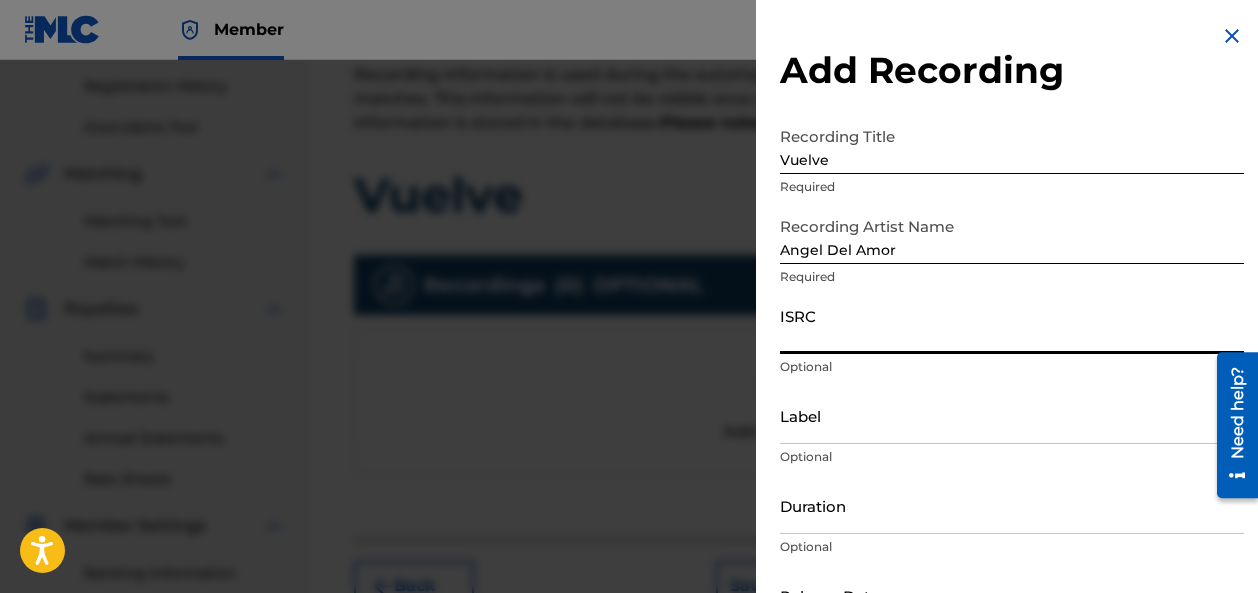 paste on "qt3tb2404498" 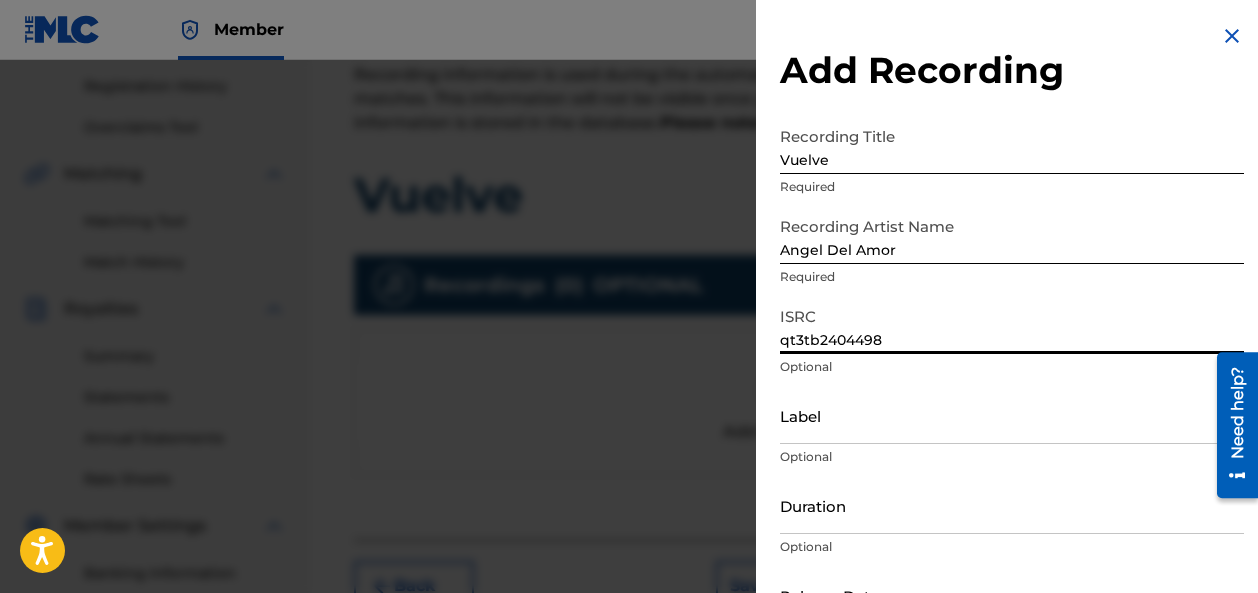type on "qt3tb2404498" 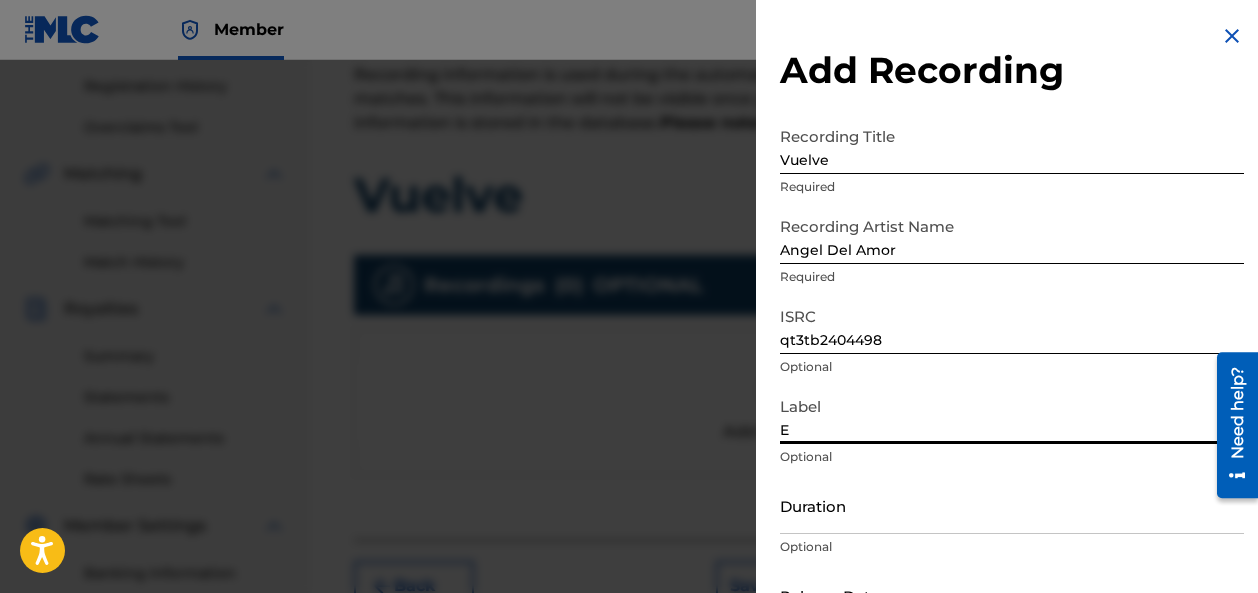 type on "Emo-Music, Inc" 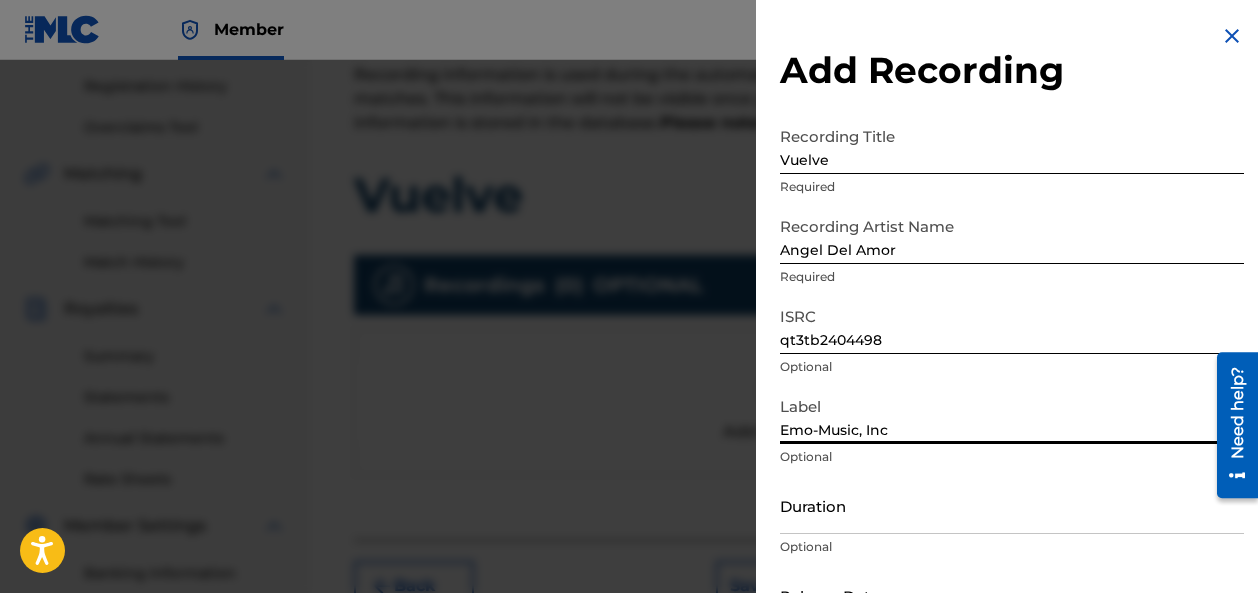 click on "Duration" at bounding box center (1012, 505) 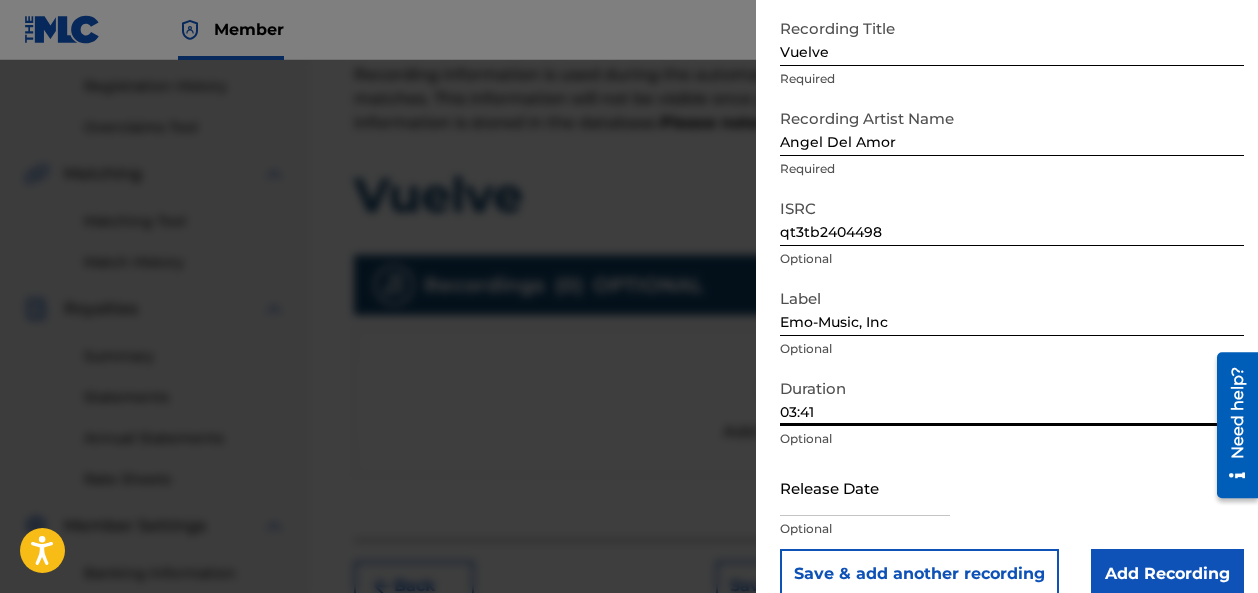 scroll, scrollTop: 138, scrollLeft: 0, axis: vertical 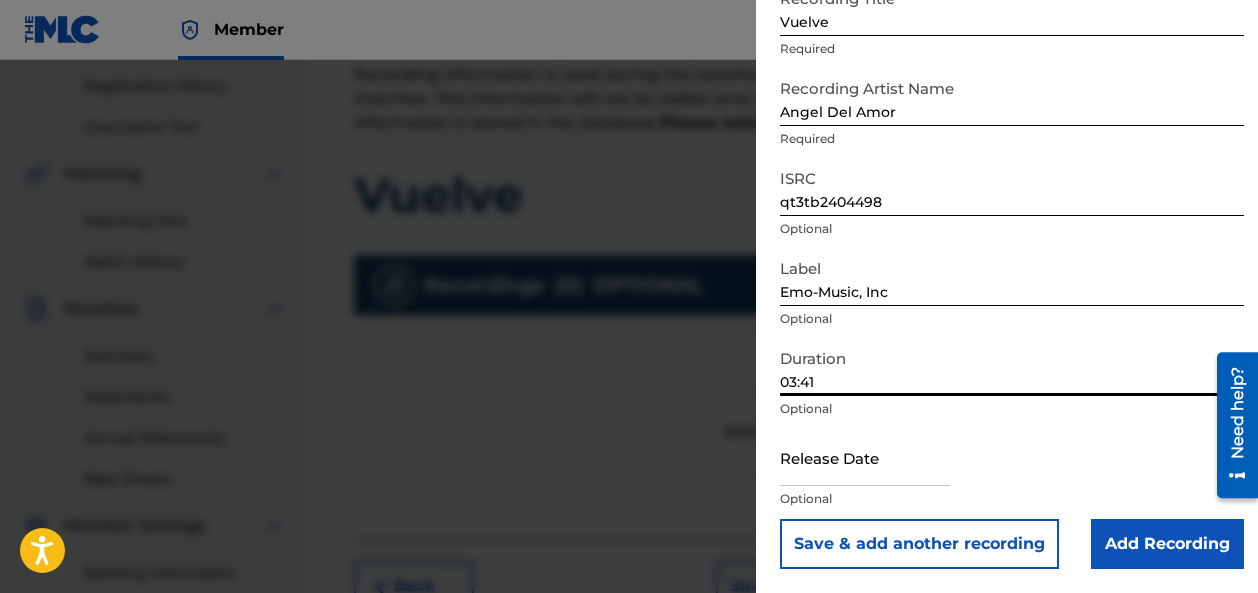 type on "03:41" 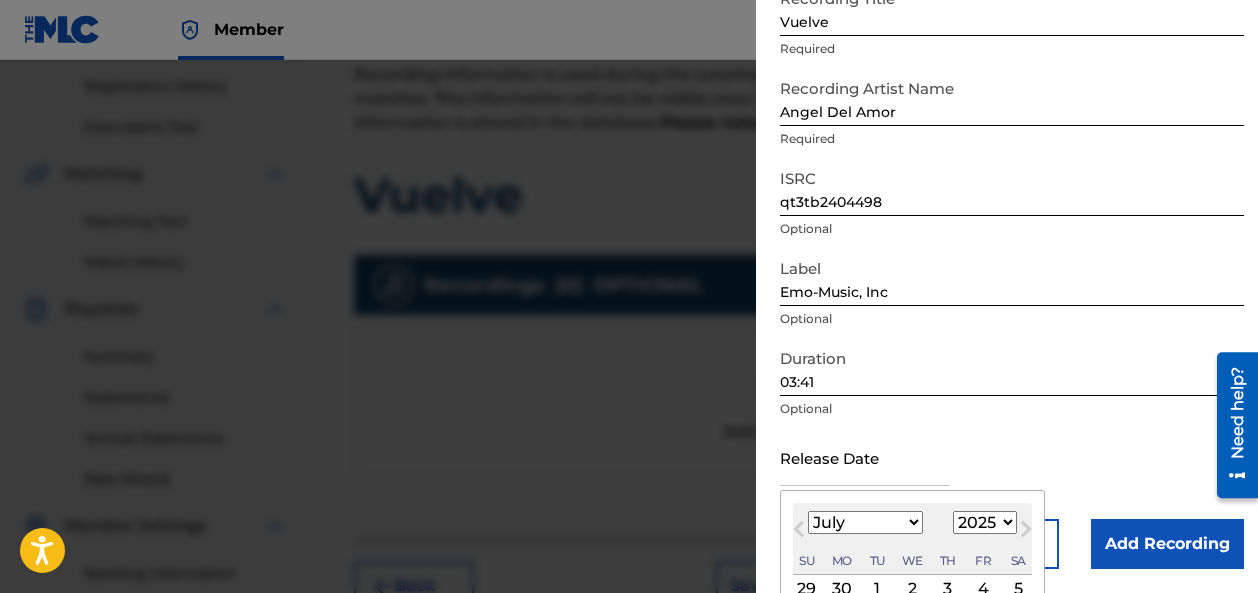 click on "January February March April May June July August September October November December" at bounding box center (865, 522) 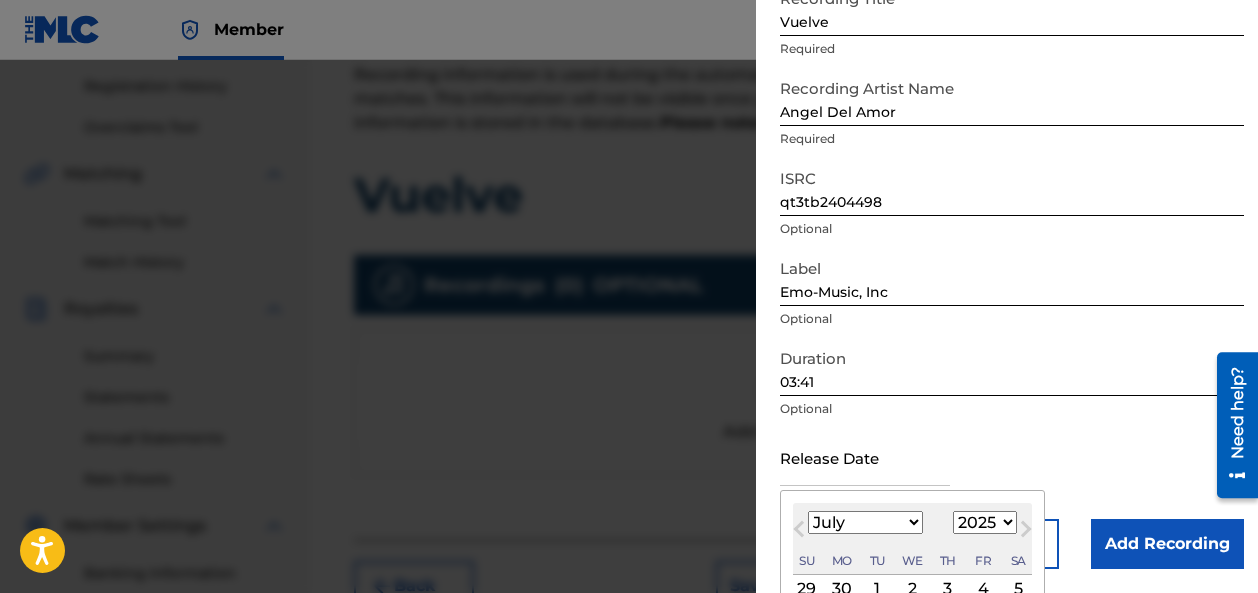 select on "0" 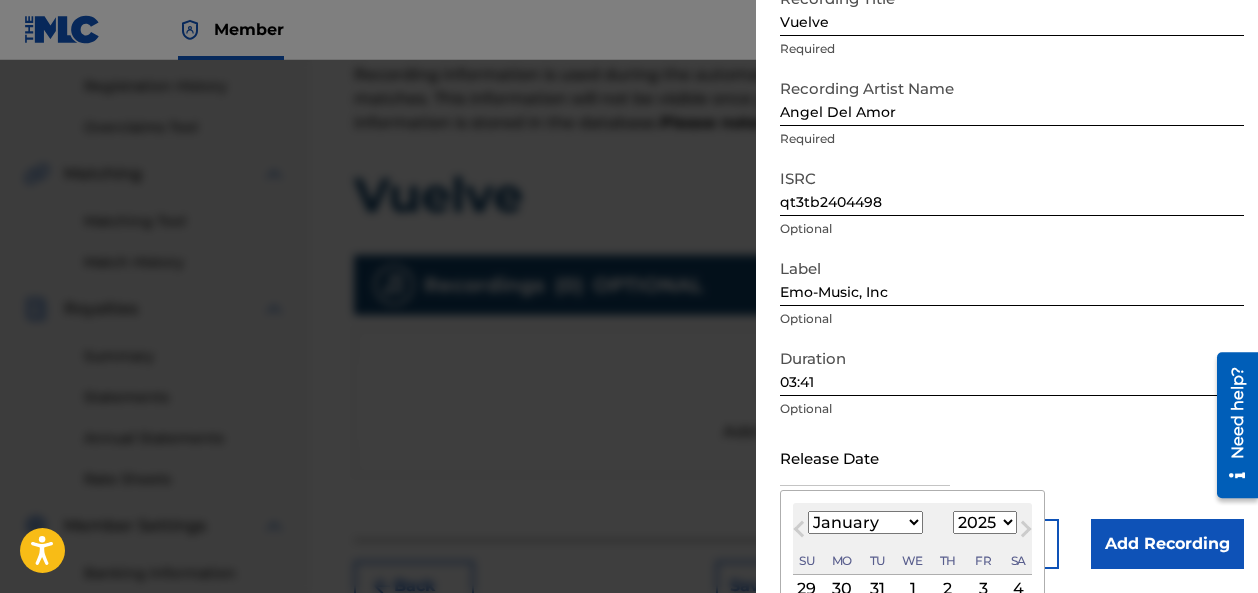 click on "1899 1900 1901 1902 1903 1904 1905 1906 1907 1908 1909 1910 1911 1912 1913 1914 1915 1916 1917 1918 1919 1920 1921 1922 1923 1924 1925 1926 1927 1928 1929 1930 1931 1932 1933 1934 1935 1936 1937 1938 1939 1940 1941 1942 1943 1944 1945 1946 1947 1948 1949 1950 1951 1952 1953 1954 1955 1956 1957 1958 1959 1960 1961 1962 1963 1964 1965 1966 1967 1968 1969 1970 1971 1972 1973 1974 1975 1976 1977 1978 1979 1980 1981 1982 1983 1984 1985 1986 1987 1988 1989 1990 1991 1992 1993 1994 1995 1996 1997 1998 1999 2000 2001 2002 2003 2004 2005 2006 2007 2008 2009 2010 2011 2012 2013 2014 2015 2016 2017 2018 2019 2020 2021 2022 2023 2024 2025 2026 2027 2028 2029 2030 2031 2032 2033 2034 2035 2036 2037 2038 2039 2040 2041 2042 2043 2044 2045 2046 2047 2048 2049 2050 2051 2052 2053 2054 2055 2056 2057 2058 2059 2060 2061 2062 2063 2064 2065 2066 2067 2068 2069 2070 2071 2072 2073 2074 2075 2076 2077 2078 2079 2080 2081 2082 2083 2084 2085 2086 2087 2088 2089 2090 2091 2092 2093 2094 2095 2096 2097 2098 2099 2100" at bounding box center [985, 522] 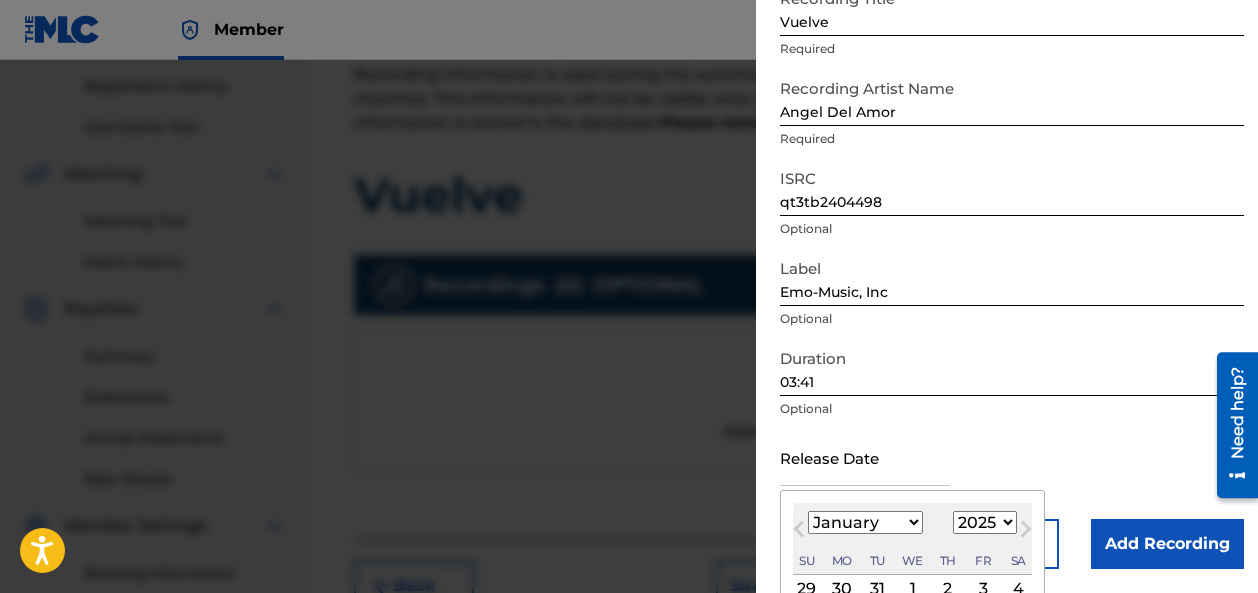 click on "1" at bounding box center [913, 589] 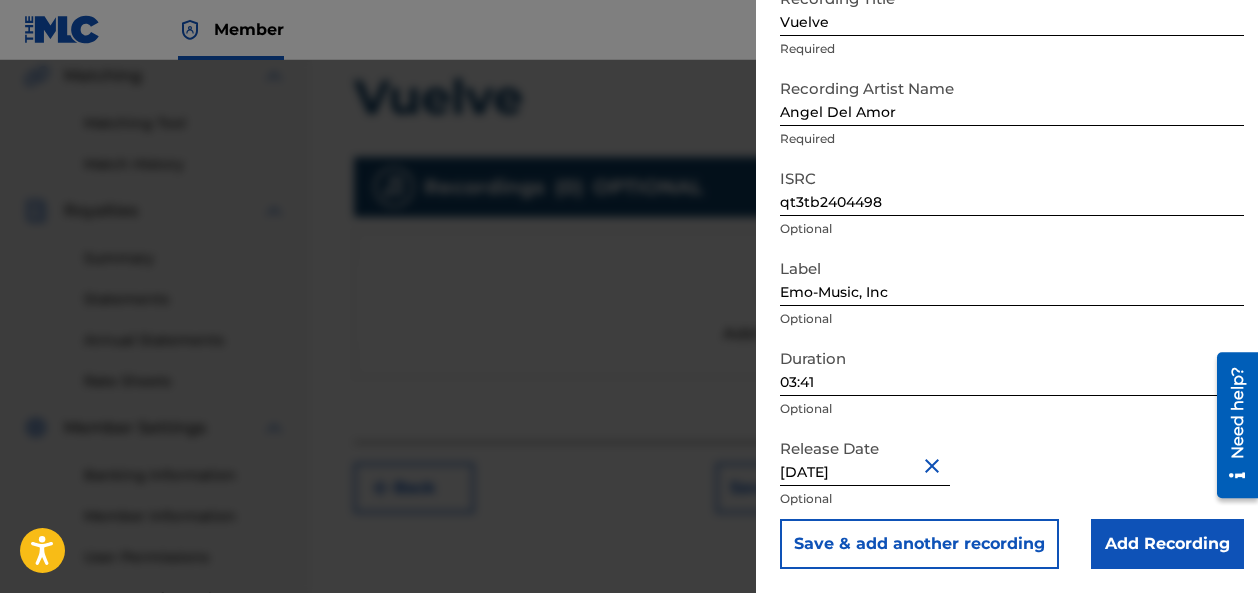 scroll, scrollTop: 527, scrollLeft: 0, axis: vertical 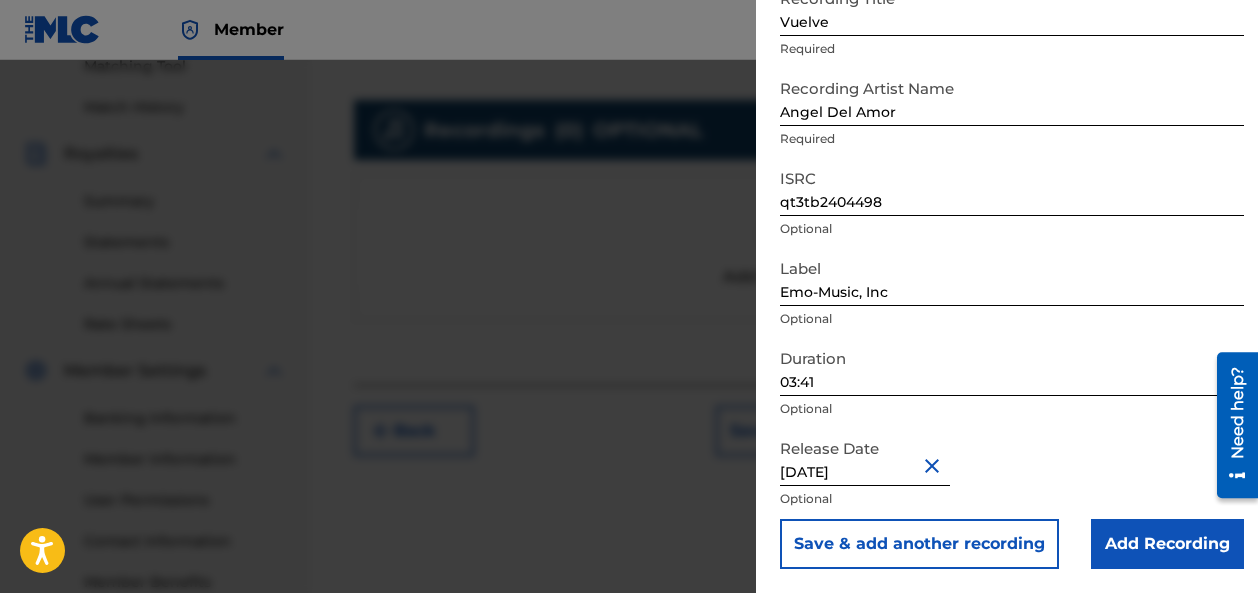 click on "Add Recording" at bounding box center [1167, 544] 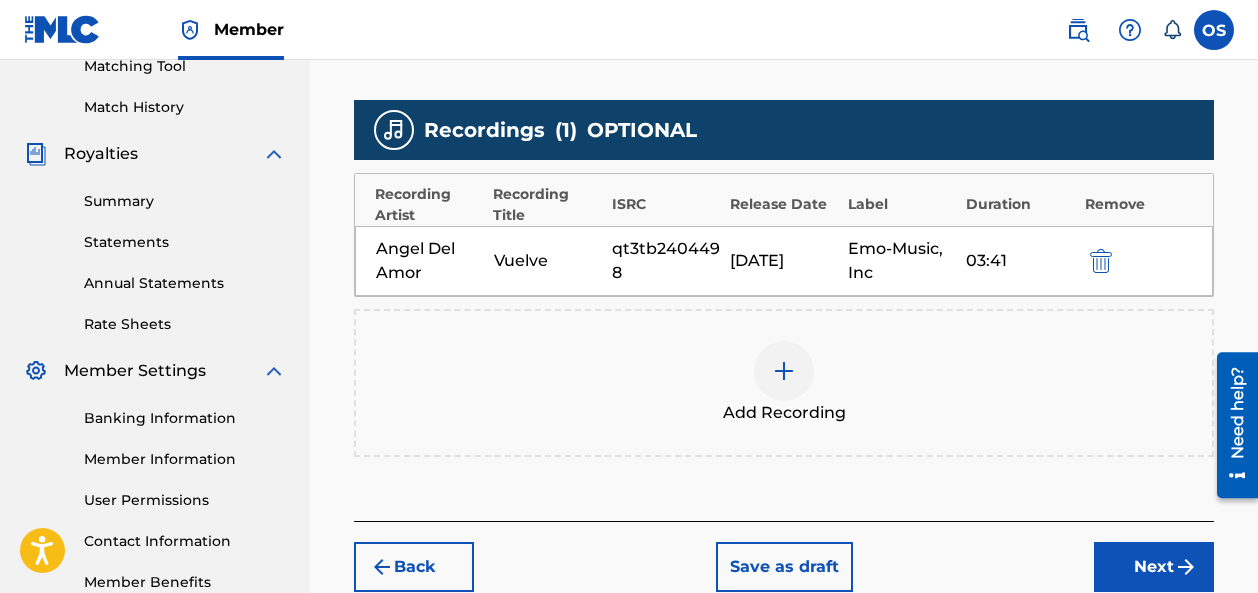 click on "Next" at bounding box center [1154, 567] 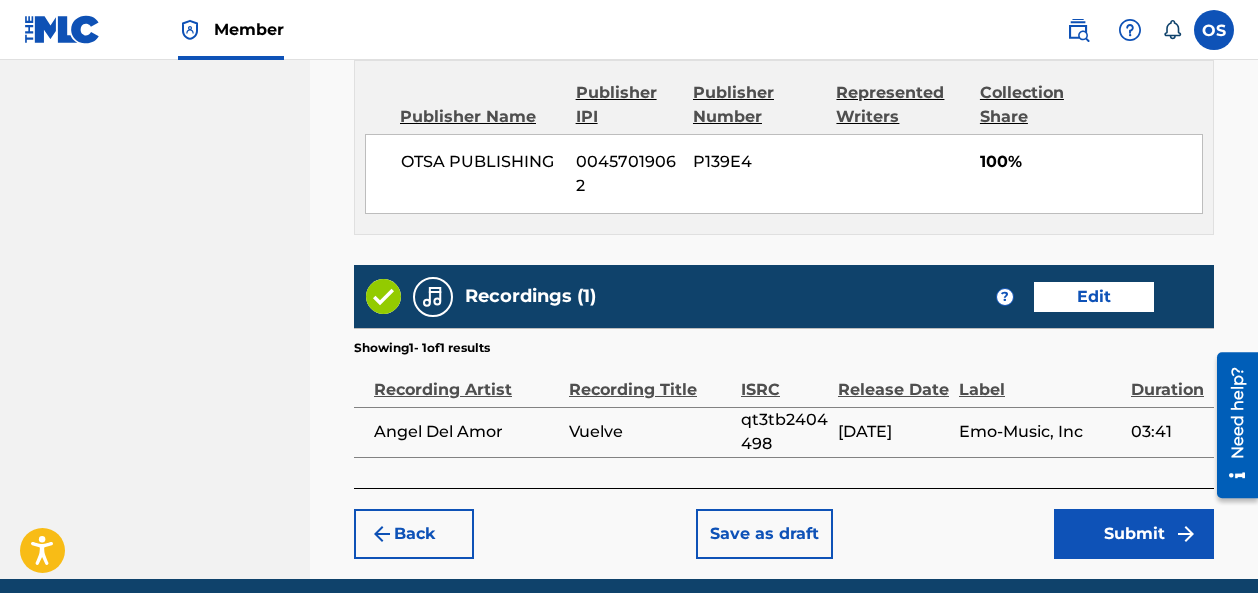 scroll, scrollTop: 1184, scrollLeft: 0, axis: vertical 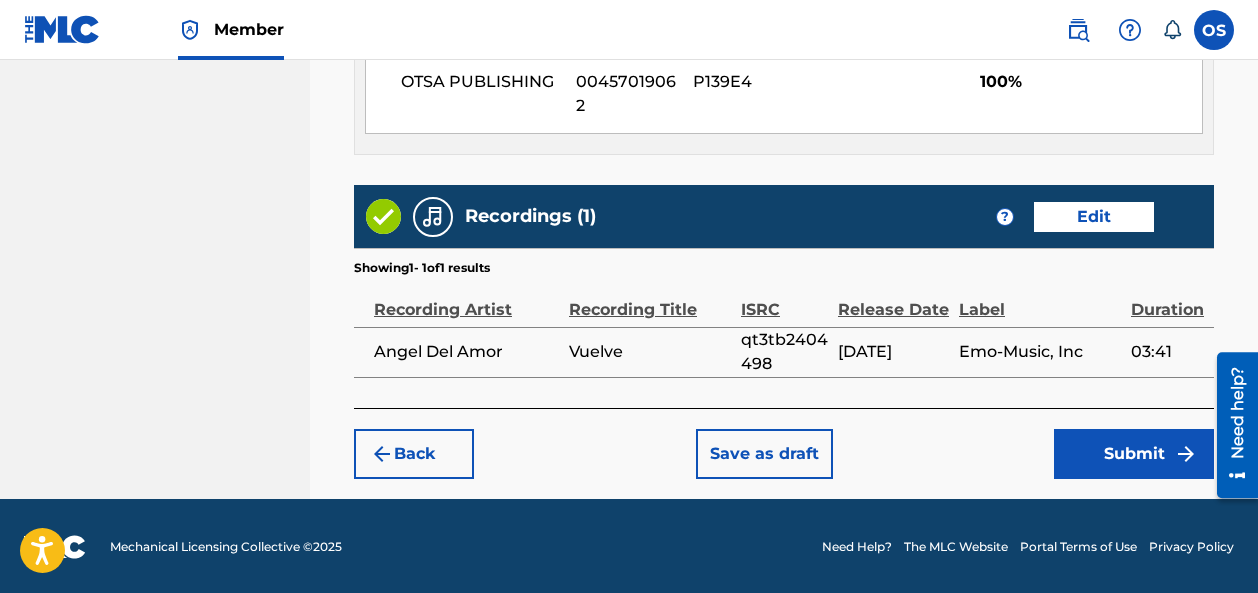 click on "Submit" at bounding box center [1134, 454] 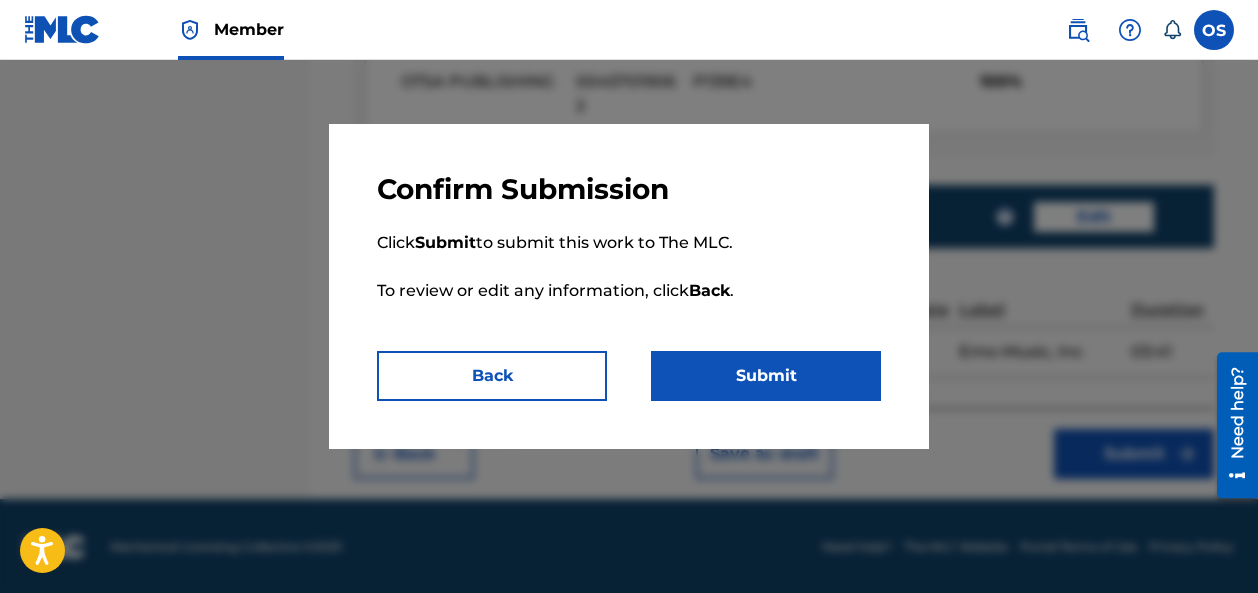 click on "Submit" at bounding box center [766, 376] 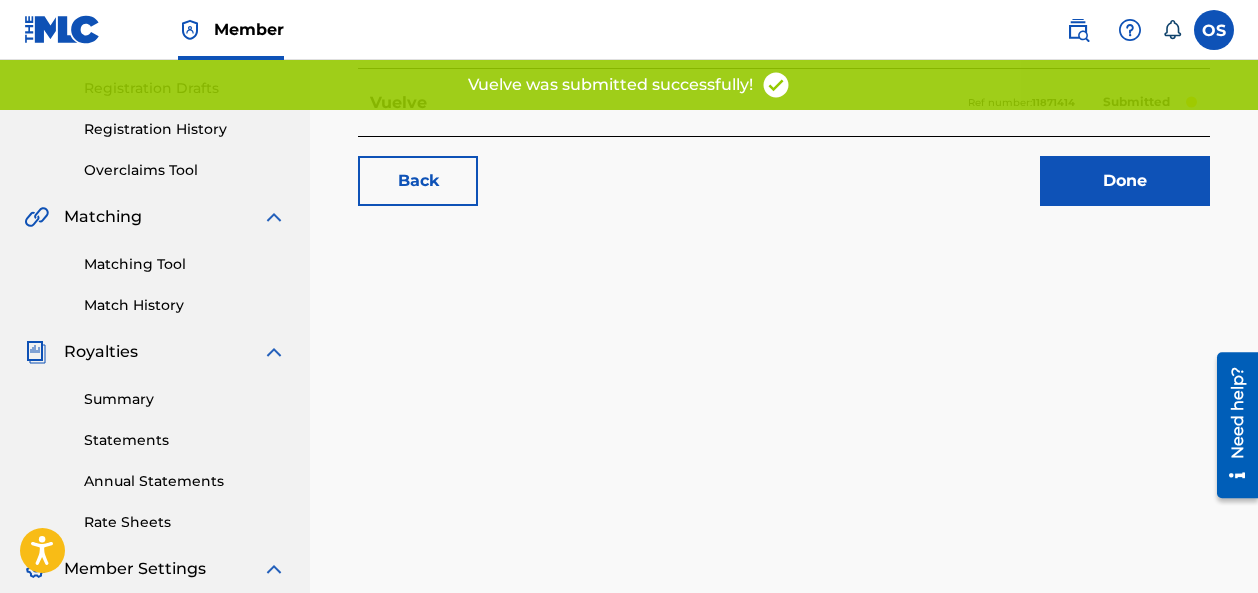 scroll, scrollTop: 300, scrollLeft: 0, axis: vertical 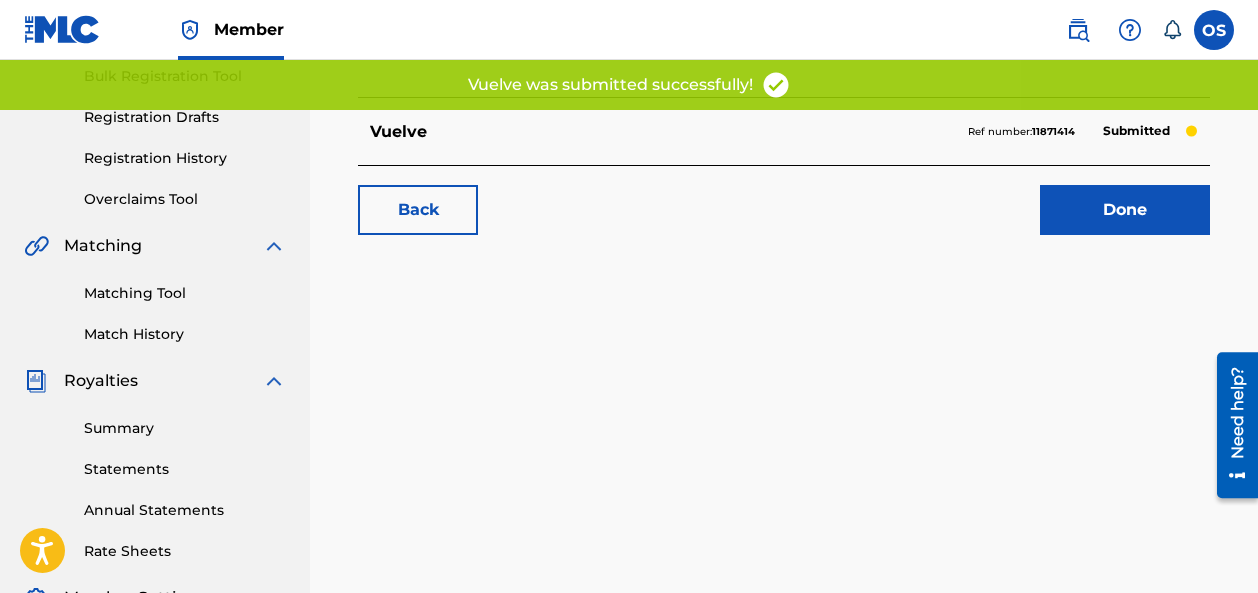 click on "Done" at bounding box center (1125, 210) 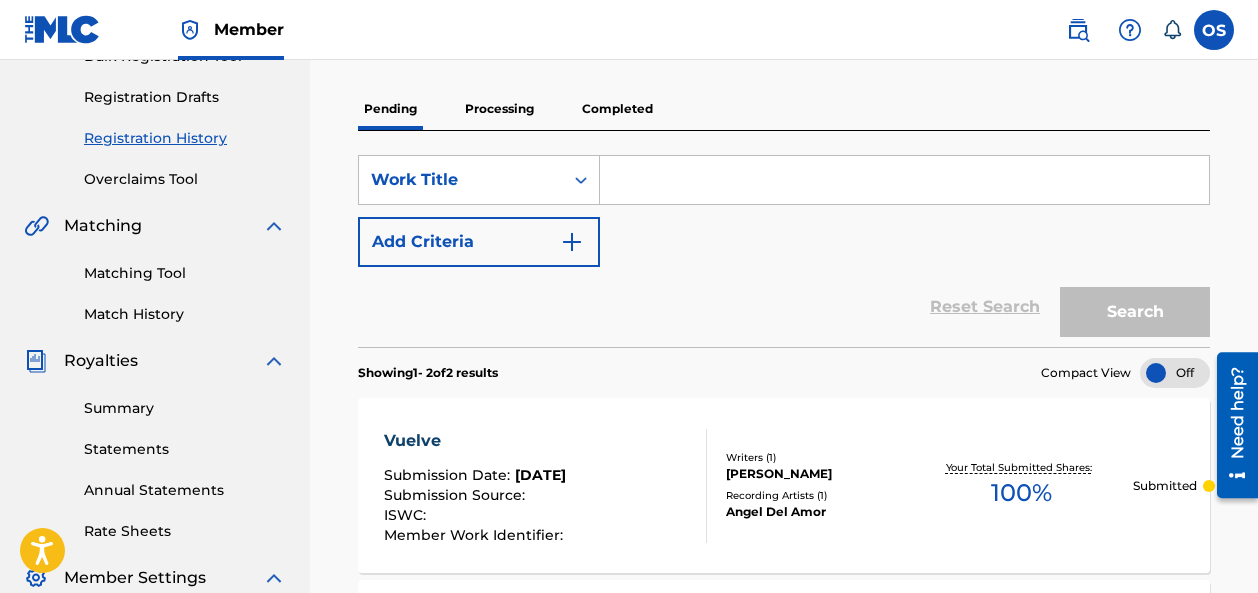 scroll, scrollTop: 0, scrollLeft: 0, axis: both 